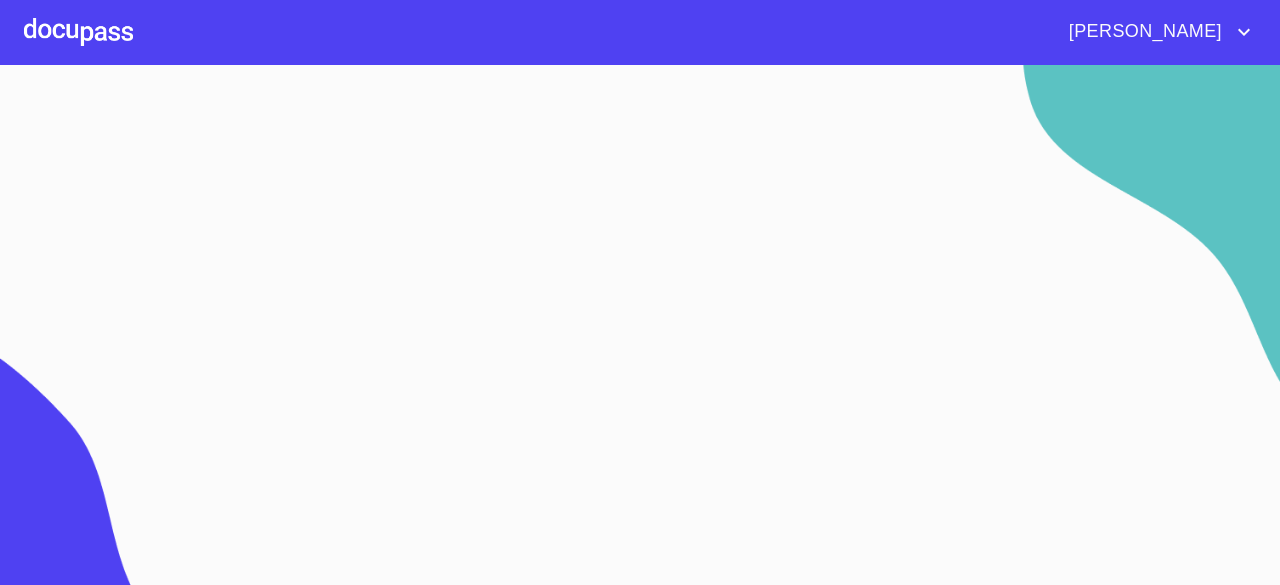 scroll, scrollTop: 0, scrollLeft: 0, axis: both 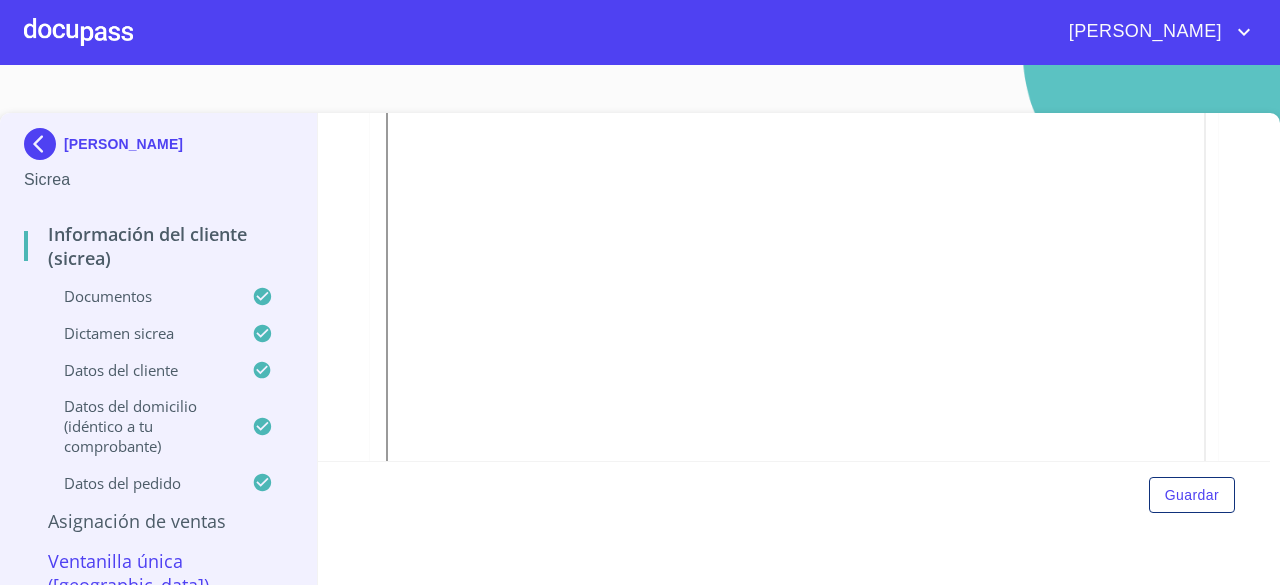 click at bounding box center [44, 144] 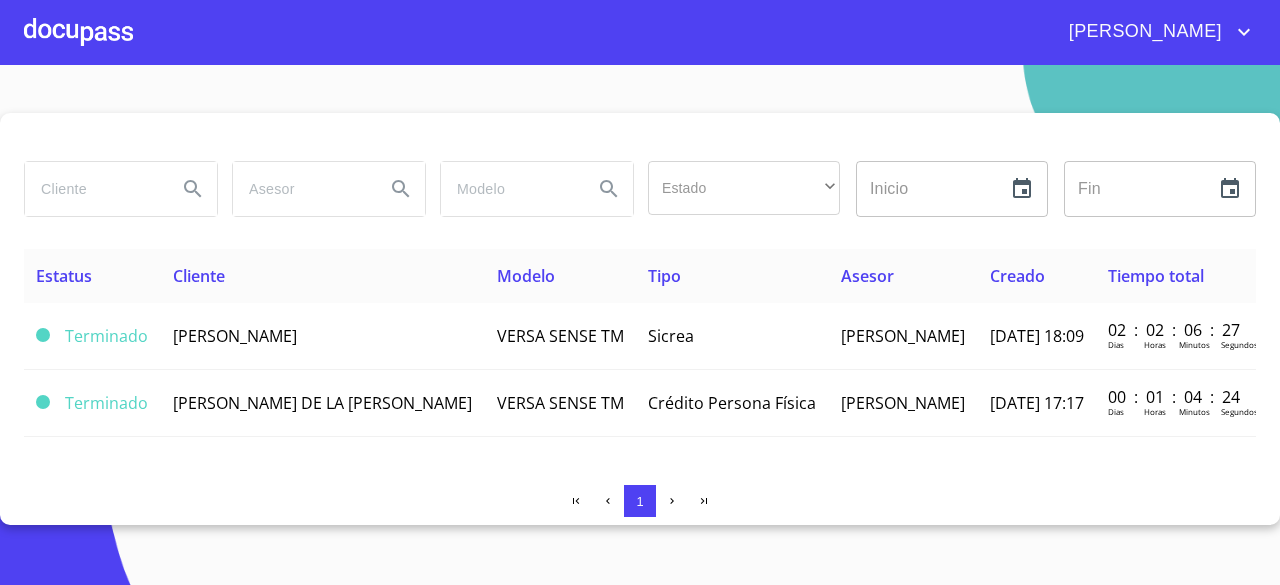click at bounding box center [93, 189] 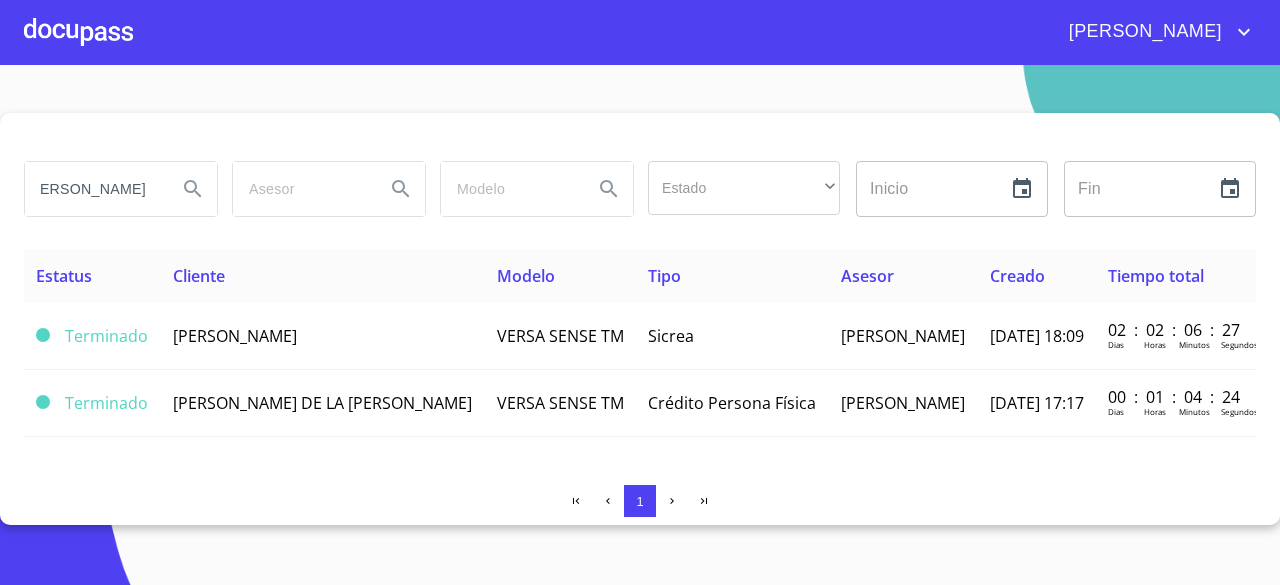 scroll, scrollTop: 0, scrollLeft: 24, axis: horizontal 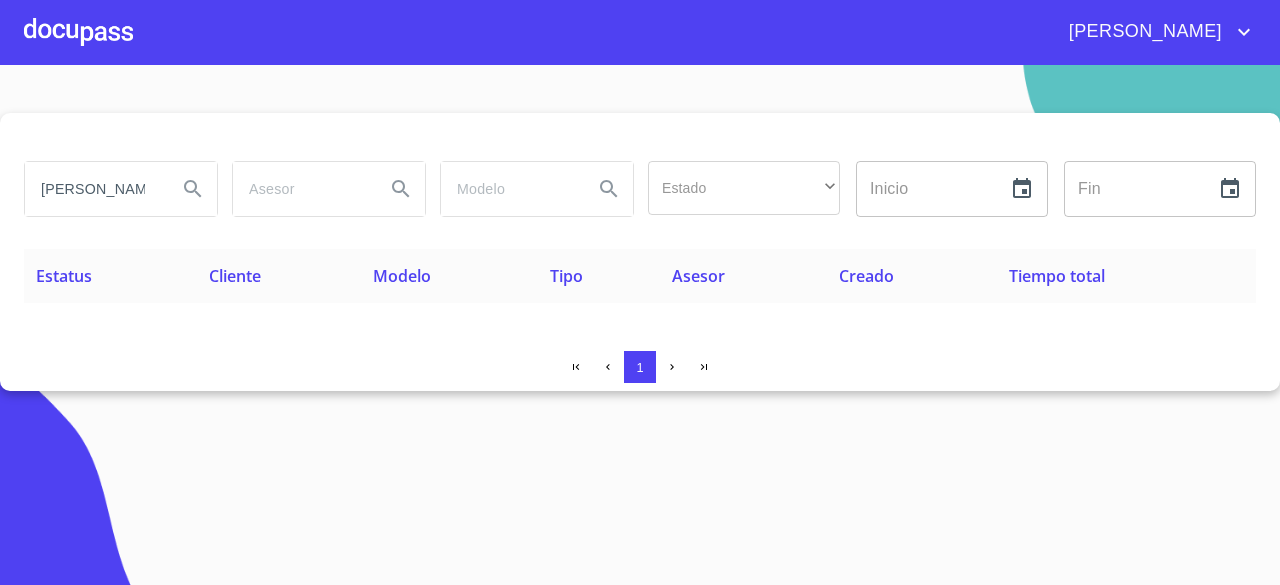 drag, startPoint x: 164, startPoint y: 191, endPoint x: 0, endPoint y: 191, distance: 164 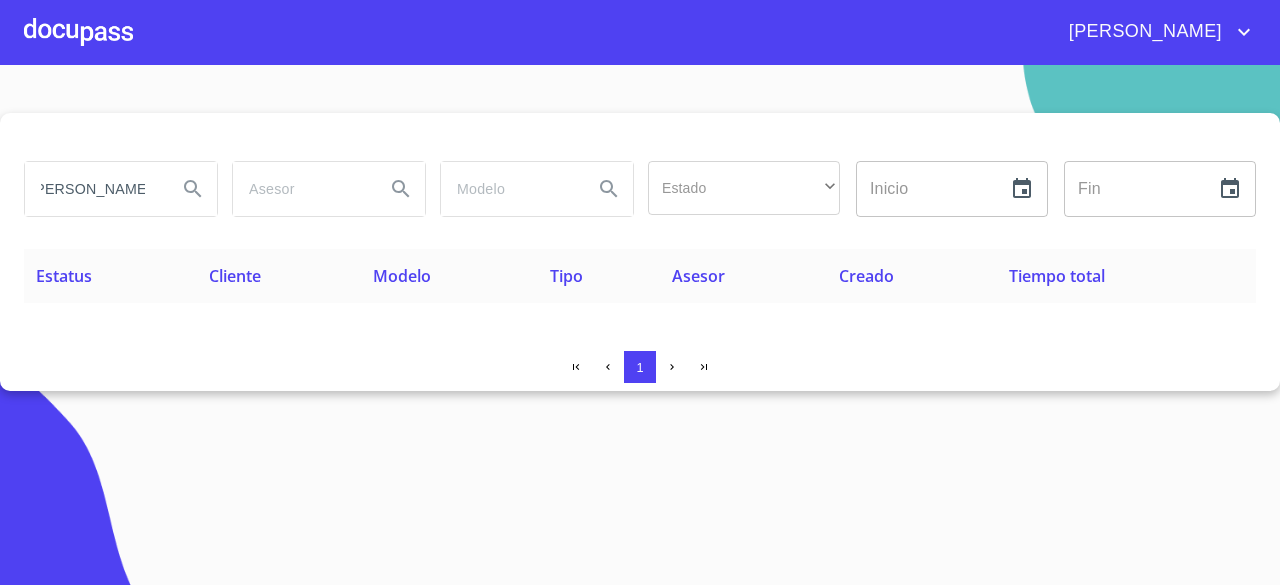 scroll, scrollTop: 0, scrollLeft: 0, axis: both 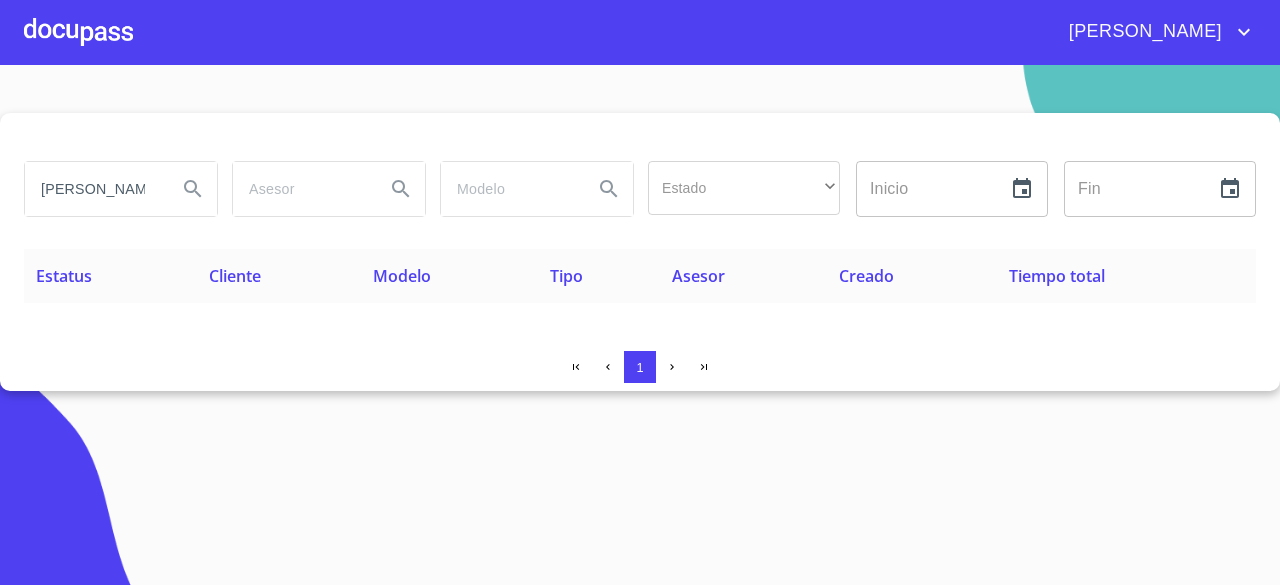 click on "ALFREDO A" at bounding box center (93, 189) 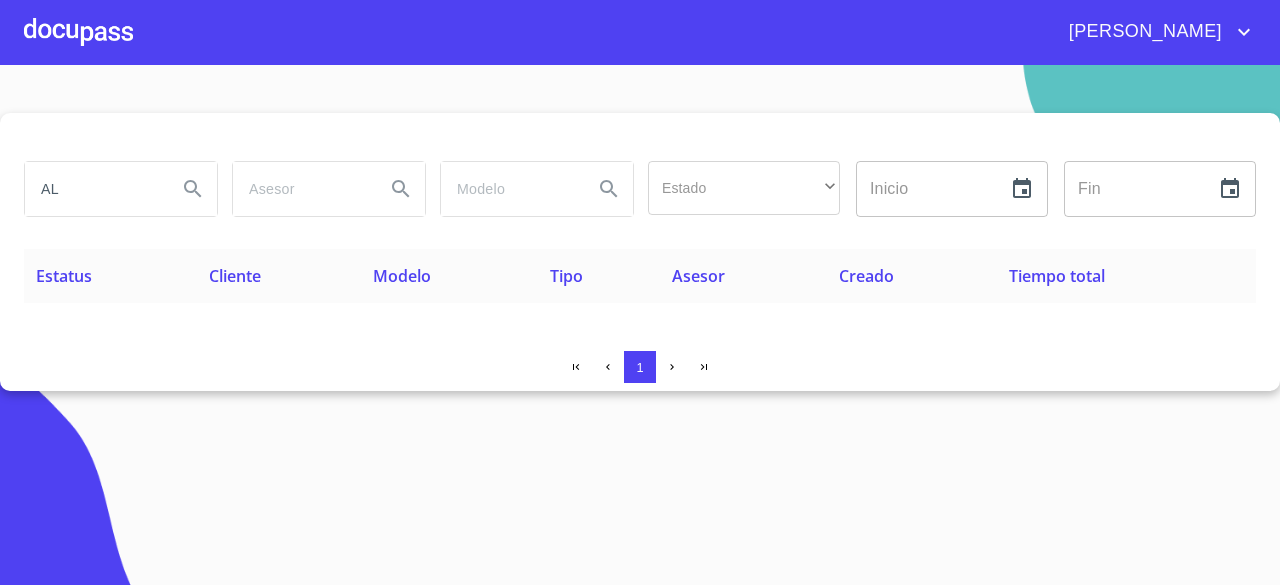 type on "A" 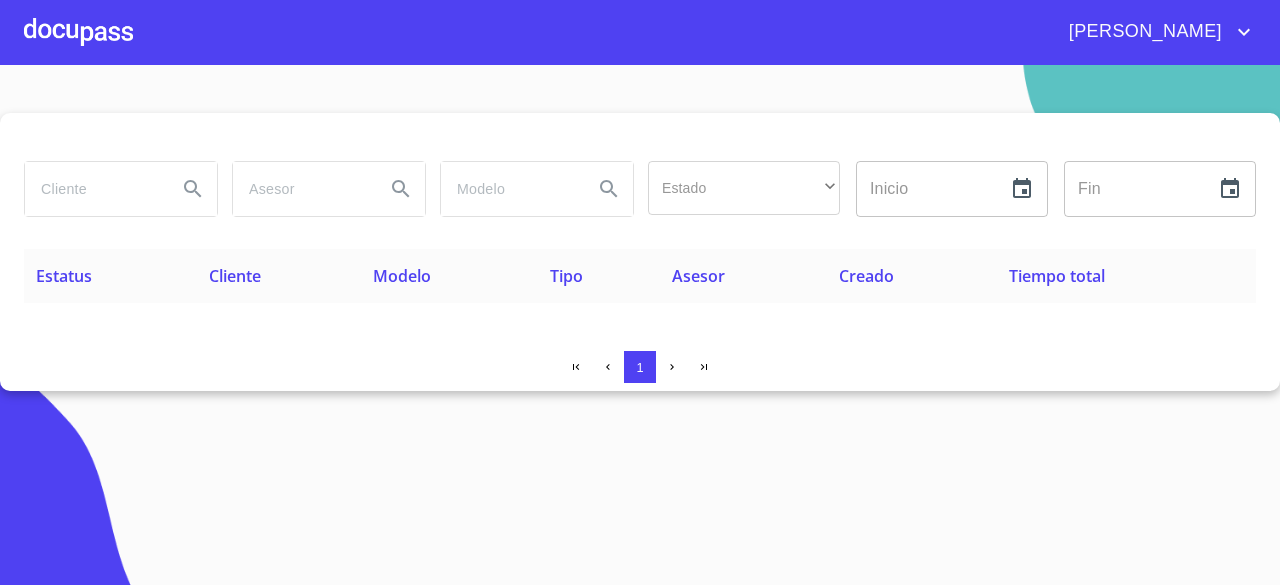type 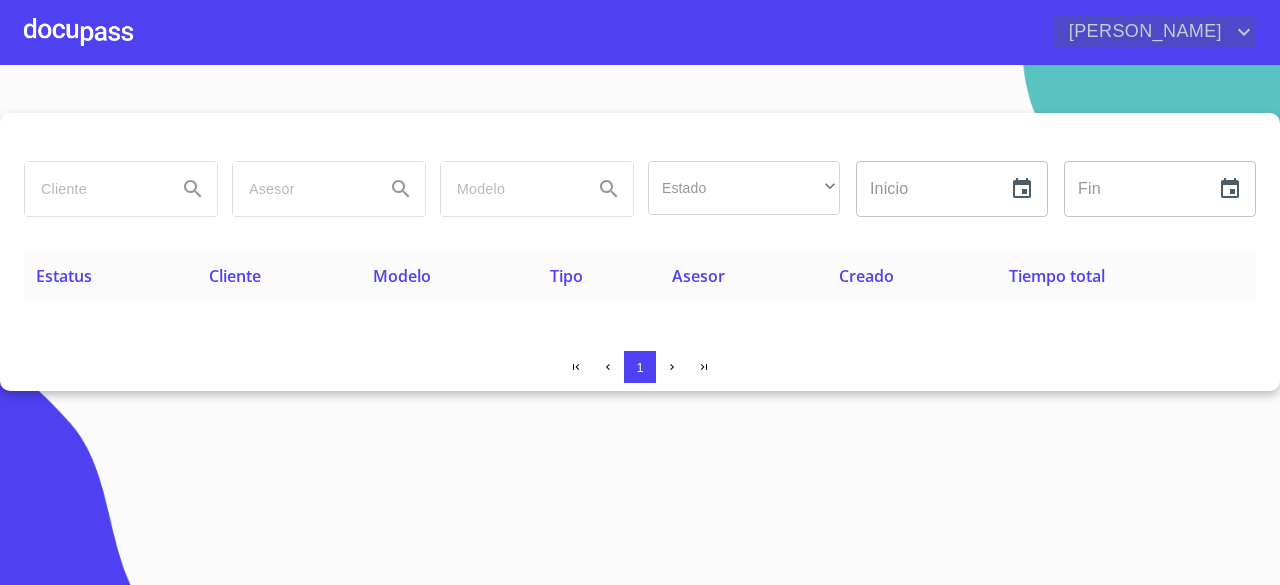 click on "[PERSON_NAME]" at bounding box center (1143, 32) 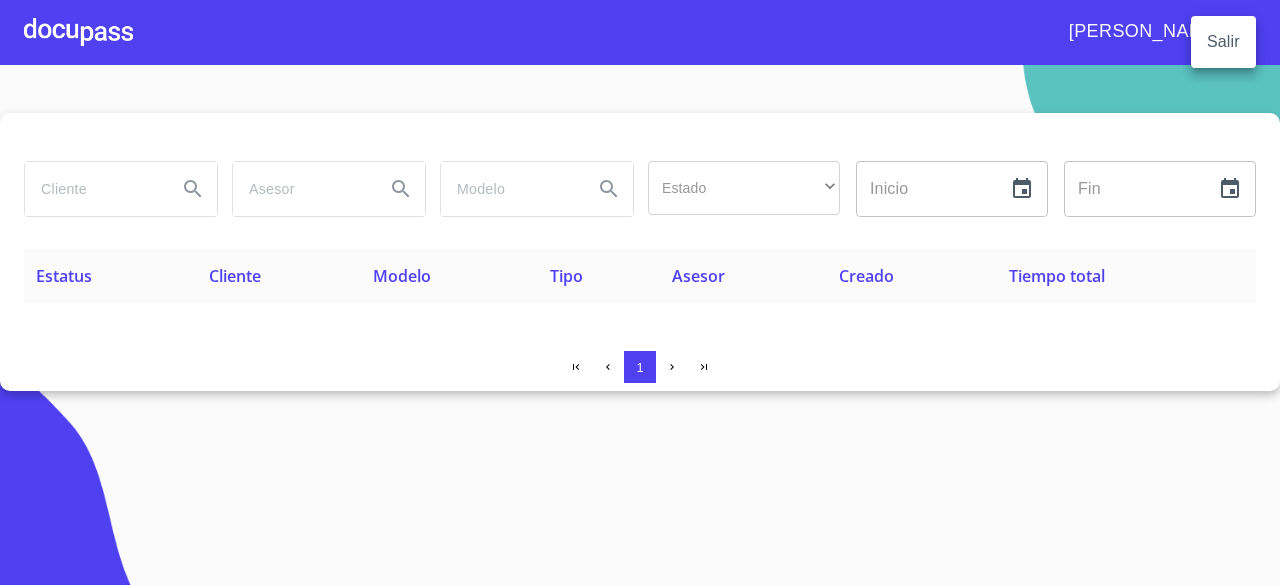click at bounding box center (640, 292) 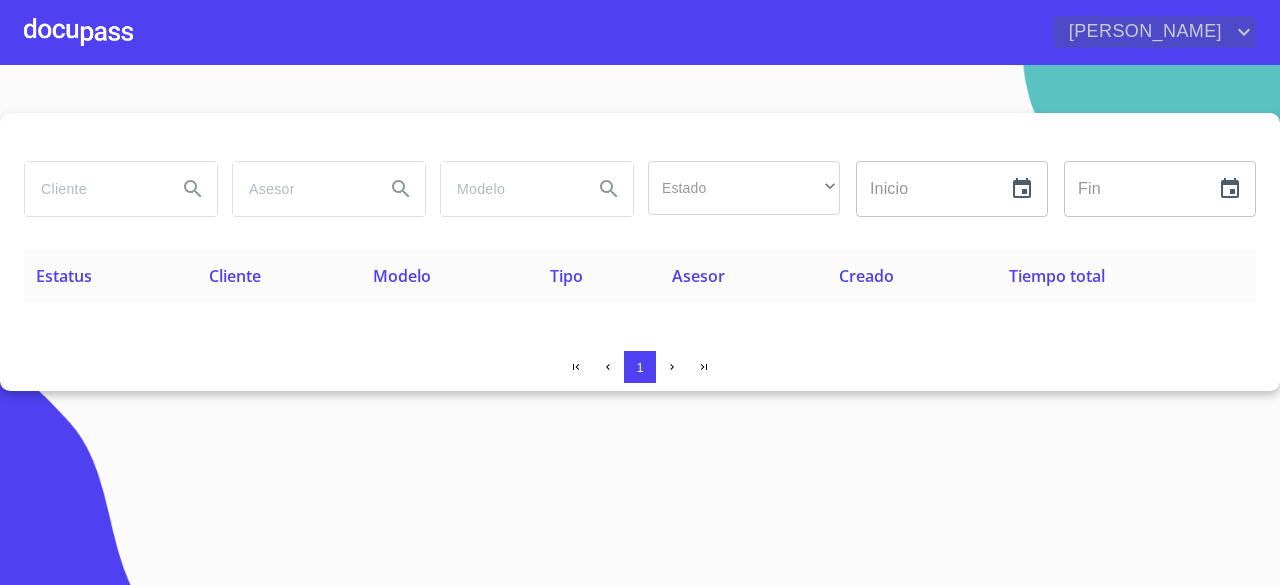 click 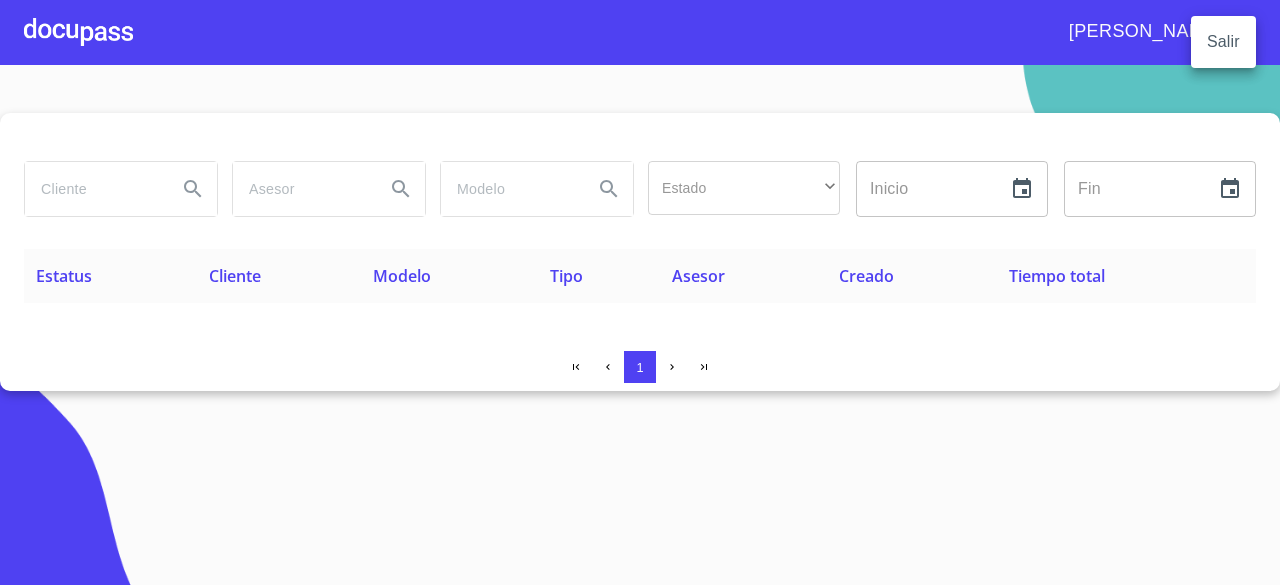 click at bounding box center [640, 292] 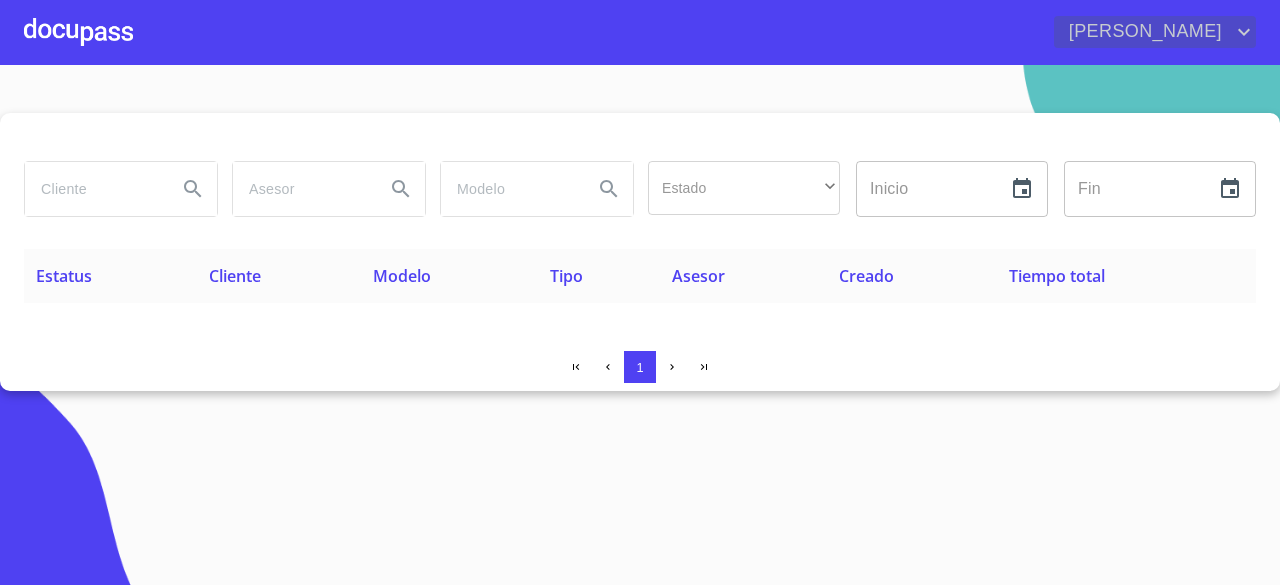 click 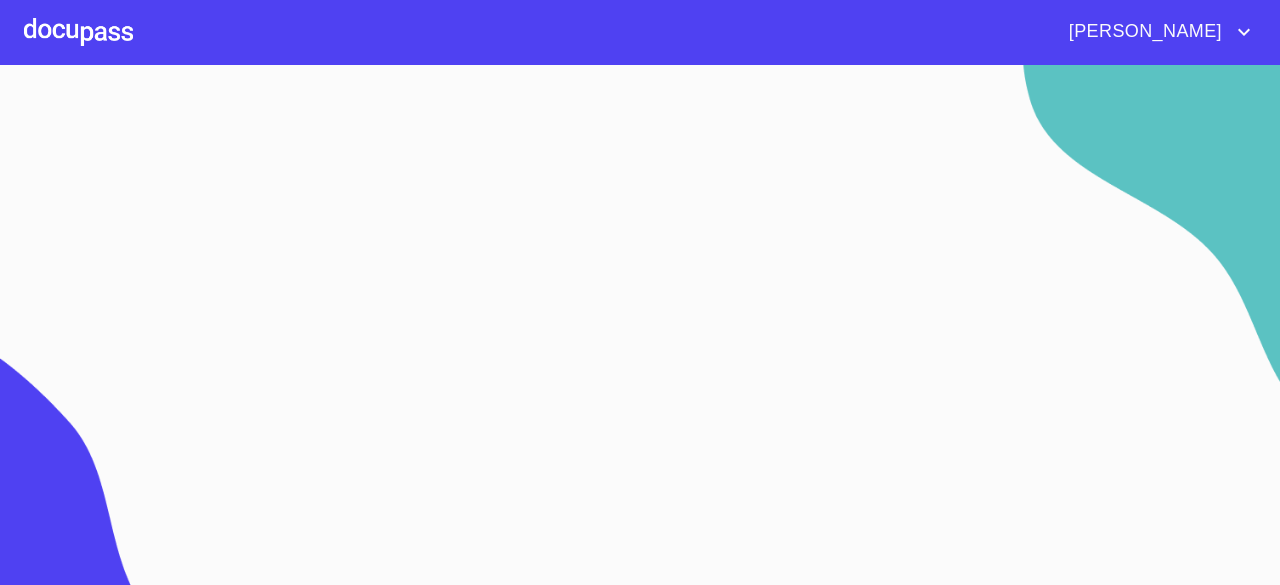 scroll, scrollTop: 0, scrollLeft: 0, axis: both 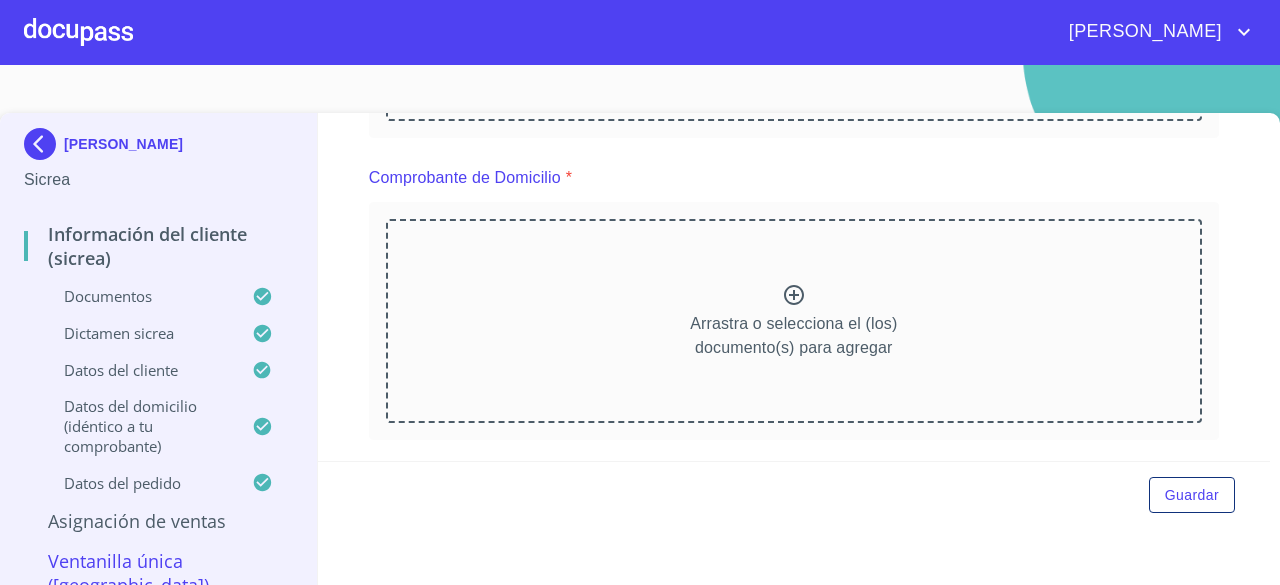 click at bounding box center (44, 144) 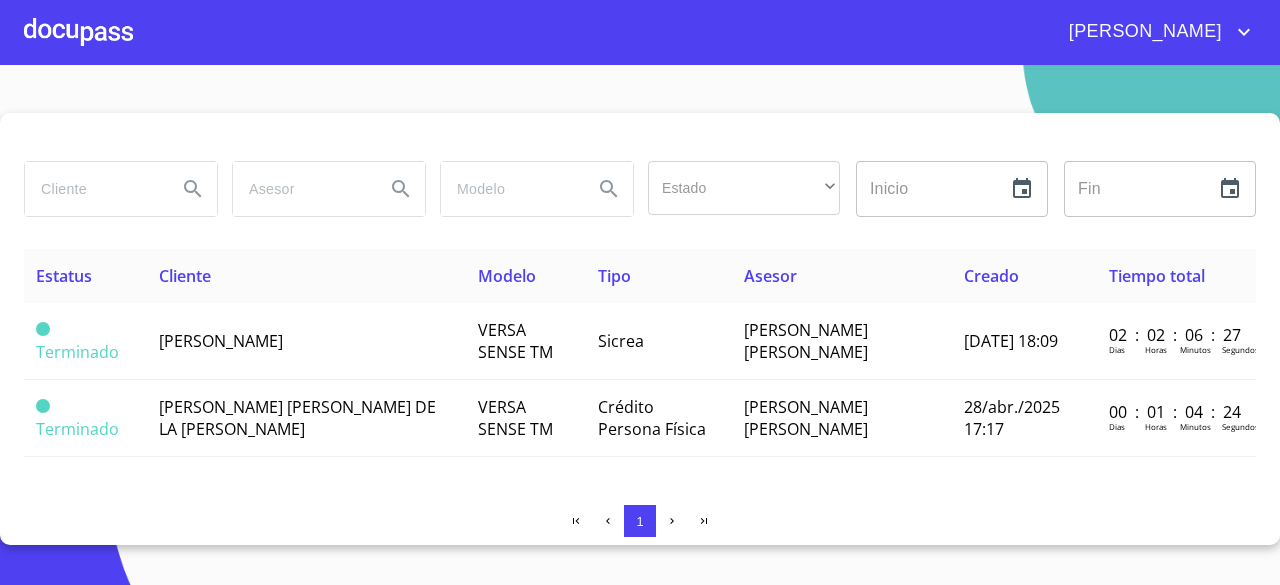 click 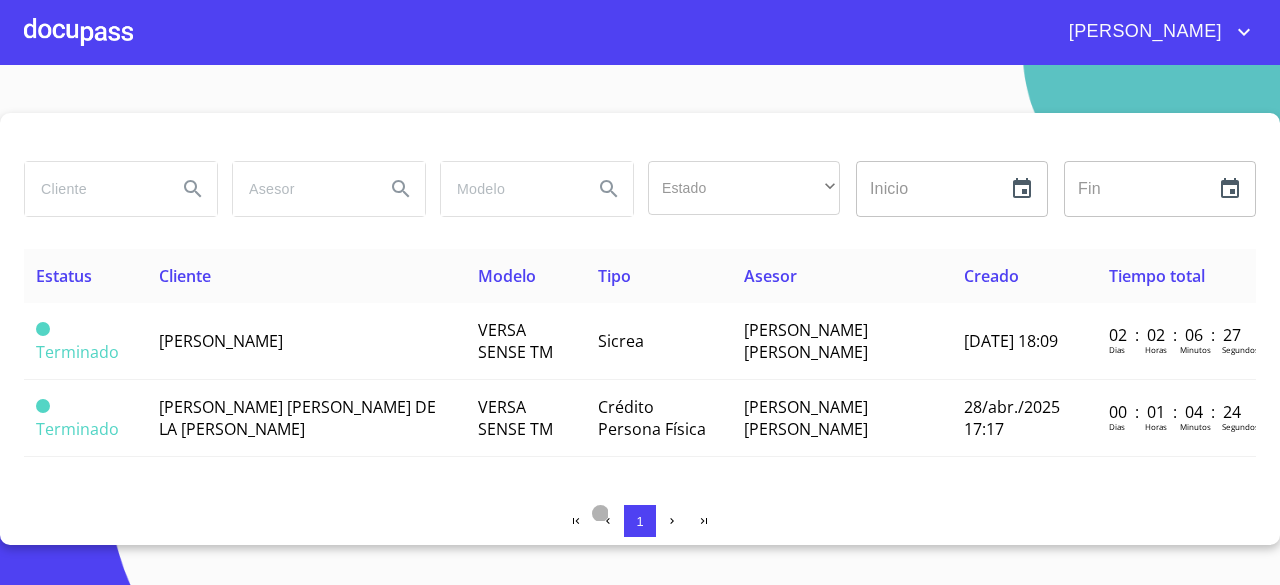 click 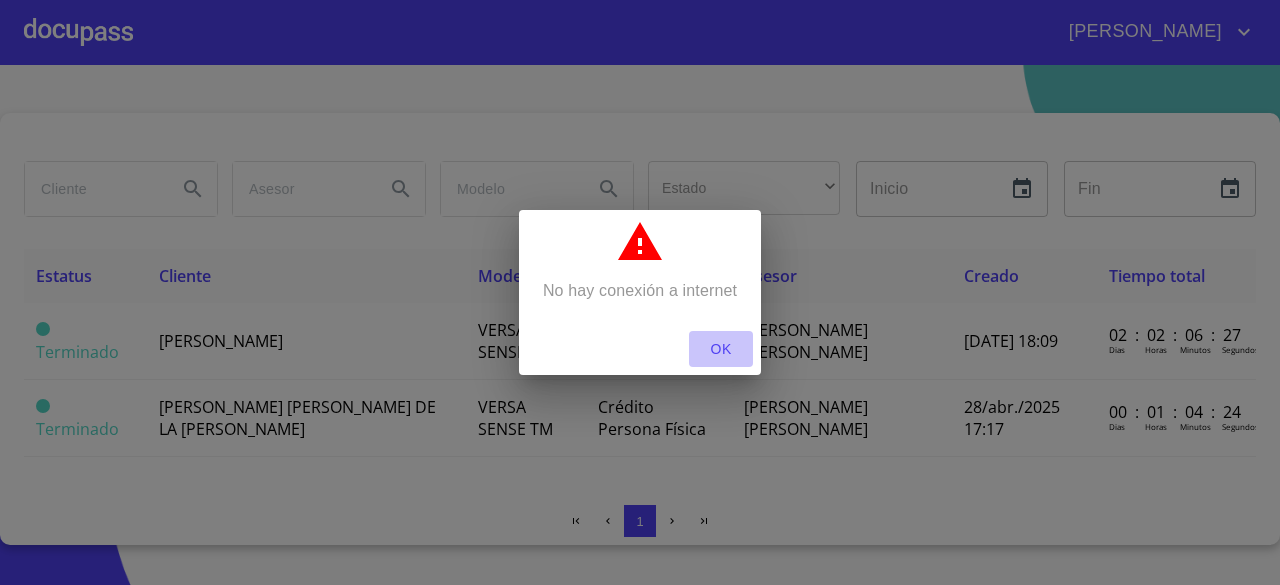click on "OK" at bounding box center [721, 349] 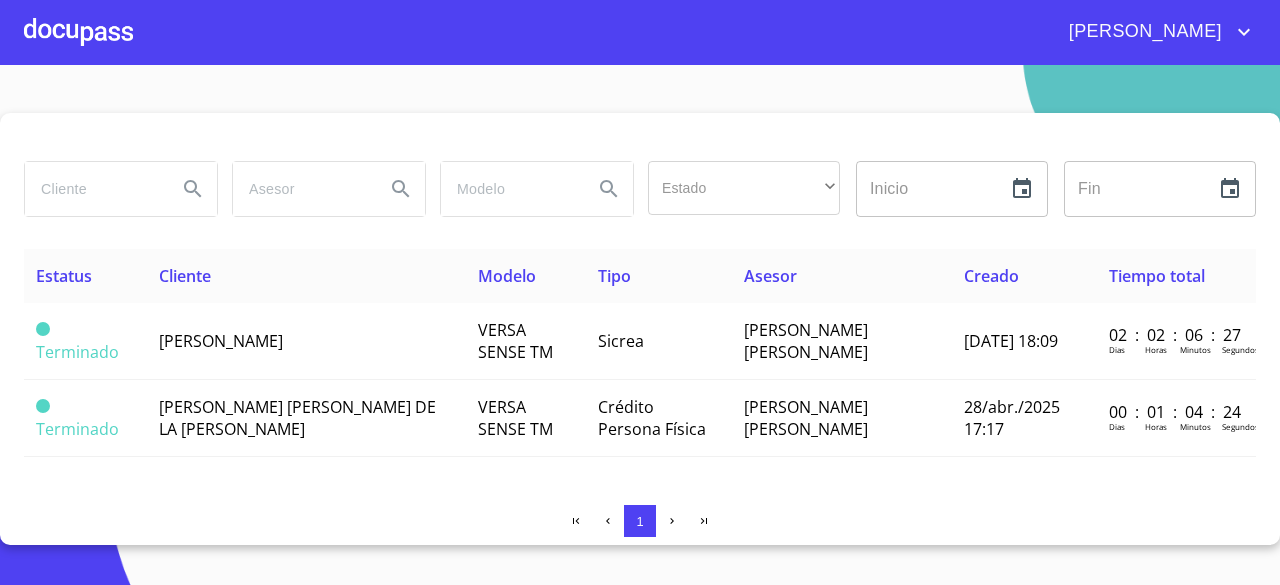 click at bounding box center [78, 32] 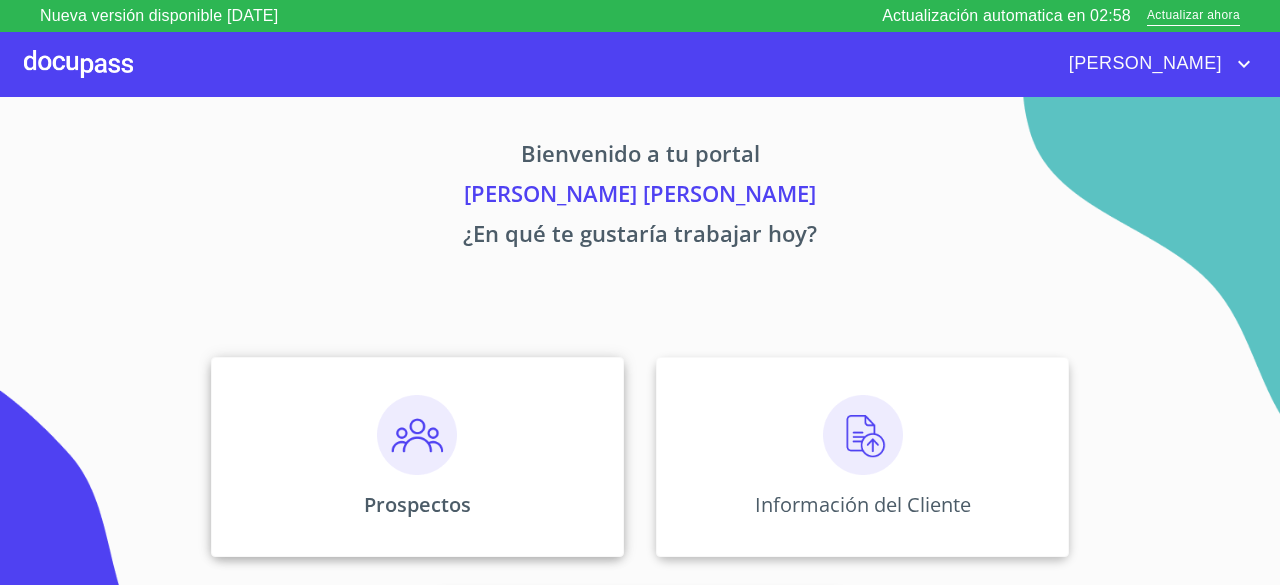 click at bounding box center [417, 435] 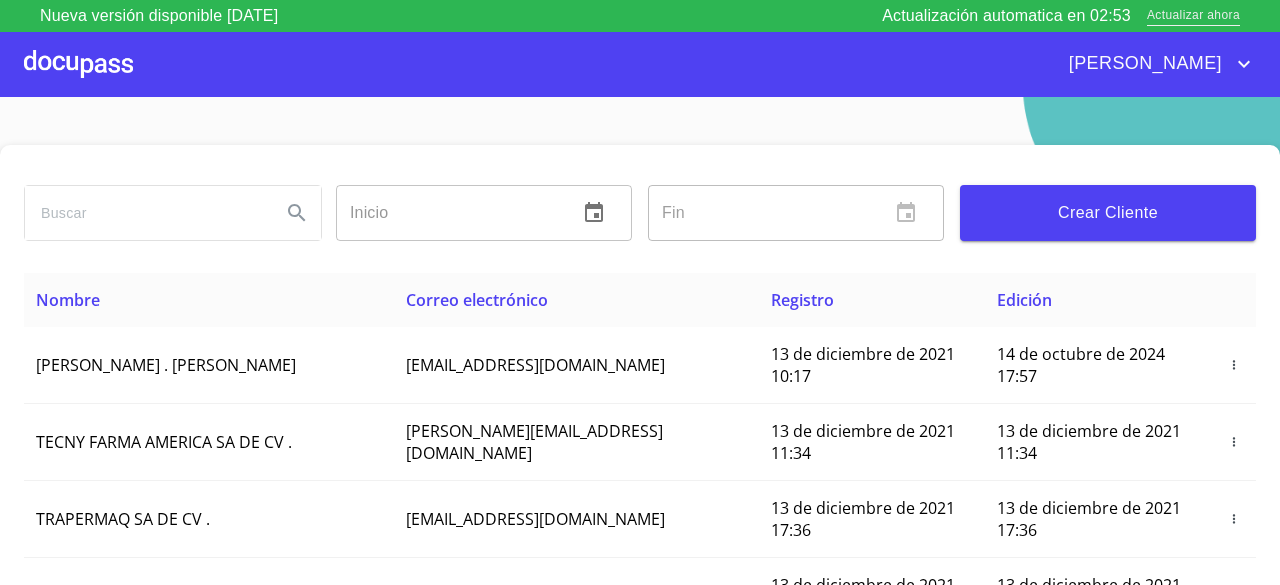 click on "Actualizar ahora" at bounding box center [1193, 16] 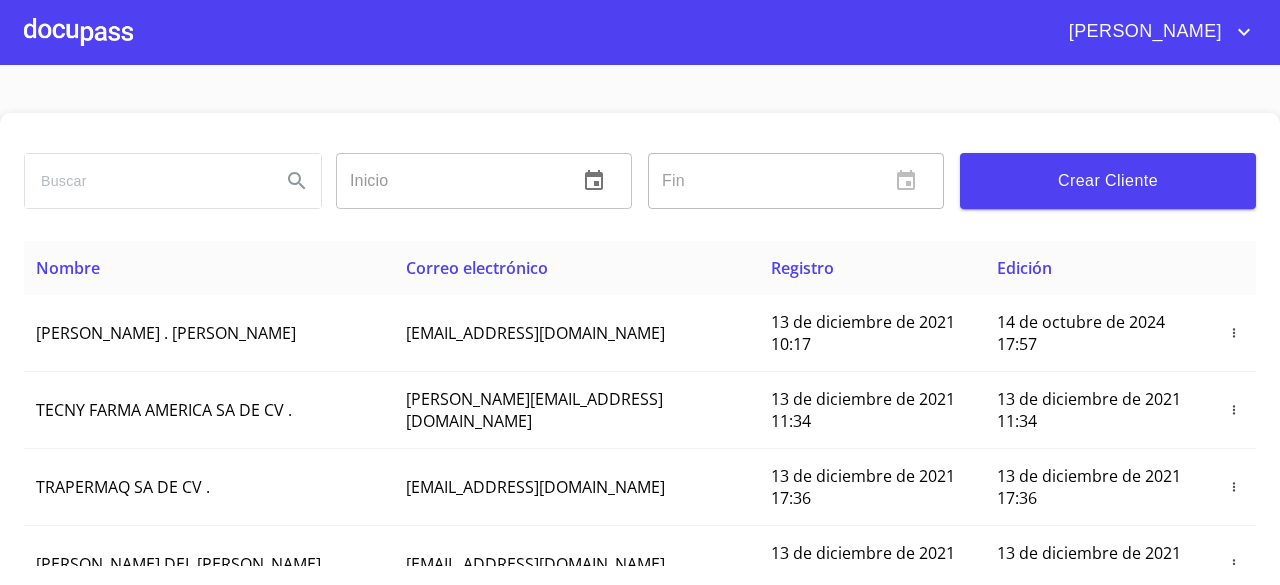 scroll, scrollTop: 0, scrollLeft: 0, axis: both 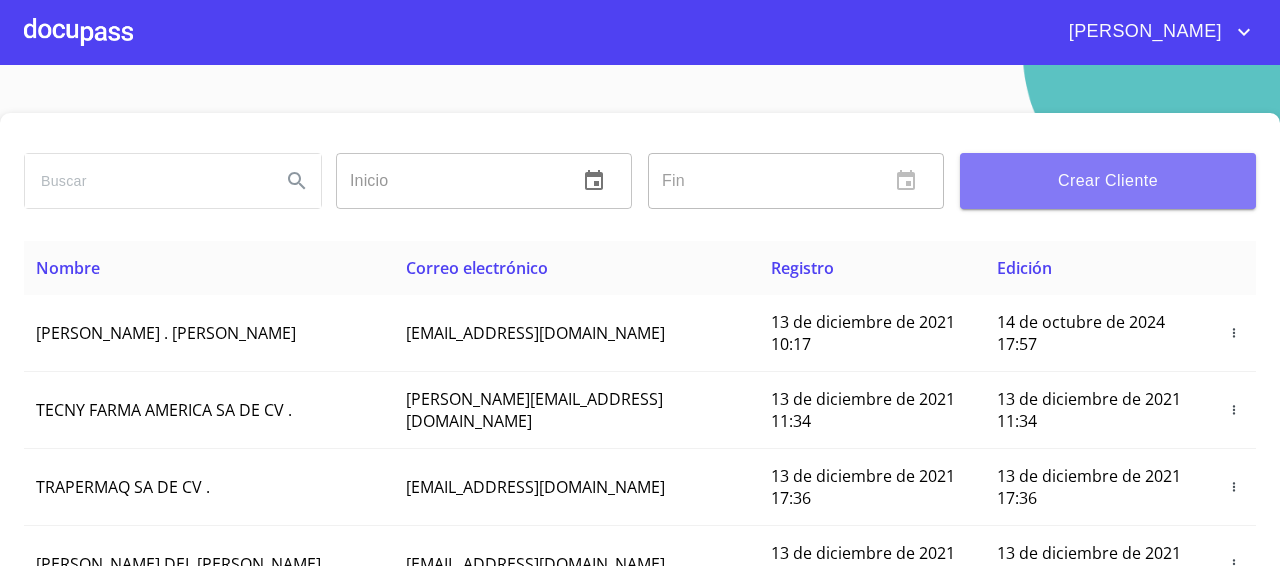 click on "Crear Cliente" at bounding box center [1108, 181] 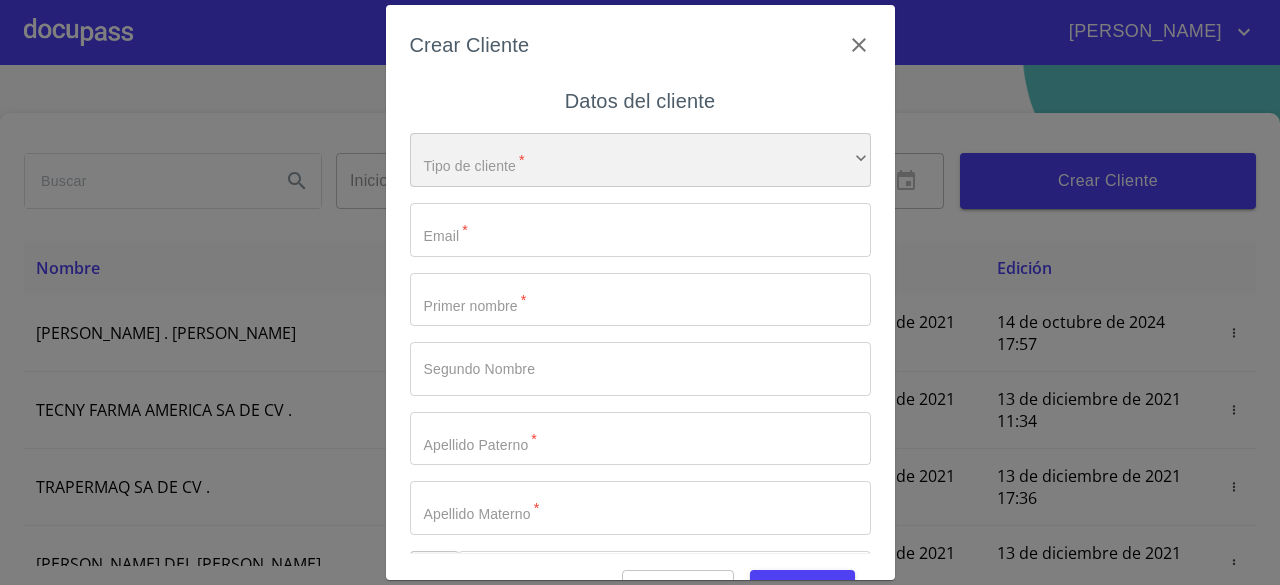 click on "​" at bounding box center [640, 160] 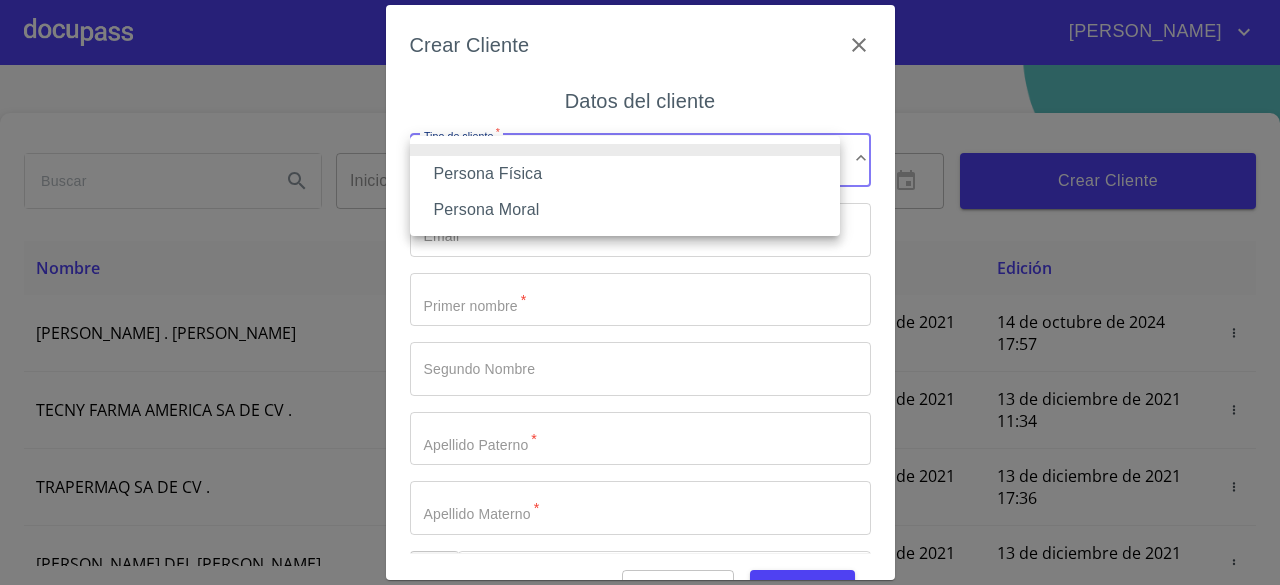 click on "Persona Física" at bounding box center (625, 174) 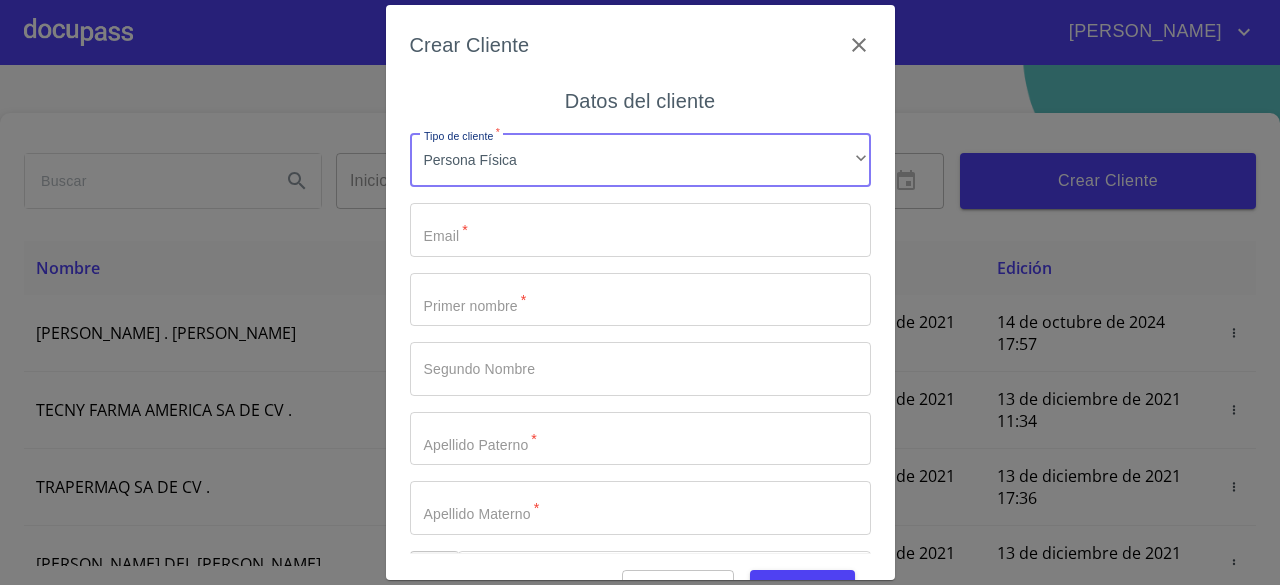 click on "Tipo de cliente   *" at bounding box center [640, 230] 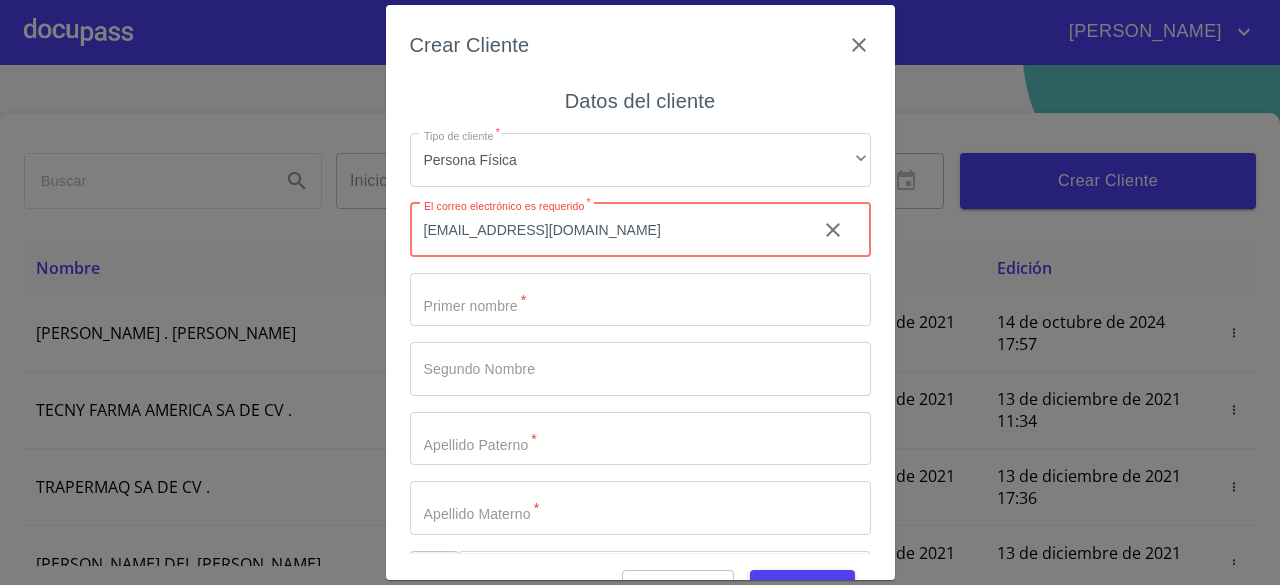 type on "[EMAIL_ADDRESS][DOMAIN_NAME]" 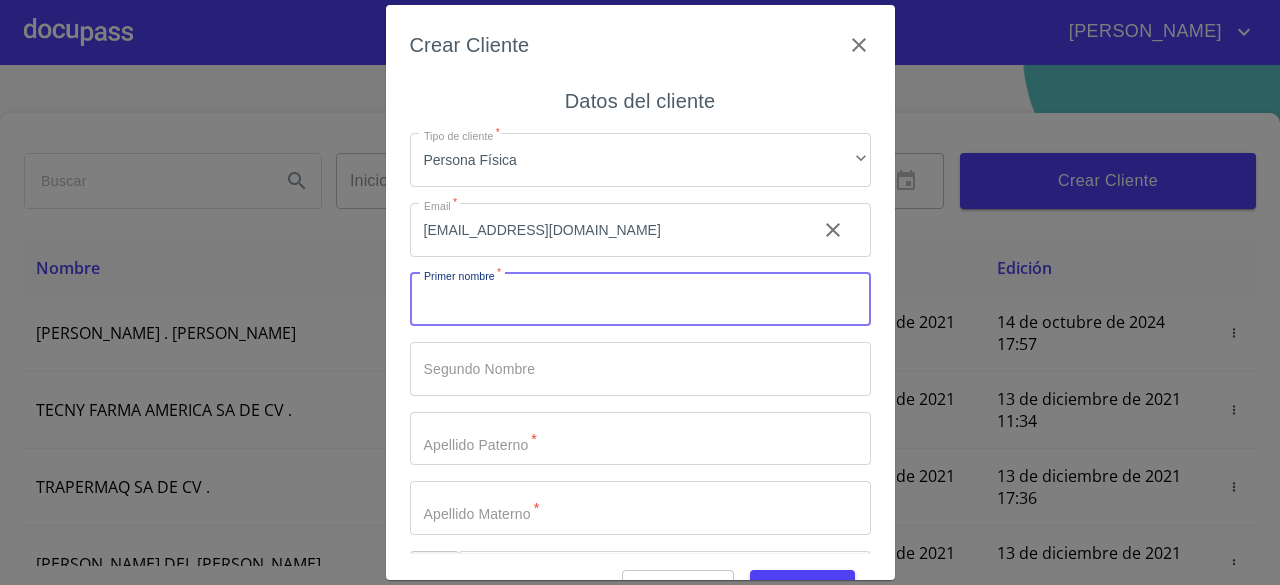click on "Tipo de cliente   *" at bounding box center [640, 300] 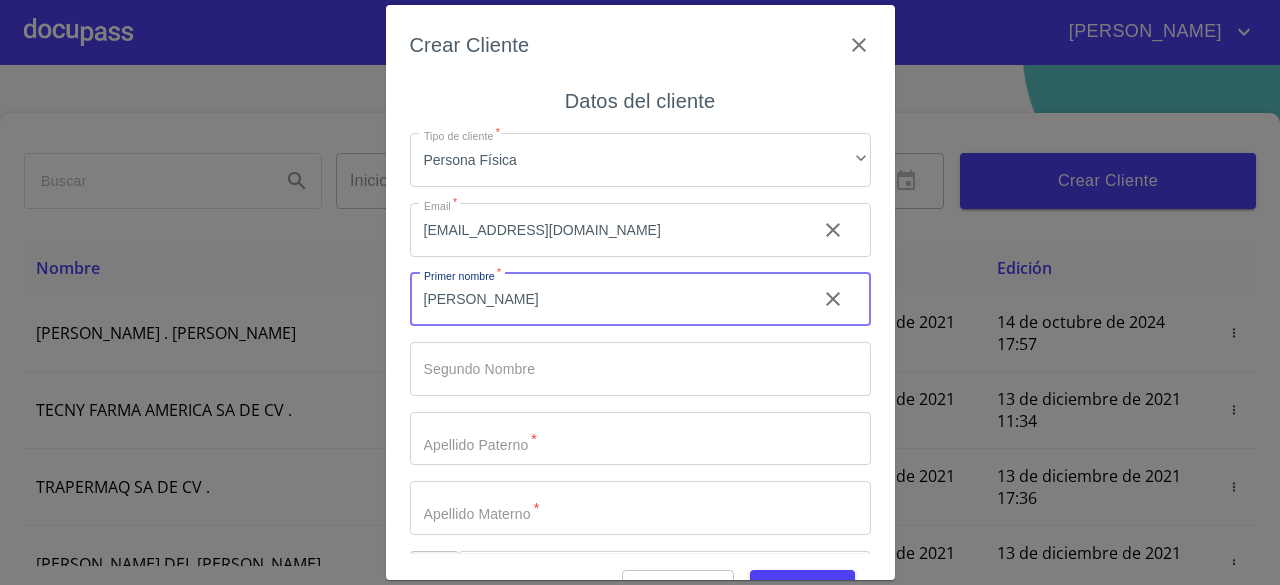 type on "[PERSON_NAME]" 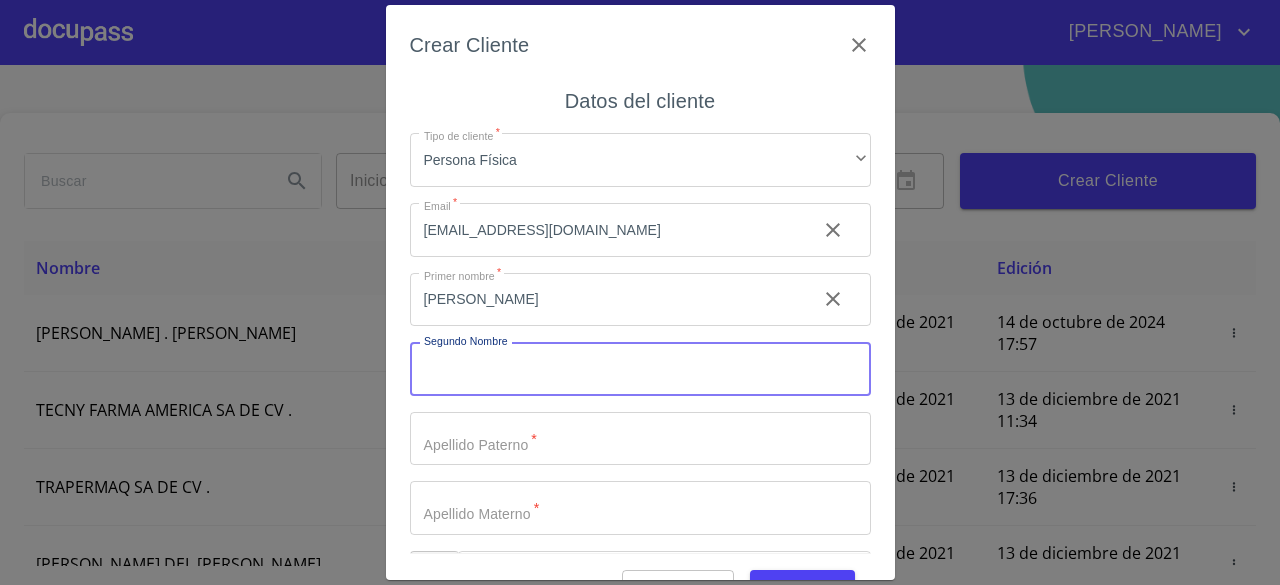 click on "Tipo de cliente   *" at bounding box center [640, 369] 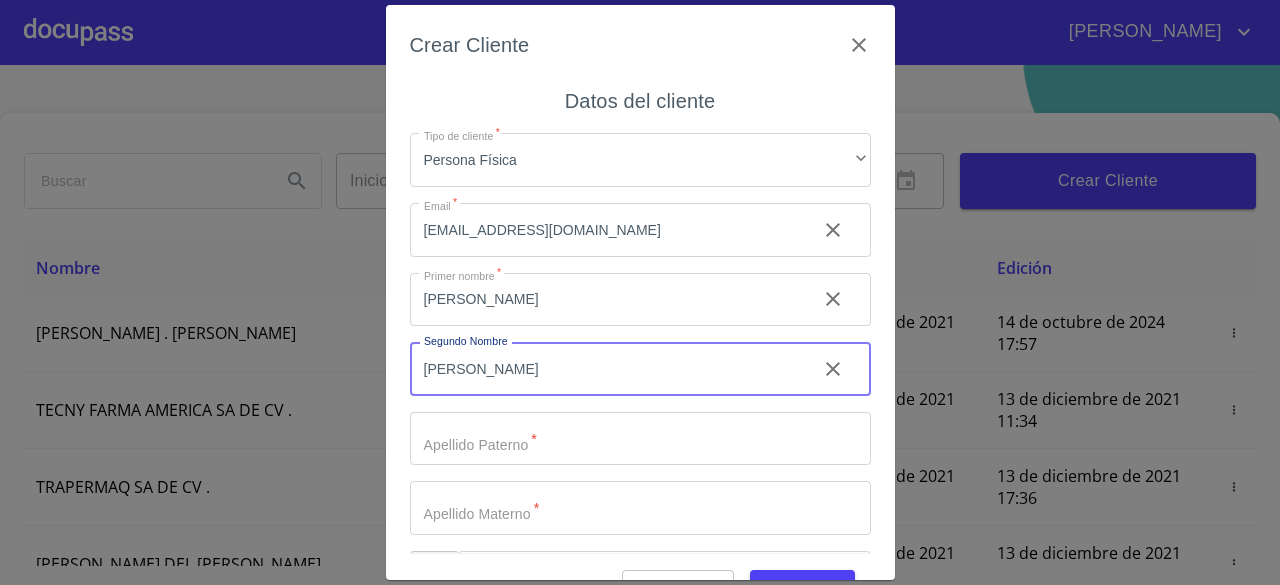 type on "[PERSON_NAME]" 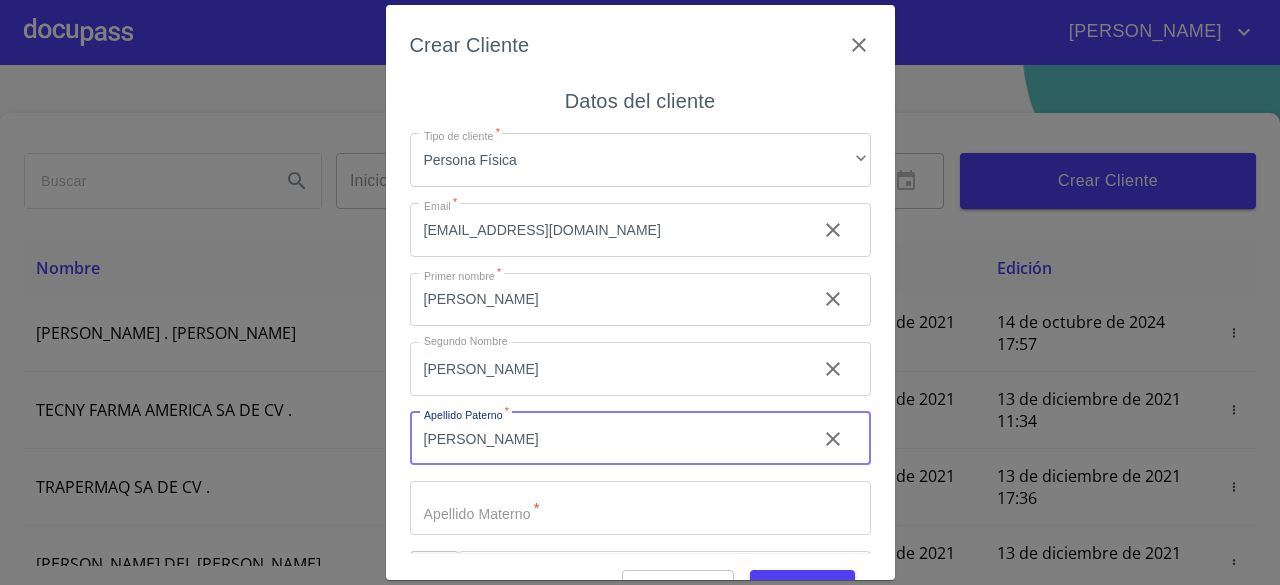 scroll, scrollTop: 68, scrollLeft: 0, axis: vertical 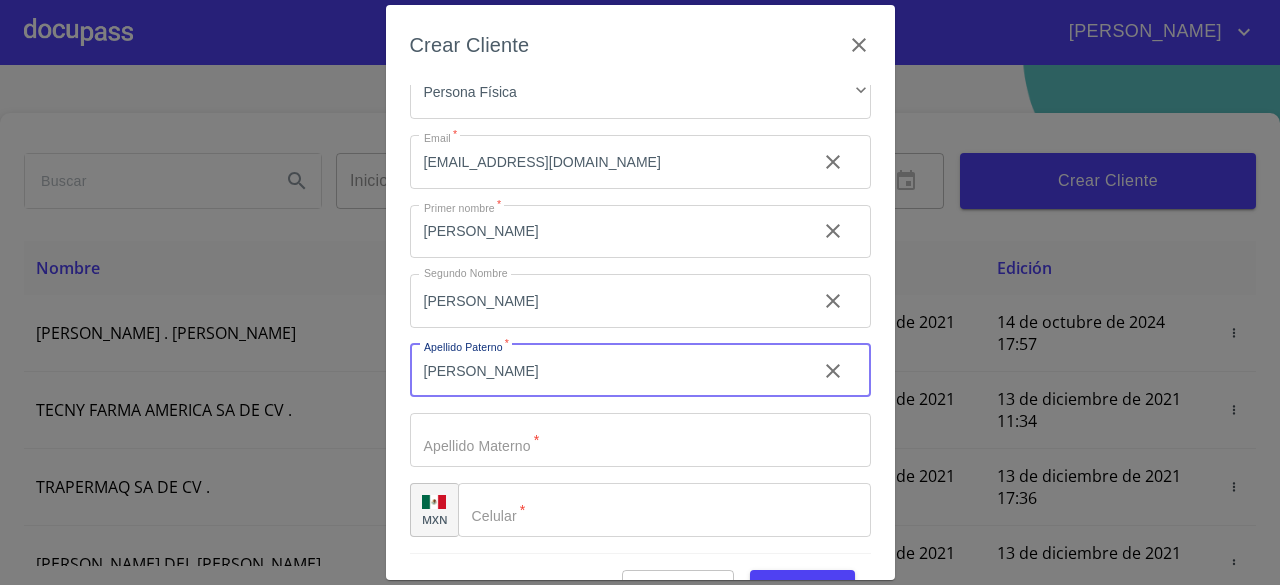 type on "[PERSON_NAME]" 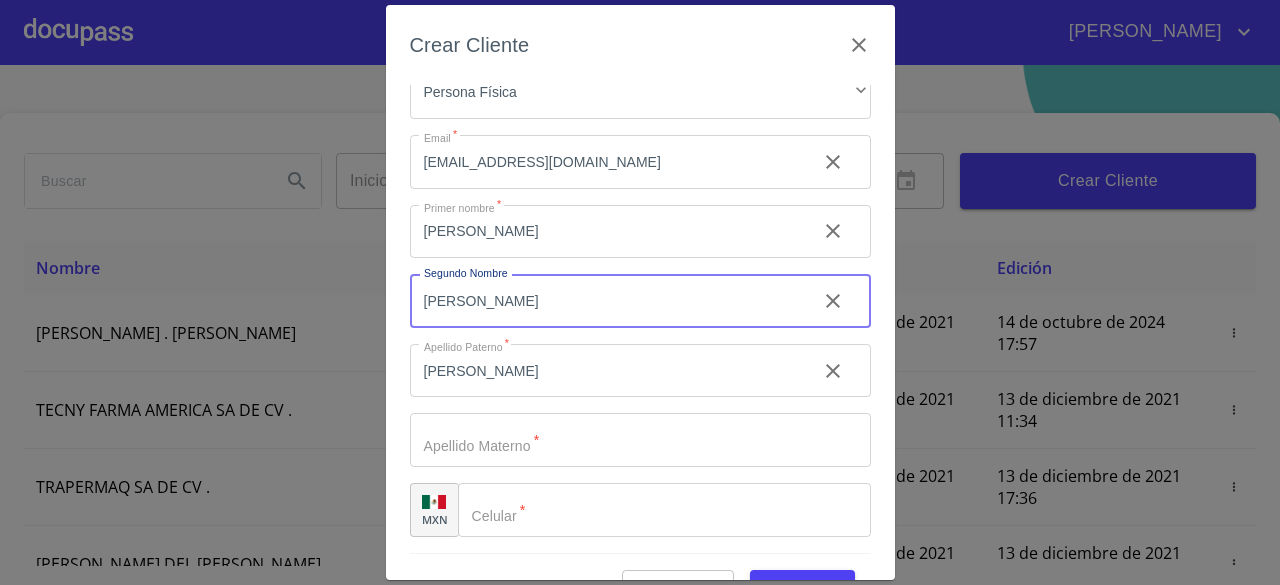 drag, startPoint x: 527, startPoint y: 295, endPoint x: 274, endPoint y: 295, distance: 253 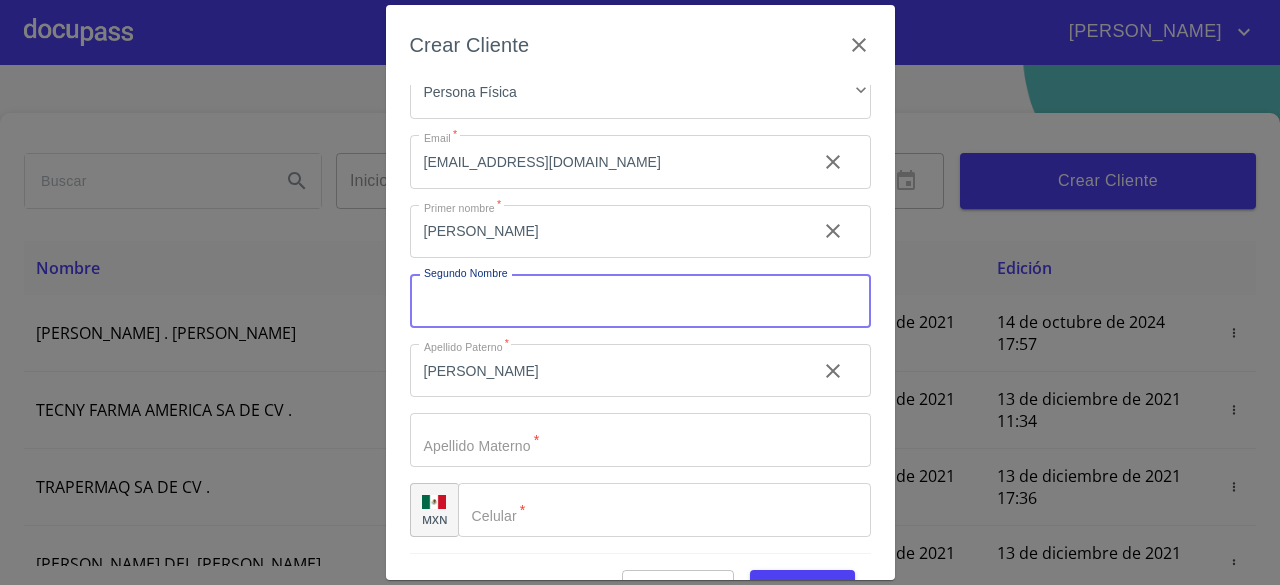 type 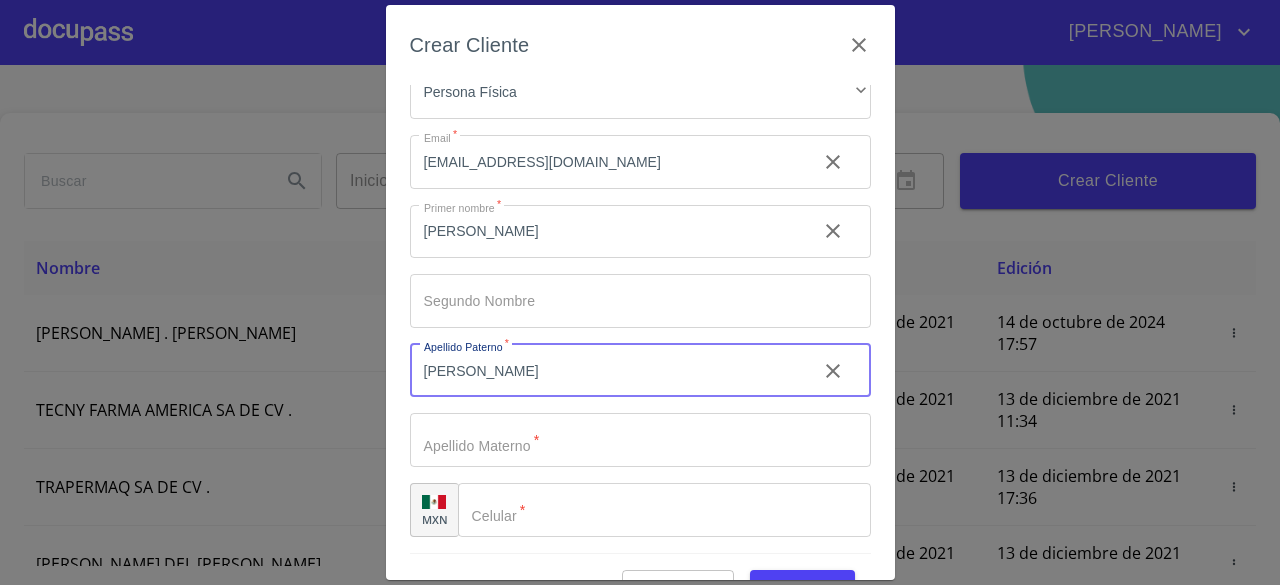 drag, startPoint x: 491, startPoint y: 359, endPoint x: 268, endPoint y: 363, distance: 223.03587 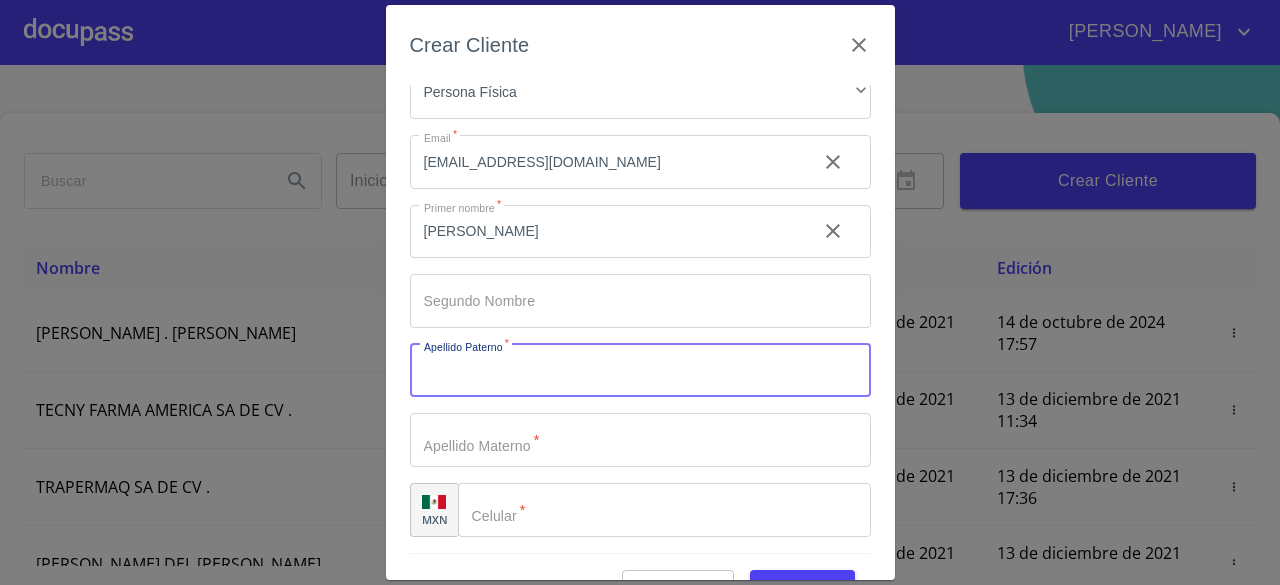 click on "Tipo de cliente   *" at bounding box center (640, 371) 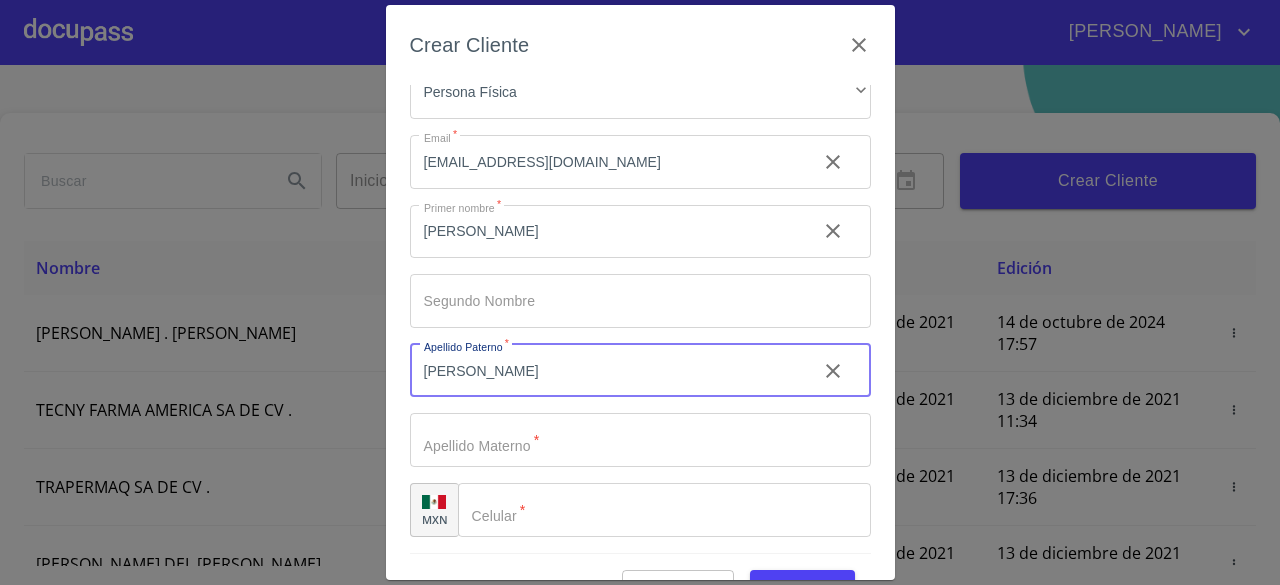 type on "[PERSON_NAME]" 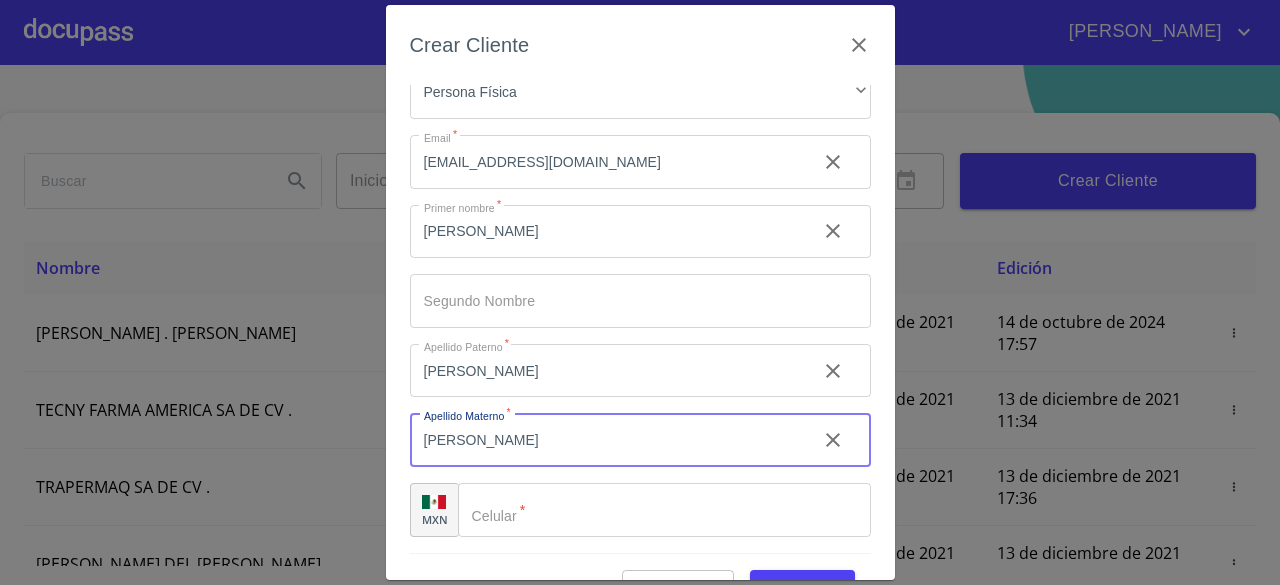 type on "[PERSON_NAME]" 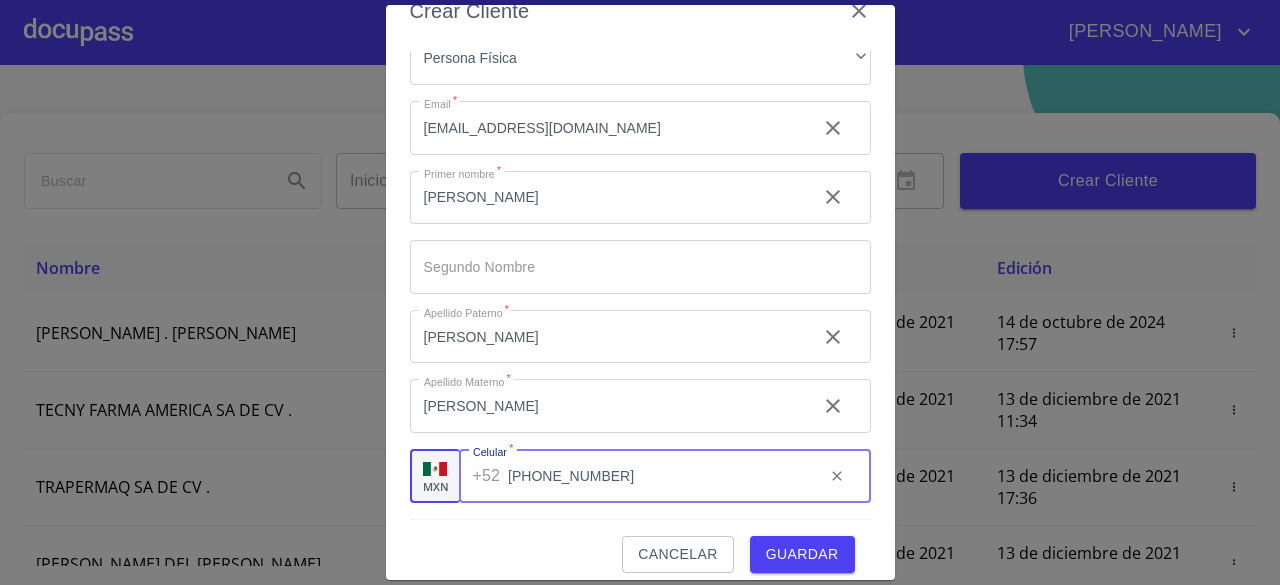 scroll, scrollTop: 50, scrollLeft: 0, axis: vertical 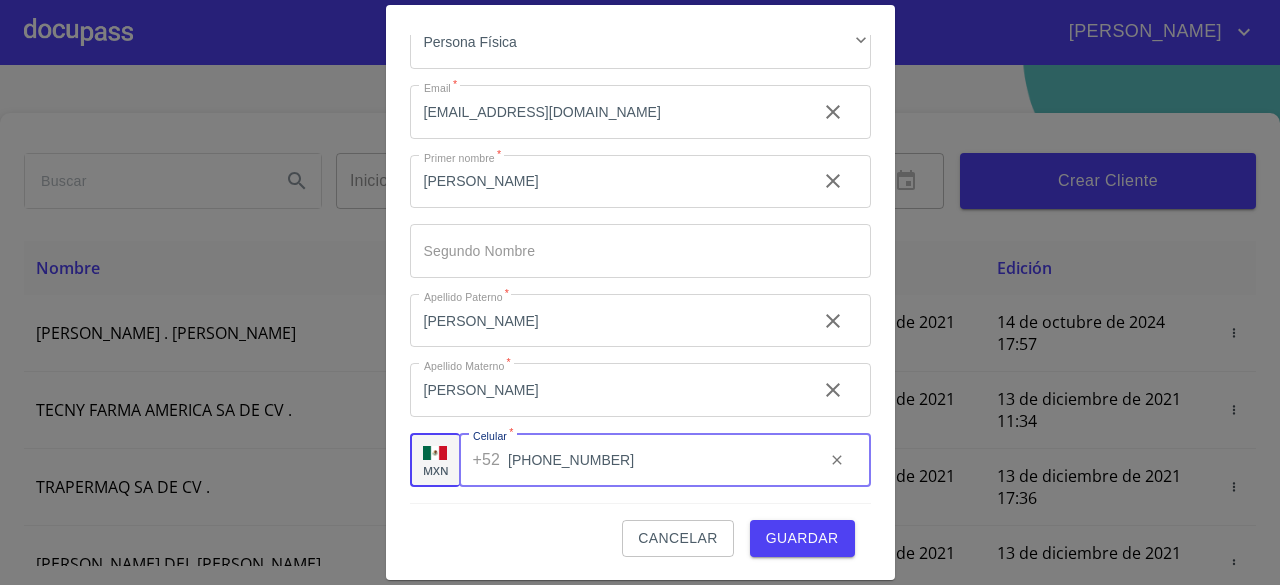 type on "[PHONE_NUMBER]" 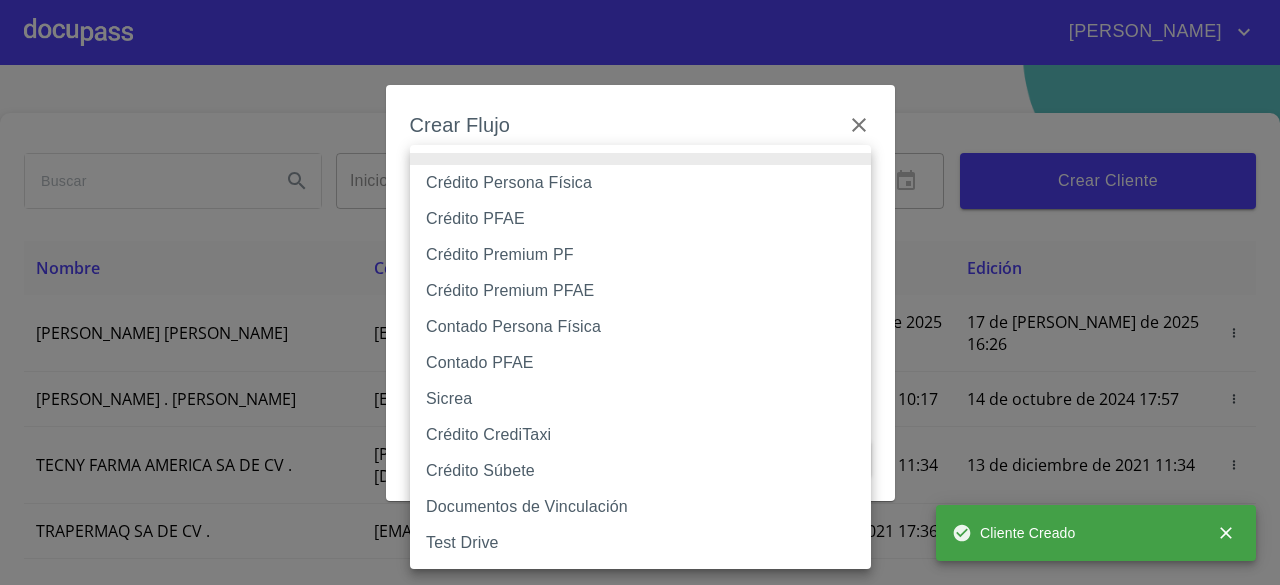 click on "[PERSON_NAME] ​ Fin ​ Crear Cliente Nombre   Correo electrónico   Registro   Edición     [PERSON_NAME] [PERSON_NAME] [EMAIL_ADDRESS][DOMAIN_NAME] 17 de [PERSON_NAME] de 2025 16:26 17 de [PERSON_NAME] de 2025 16:26 ROMEO . [PERSON_NAME] [EMAIL_ADDRESS][DOMAIN_NAME] 13 de diciembre de 2021 10:17 14 de octubre de 2024 17:57 TECNY FARMA AMERICA  SA DE CV  . [PERSON_NAME][EMAIL_ADDRESS][DOMAIN_NAME] 13 de diciembre de 2021 11:34 13 de diciembre de 2021 11:34 TRAPERMAQ SA DE CV  . [EMAIL_ADDRESS][DOMAIN_NAME] 13 de diciembre de 2021 17:36 13 de diciembre de 2021 17:36 [PERSON_NAME] DEL [PERSON_NAME] [EMAIL_ADDRESS][DOMAIN_NAME] 13 de diciembre de 2021 18:44 13 de diciembre de 2021 18:44 [PERSON_NAME]  [PERSON_NAME]  [PERSON_NAME][EMAIL_ADDRESS][DOMAIN_NAME] 14 de diciembre de 2021 11:46 14 de diciembre de 2021 11:46 SOLUCION EN LIMPIEZA DE JOCOTEPEC SDRL DE CV . [EMAIL_ADDRESS][DOMAIN_NAME] 14 de diciembre de 2021 12:14 15 de diciembre de 2021 18:52 [PERSON_NAME] [PERSON_NAME] [EMAIL_ADDRESS][DOMAIN_NAME] 14 de diciembre de 2021 15:01 26 de abril de 2024 17:58 [EMAIL_ADDRESS][DOMAIN_NAME]" at bounding box center (640, 292) 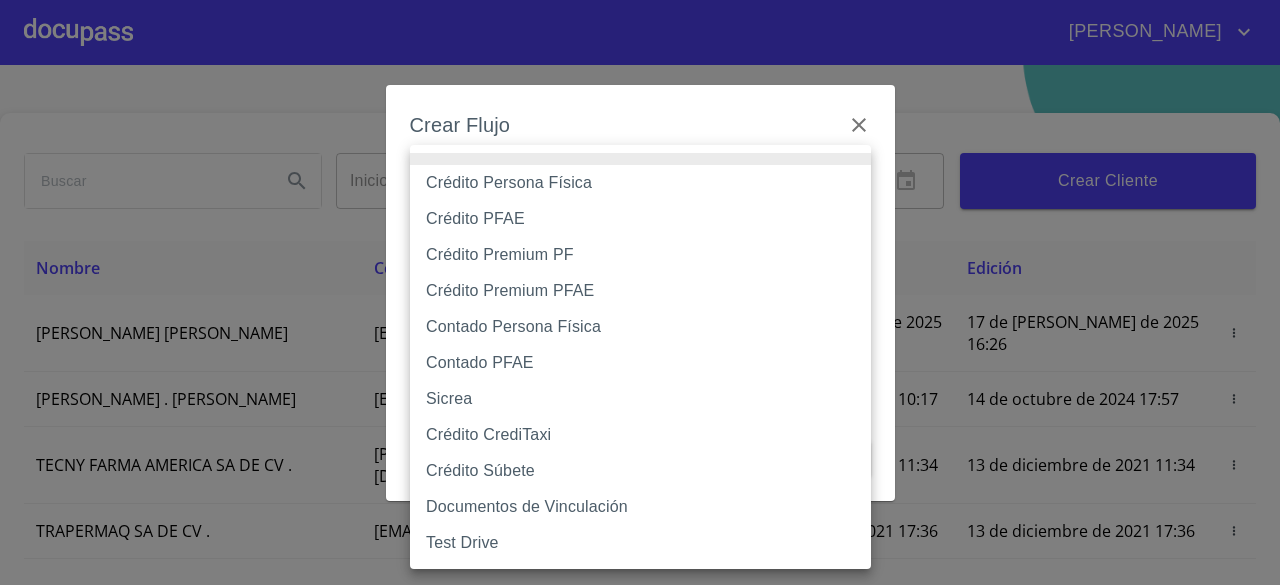 click on "Crédito Persona Física" at bounding box center [640, 183] 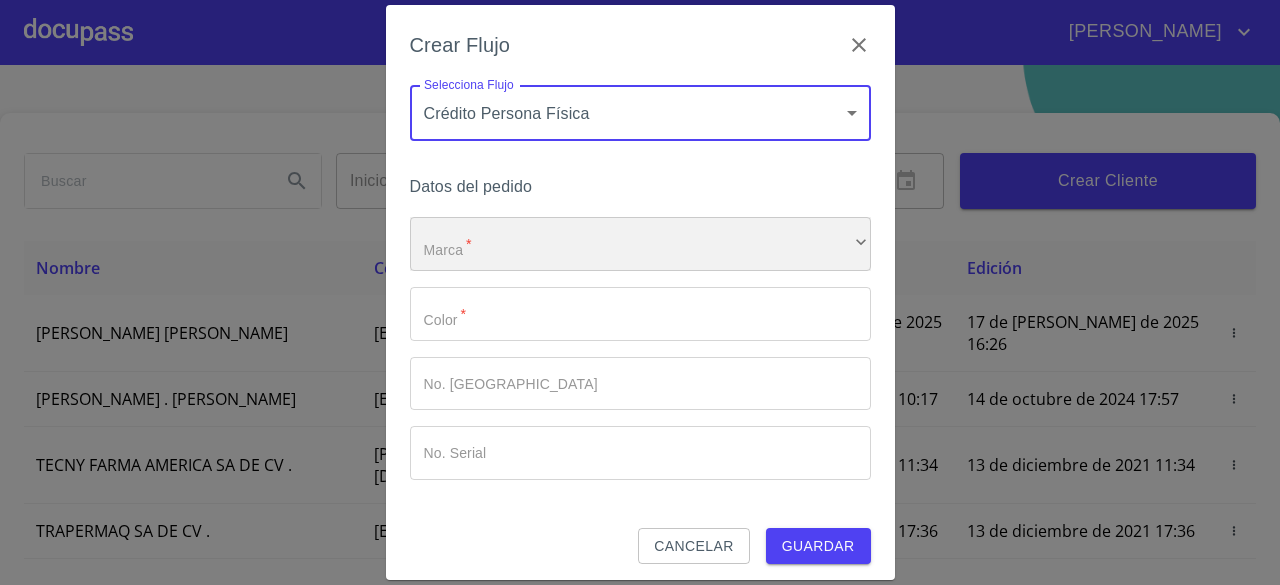 click on "​" at bounding box center (640, 244) 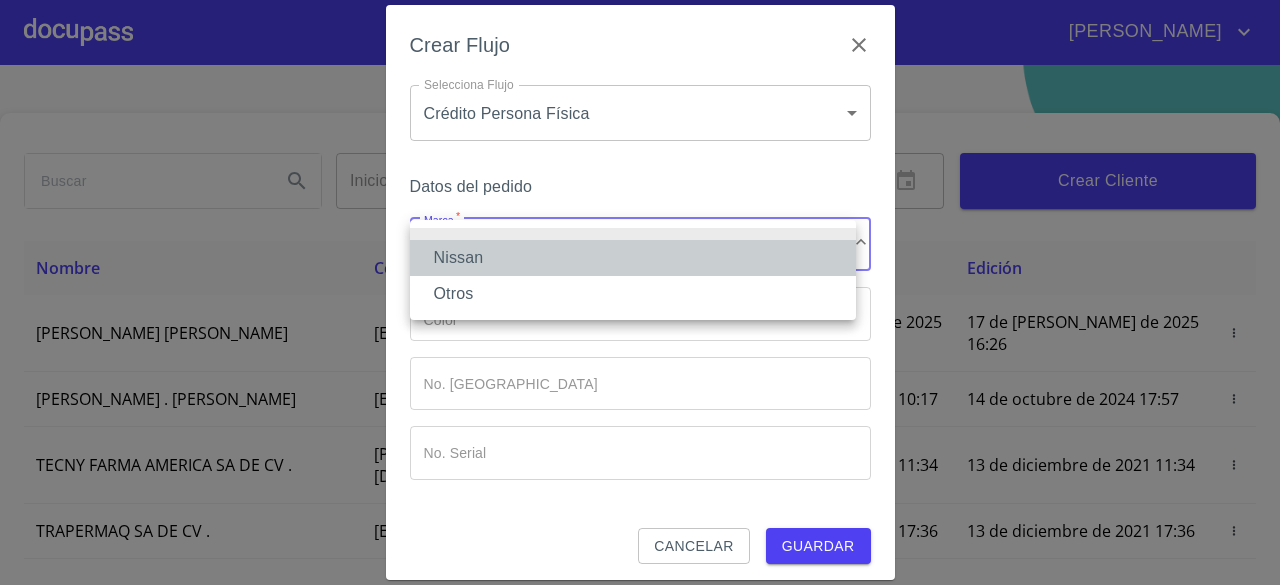 click on "Nissan" at bounding box center [633, 258] 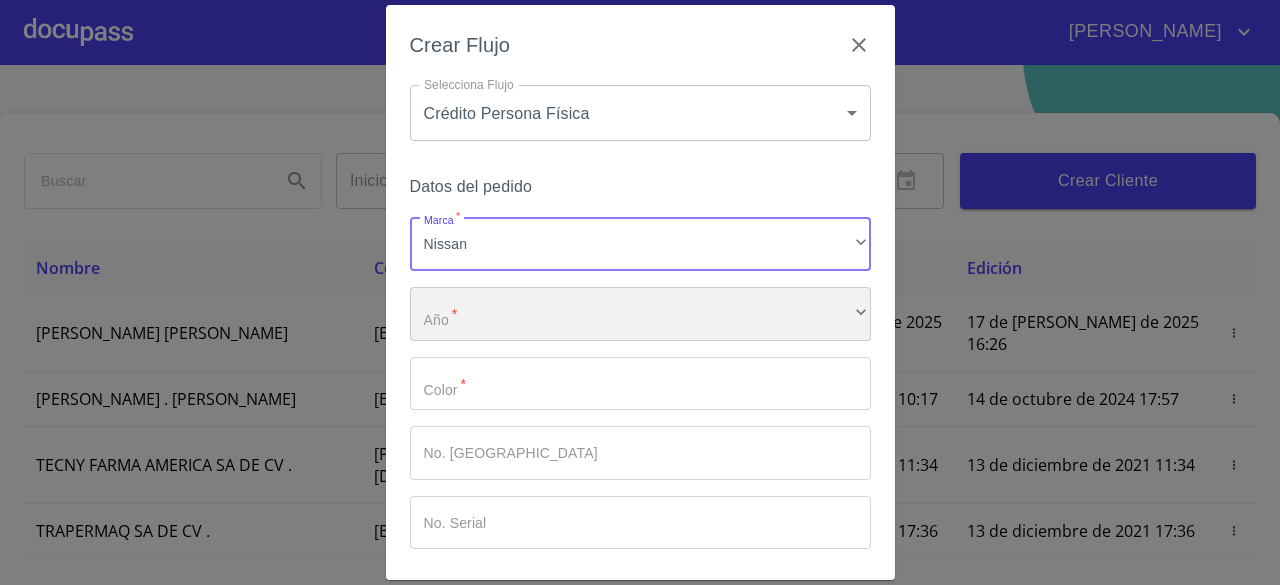 click on "​" at bounding box center [640, 314] 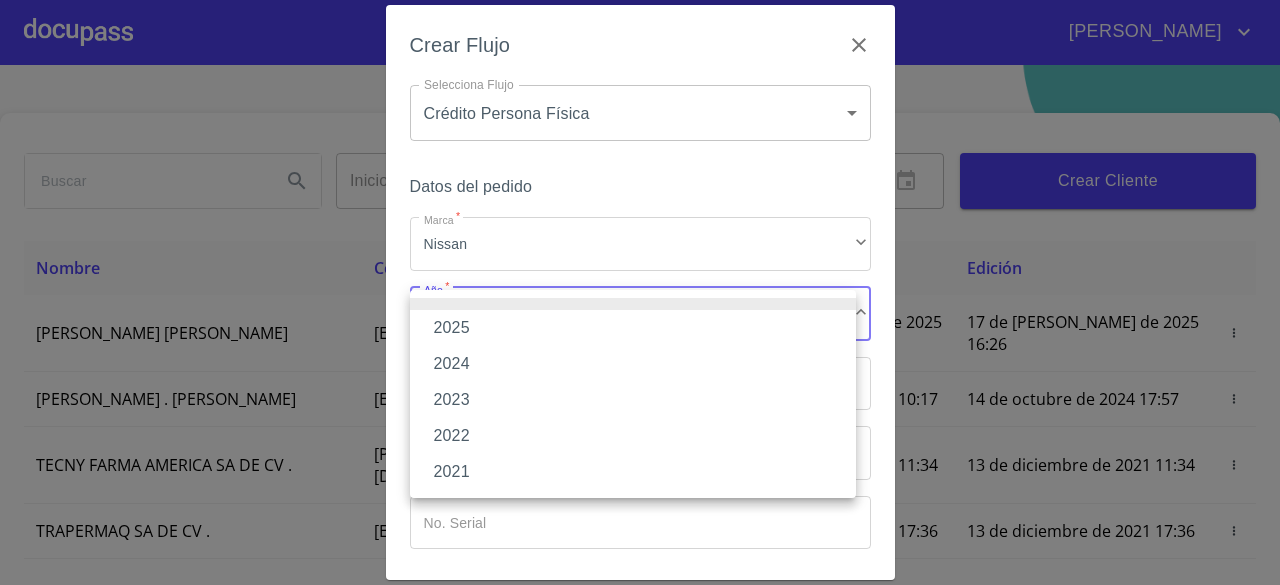click on "2025" at bounding box center [633, 328] 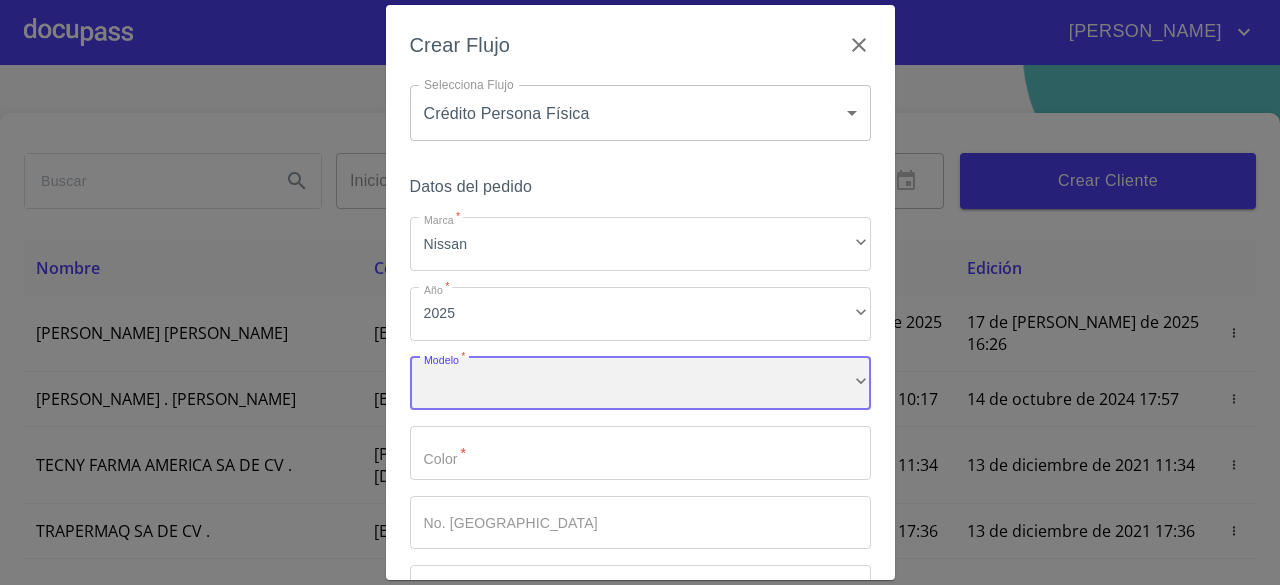 click on "​" at bounding box center [640, 384] 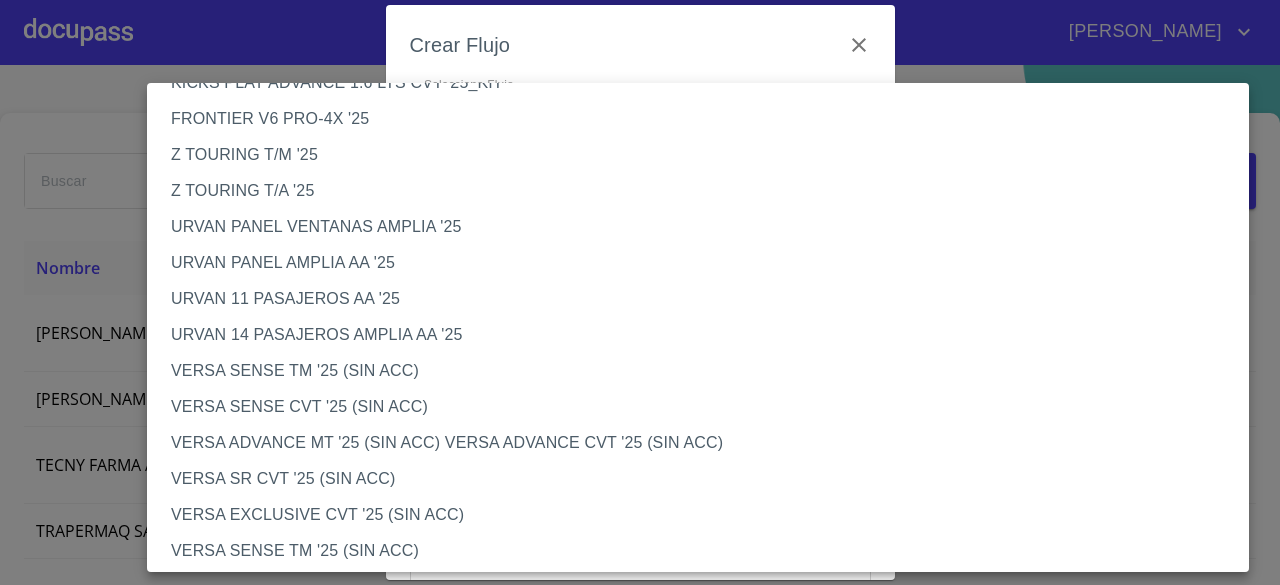 scroll, scrollTop: 700, scrollLeft: 0, axis: vertical 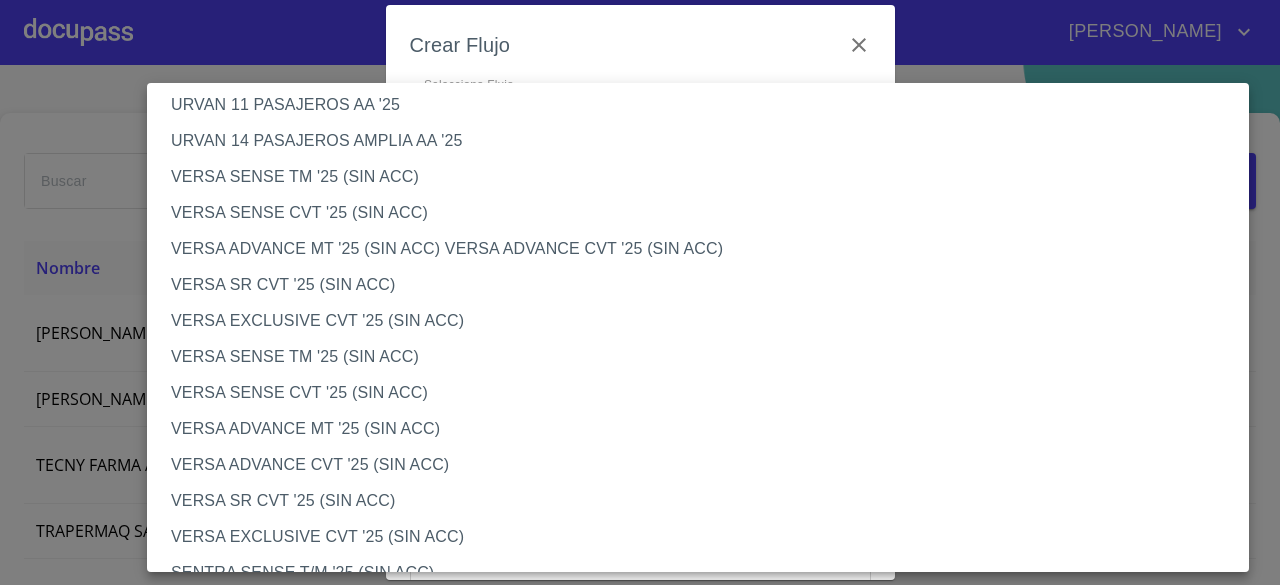 click on "VERSA ADVANCE MT '25 (SIN ACC)" at bounding box center (705, 429) 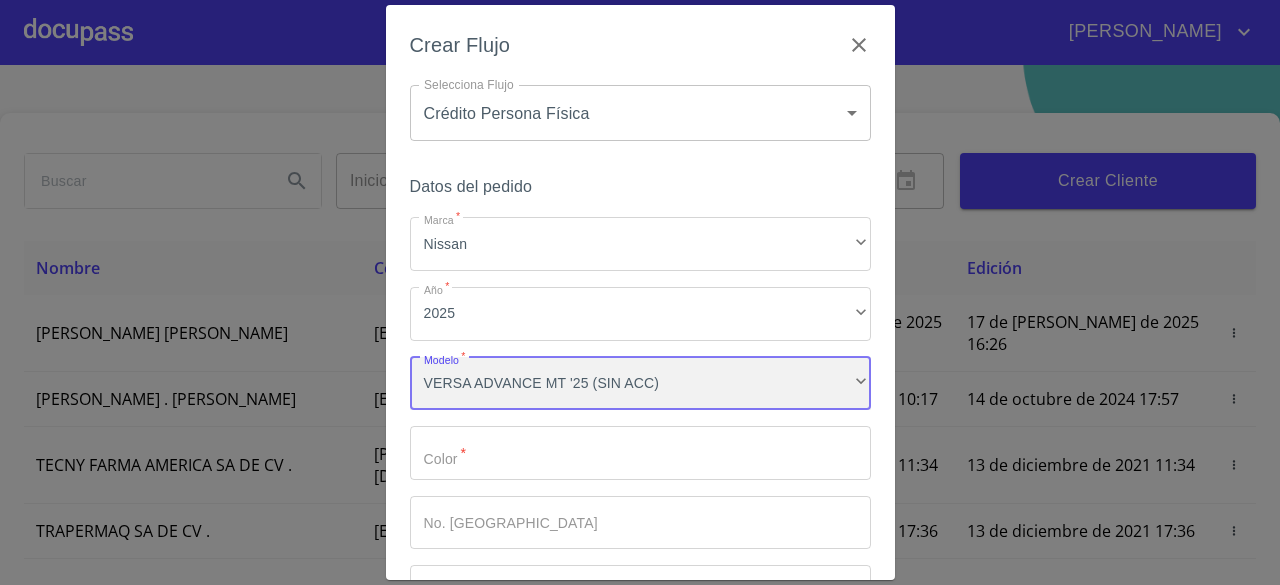 click on "VERSA ADVANCE MT '25 (SIN ACC)" at bounding box center [640, 384] 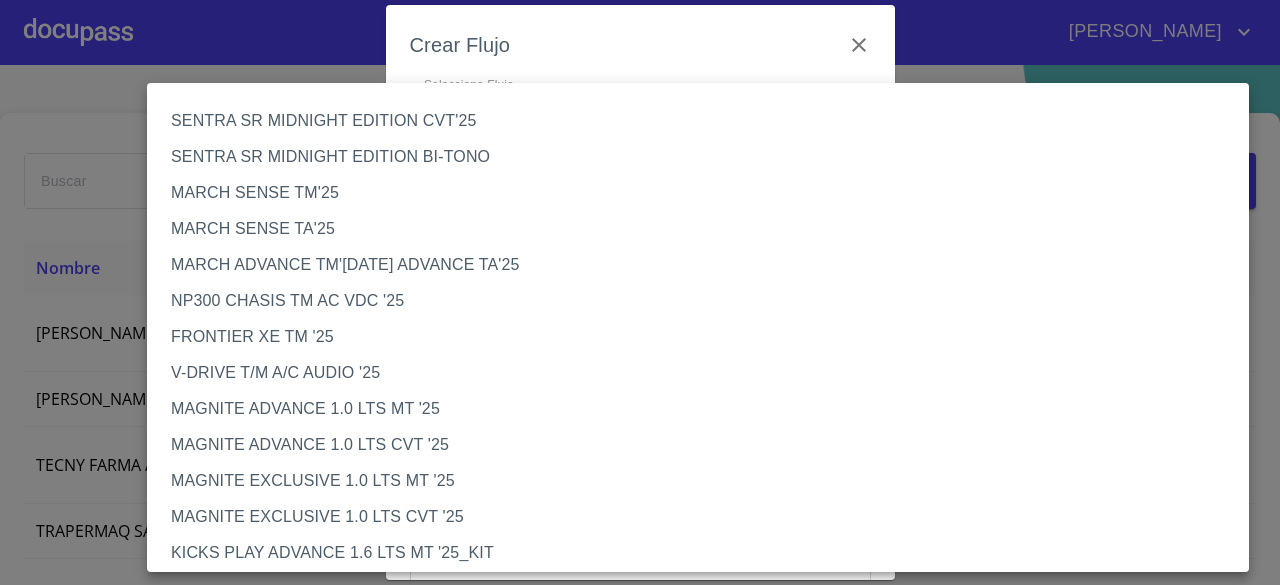scroll, scrollTop: 801, scrollLeft: 0, axis: vertical 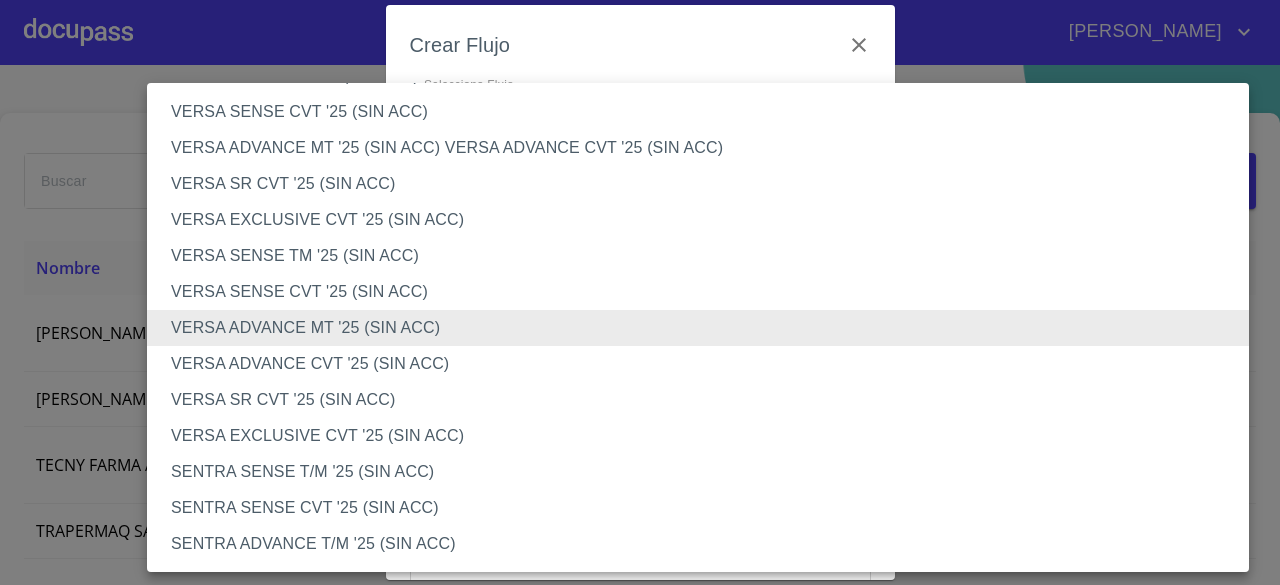 click on "VERSA SENSE TM '25 (SIN ACC)" at bounding box center (705, 256) 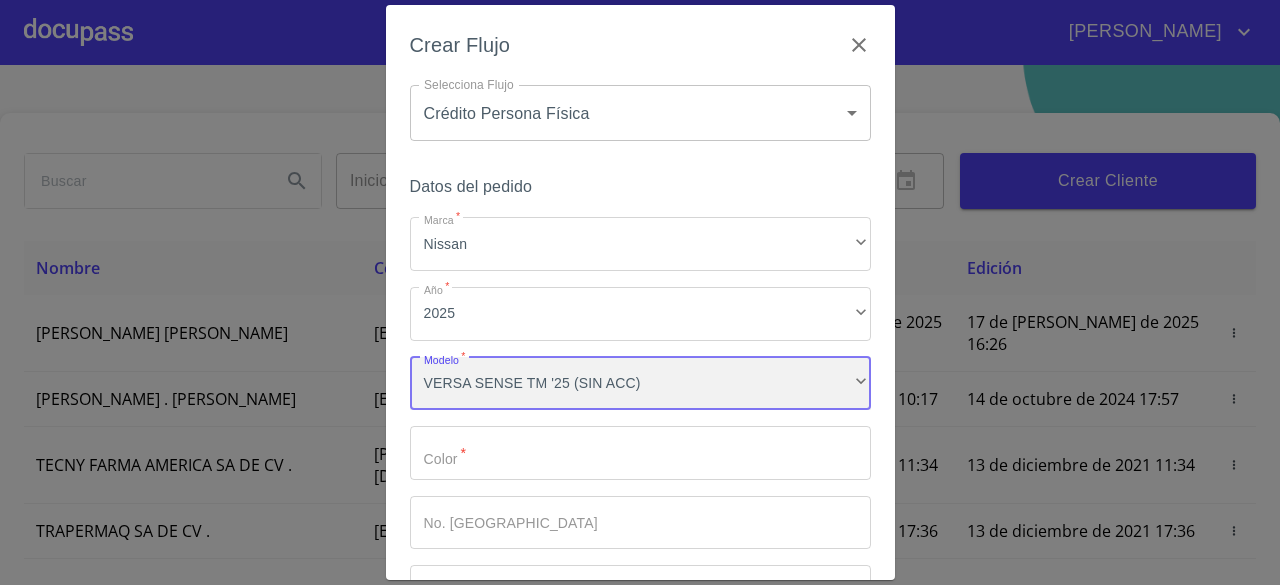 click on "VERSA SENSE TM '25 (SIN ACC)" at bounding box center [640, 384] 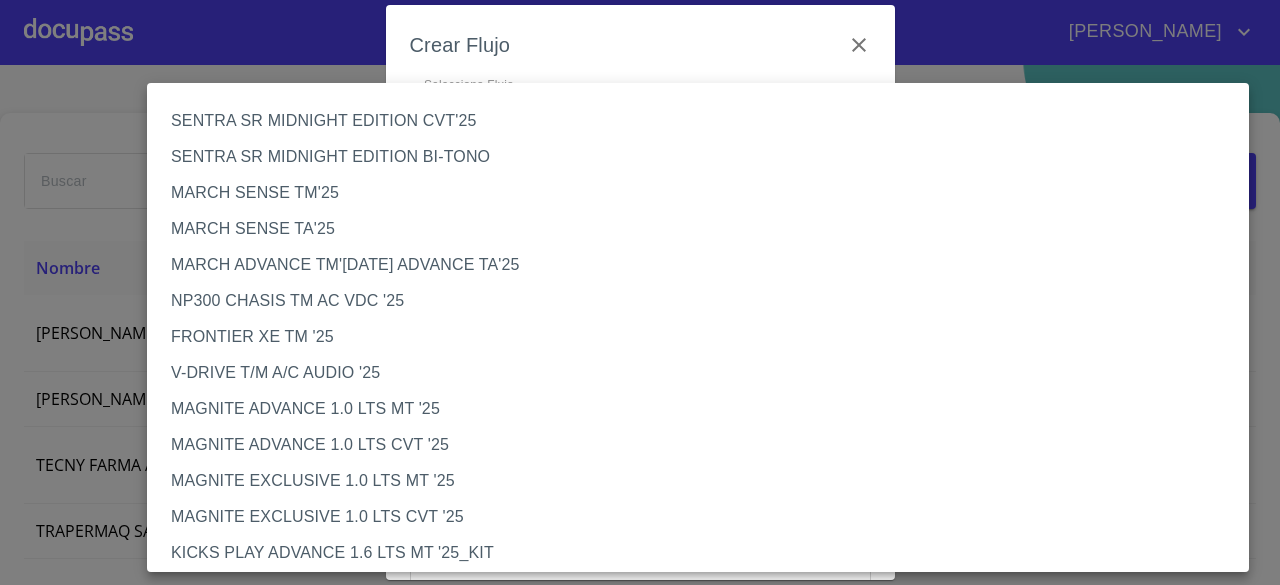 scroll, scrollTop: 549, scrollLeft: 0, axis: vertical 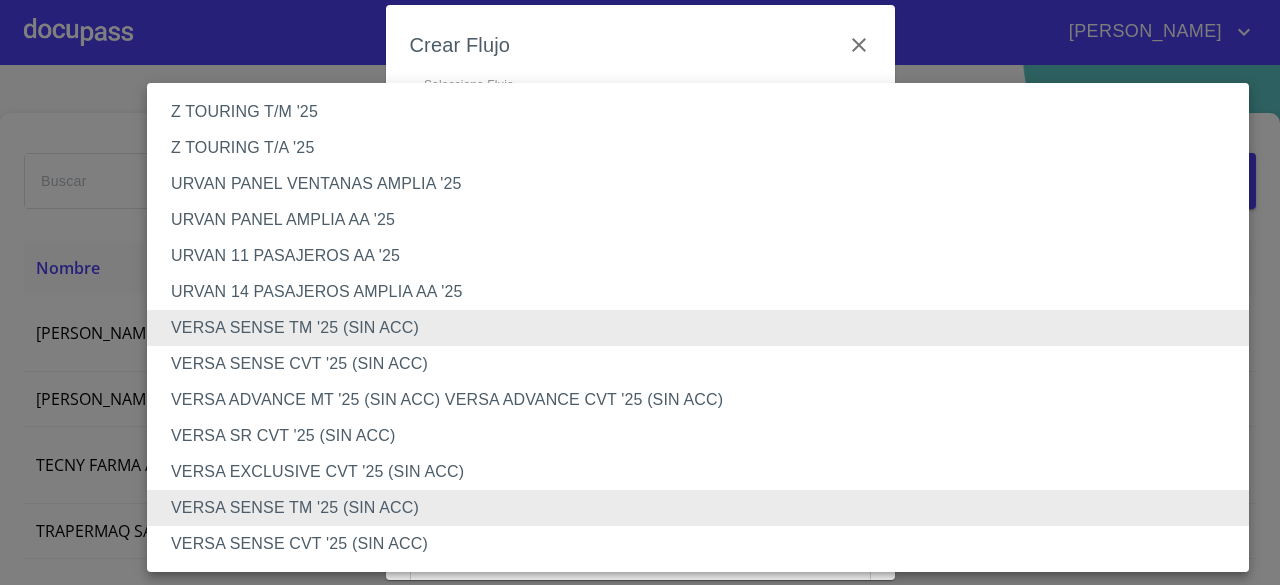 click on "VERSA ADVANCE MT '25 (SIN ACC) VERSA ADVANCE CVT '25 (SIN ACC)" at bounding box center [705, 400] 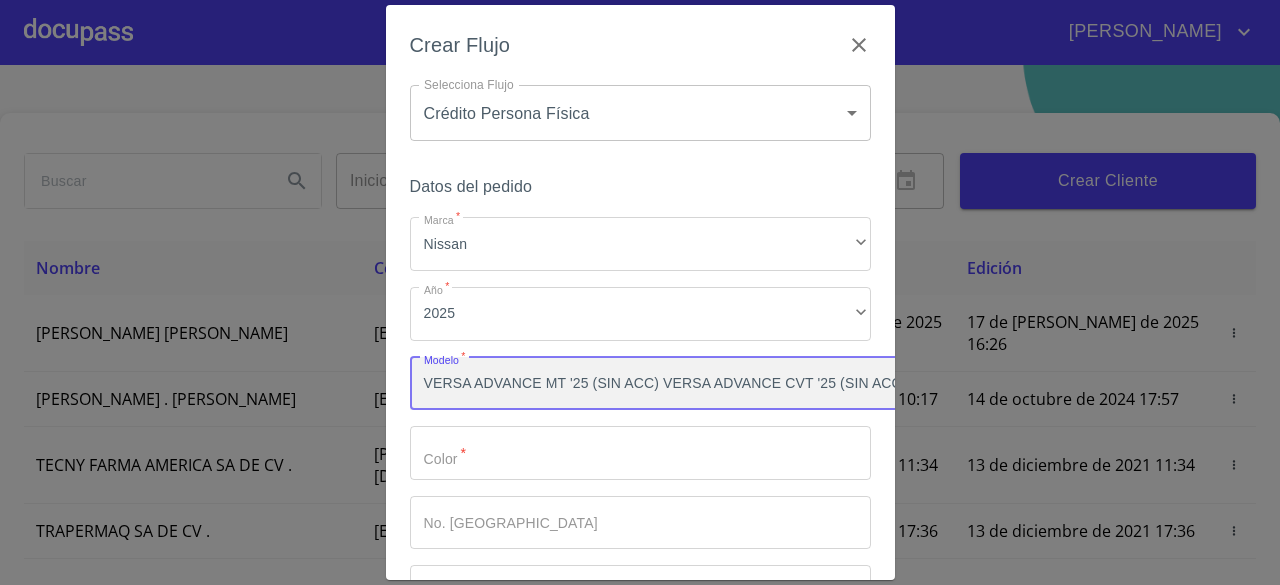 click on "VERSA ADVANCE MT '25 (SIN ACC) VERSA ADVANCE CVT '25 (SIN ACC)" at bounding box center [674, 384] 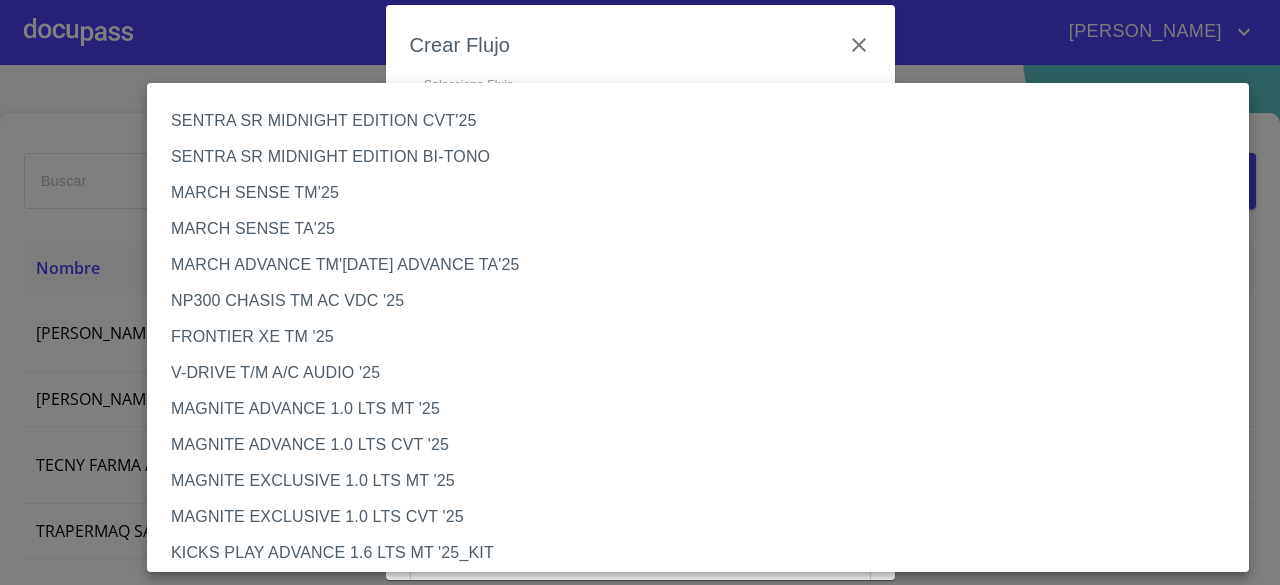 scroll, scrollTop: 621, scrollLeft: 0, axis: vertical 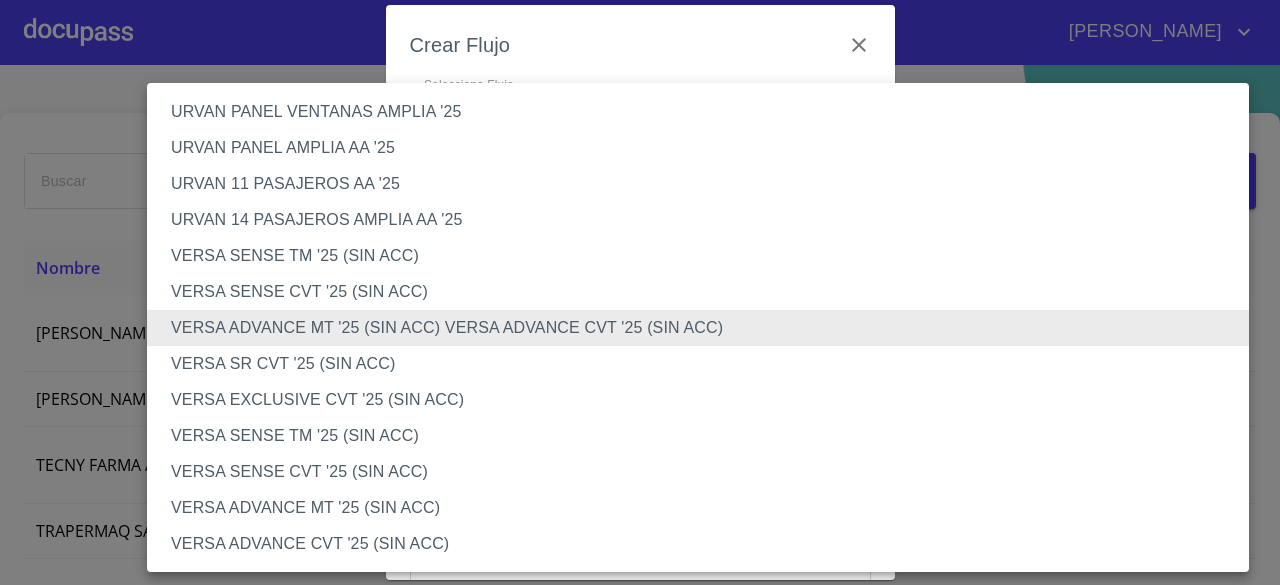 click on "VERSA SENSE TM '25 (SIN ACC)" at bounding box center [705, 256] 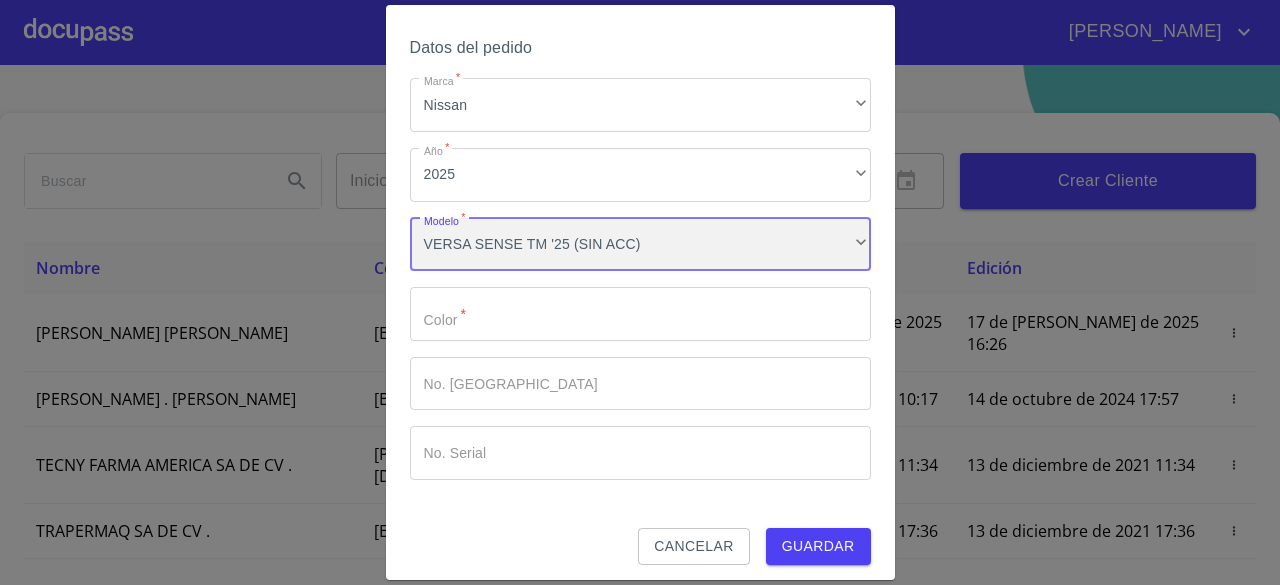 scroll, scrollTop: 147, scrollLeft: 0, axis: vertical 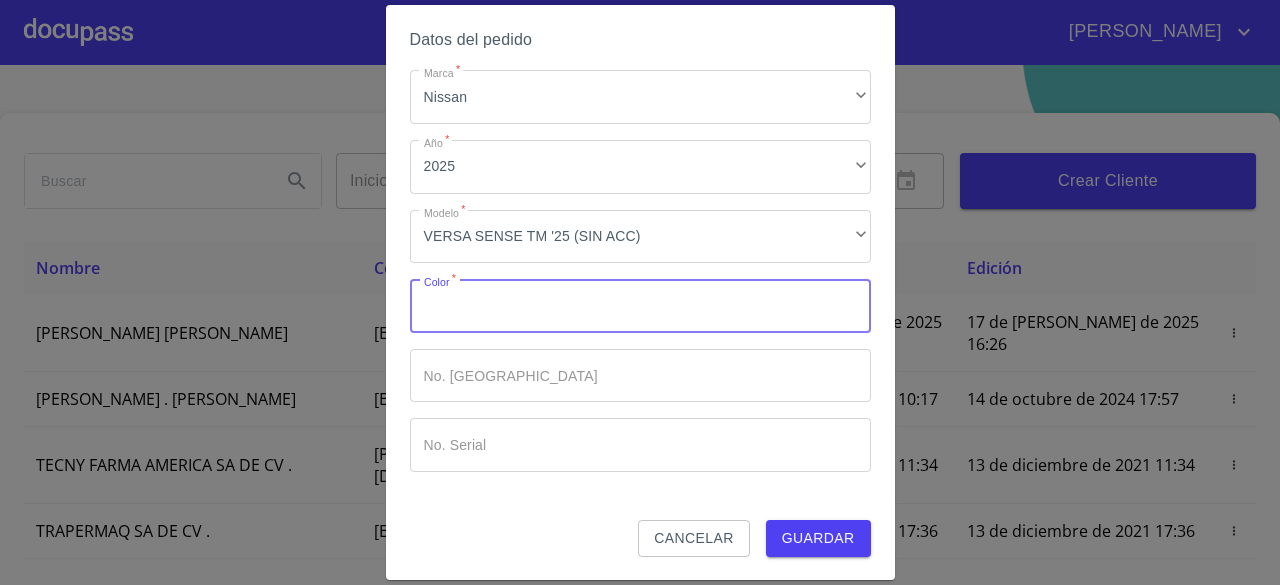 click on "Marca   *" at bounding box center [640, 306] 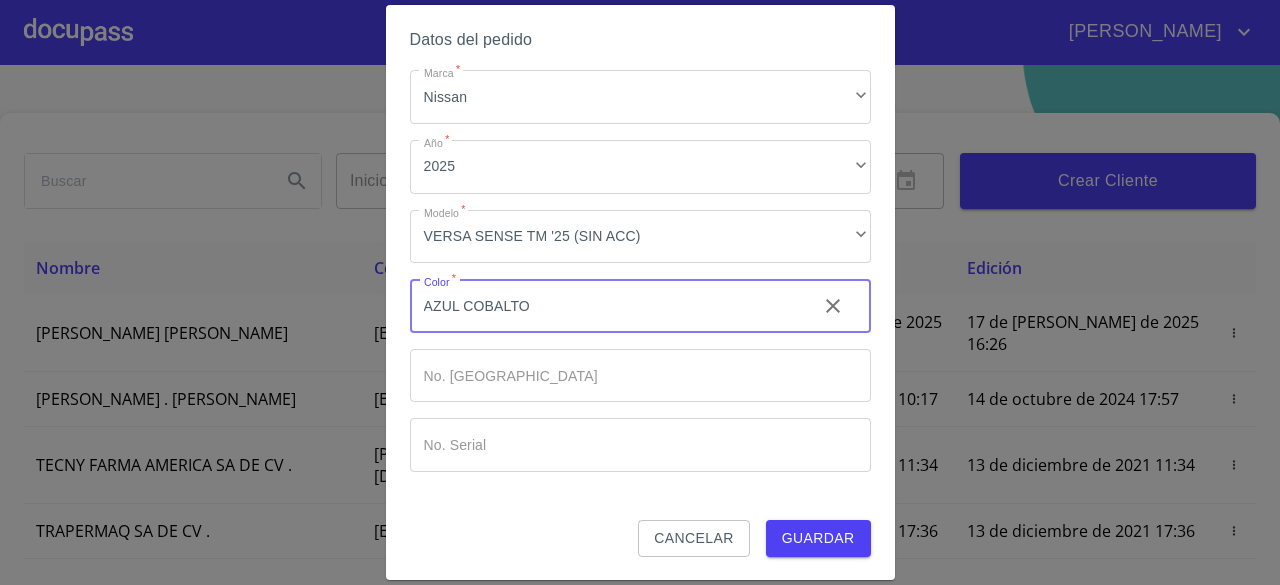 type on "AZUL COBALTO" 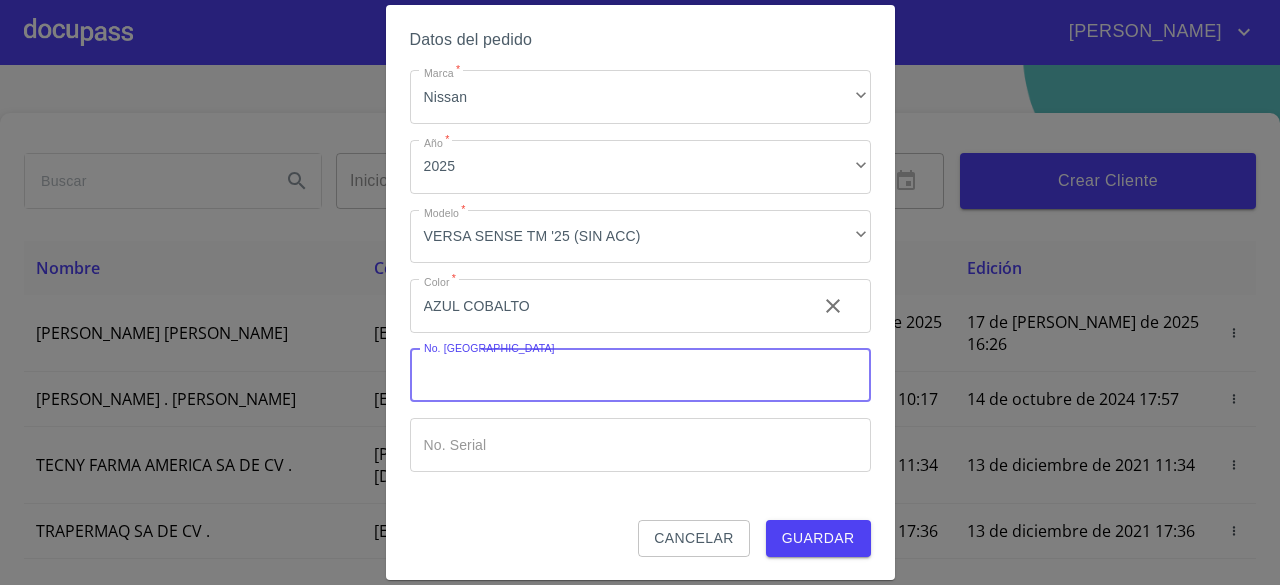 click on "Marca   *" at bounding box center [640, 376] 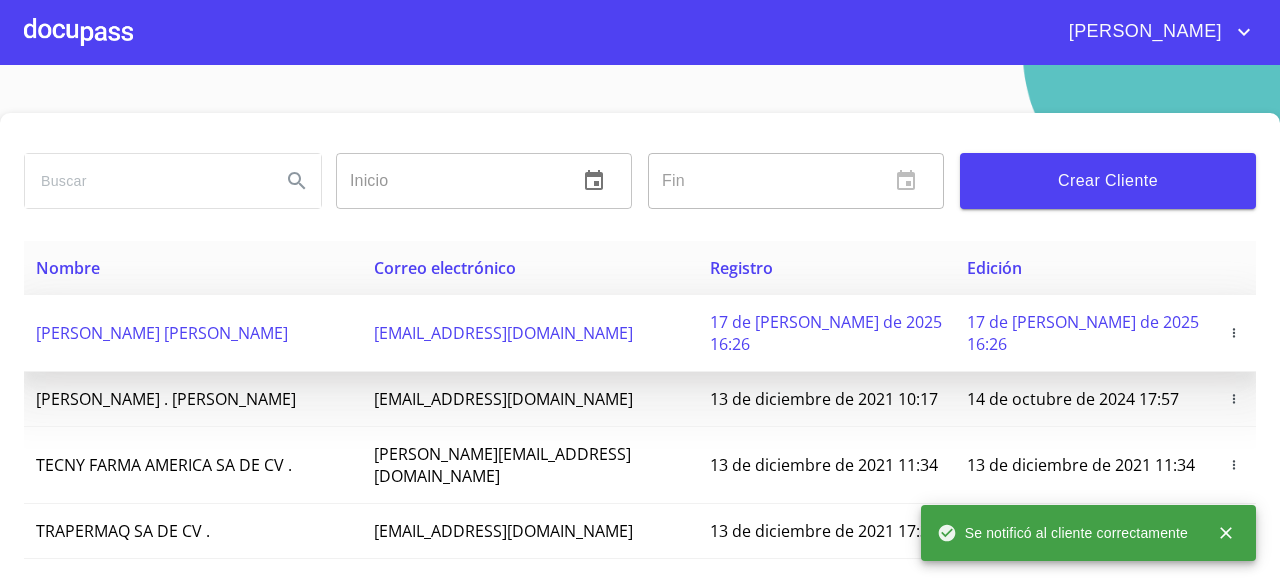 click on "[PERSON_NAME] [PERSON_NAME]" at bounding box center (162, 333) 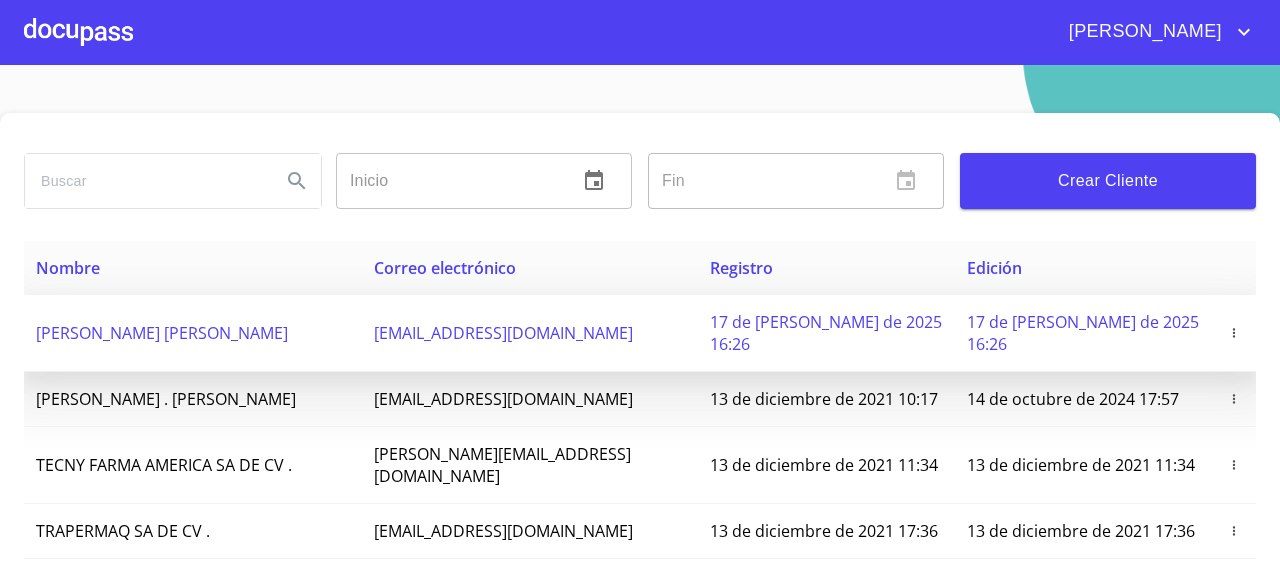 click on "[PERSON_NAME] [PERSON_NAME]" at bounding box center (162, 333) 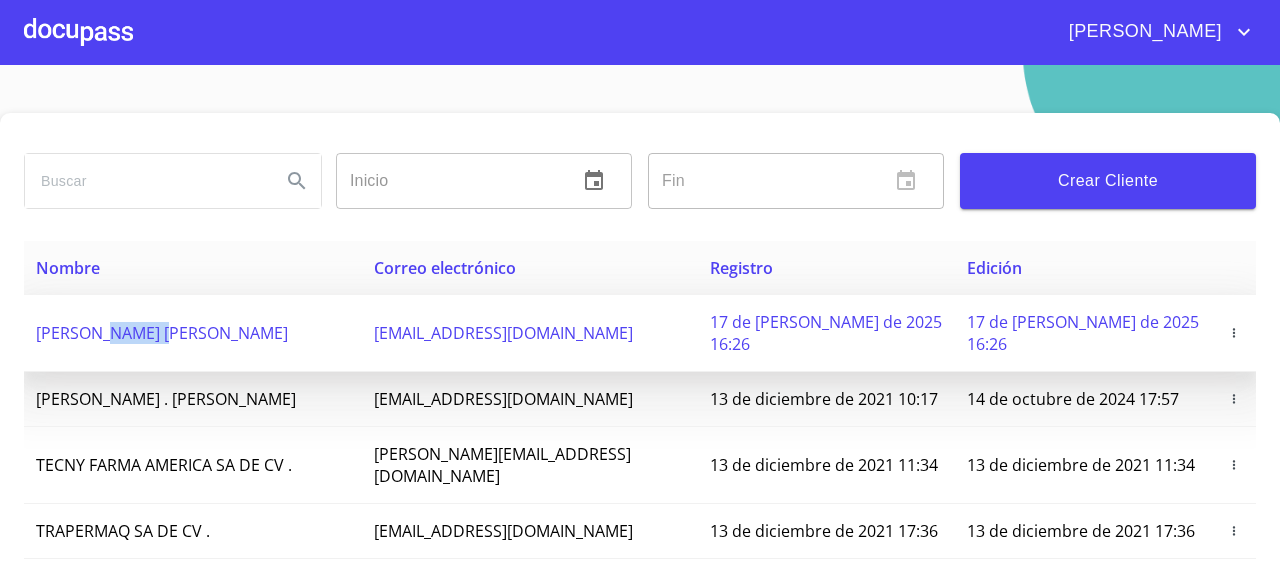 click on "[PERSON_NAME] [PERSON_NAME]" at bounding box center [162, 333] 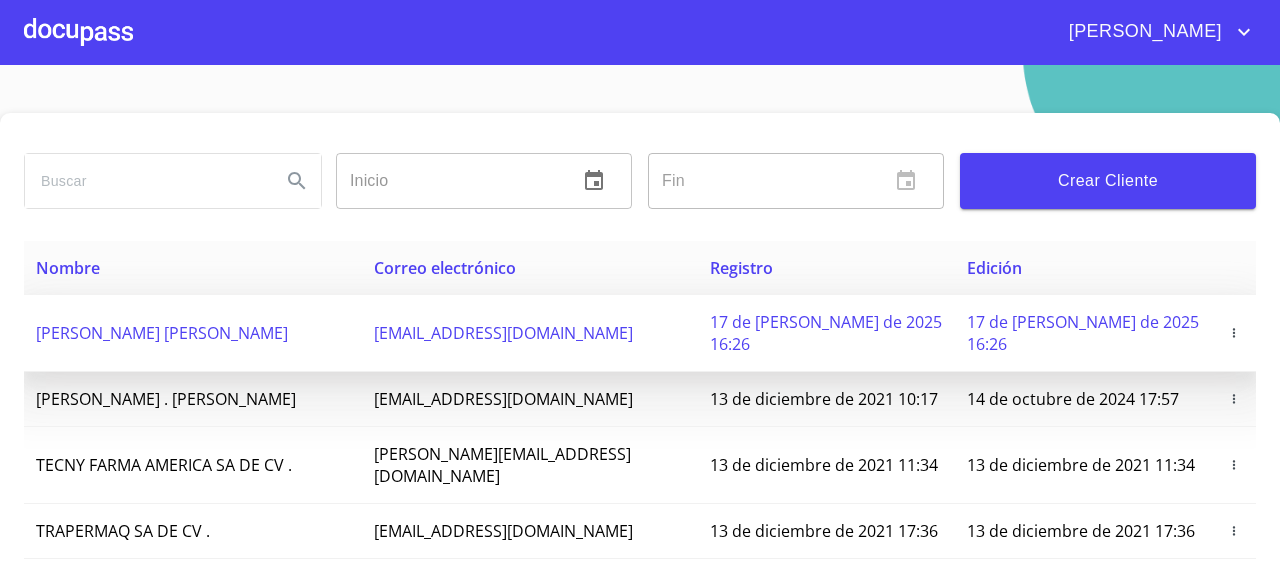 click on "[PERSON_NAME] [PERSON_NAME]" at bounding box center [162, 333] 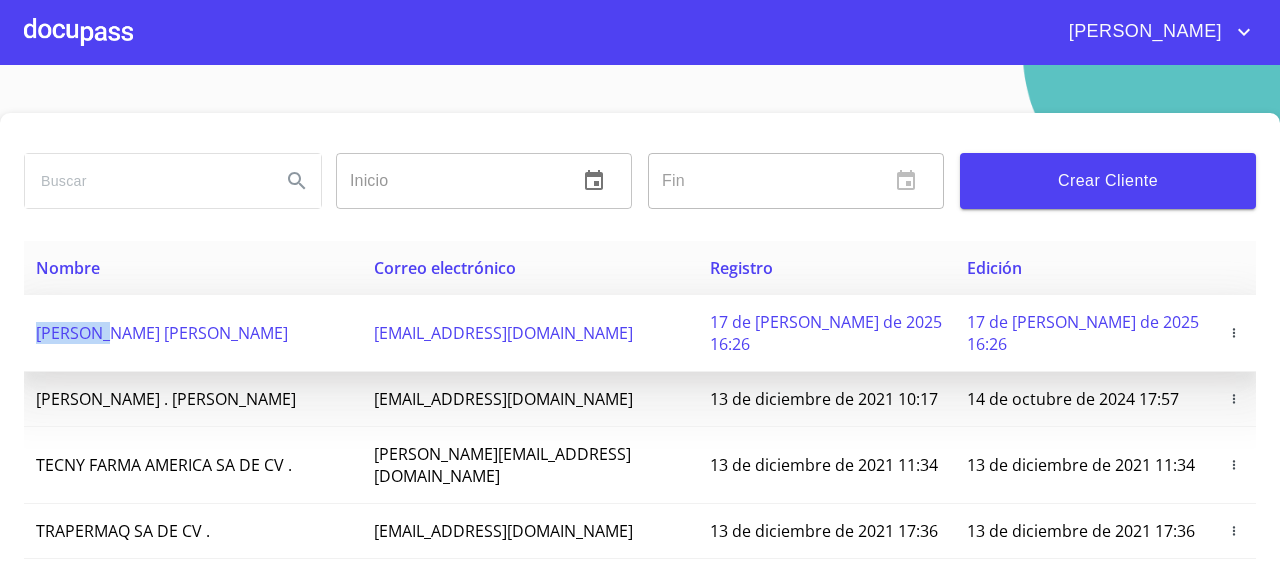 click on "[PERSON_NAME] [PERSON_NAME]" at bounding box center [162, 333] 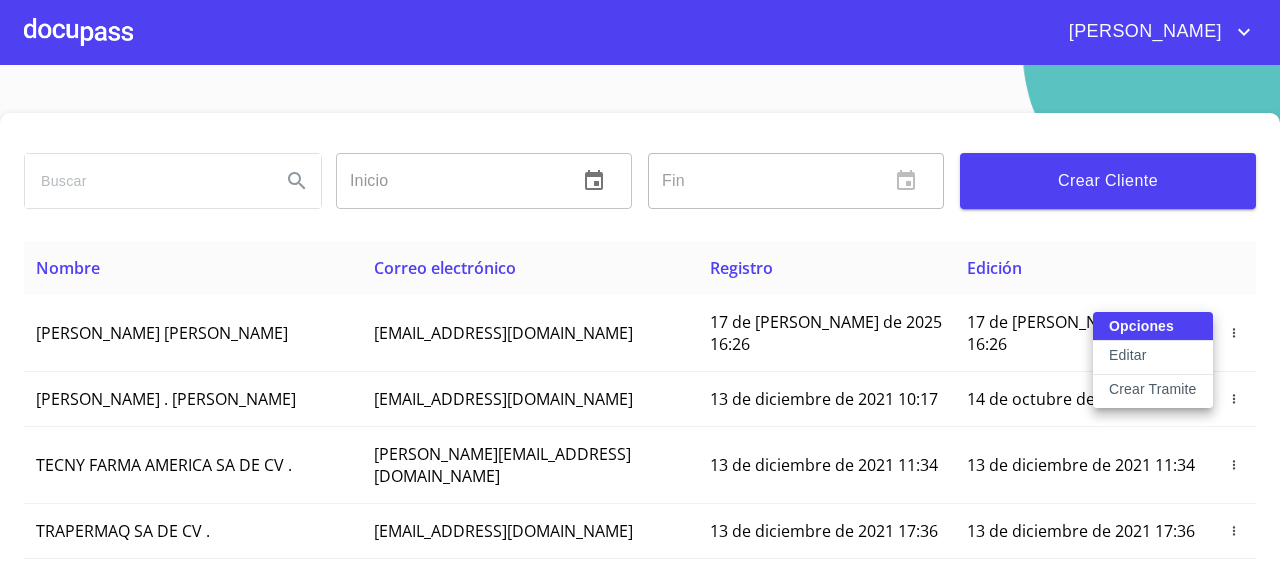 click at bounding box center (640, 292) 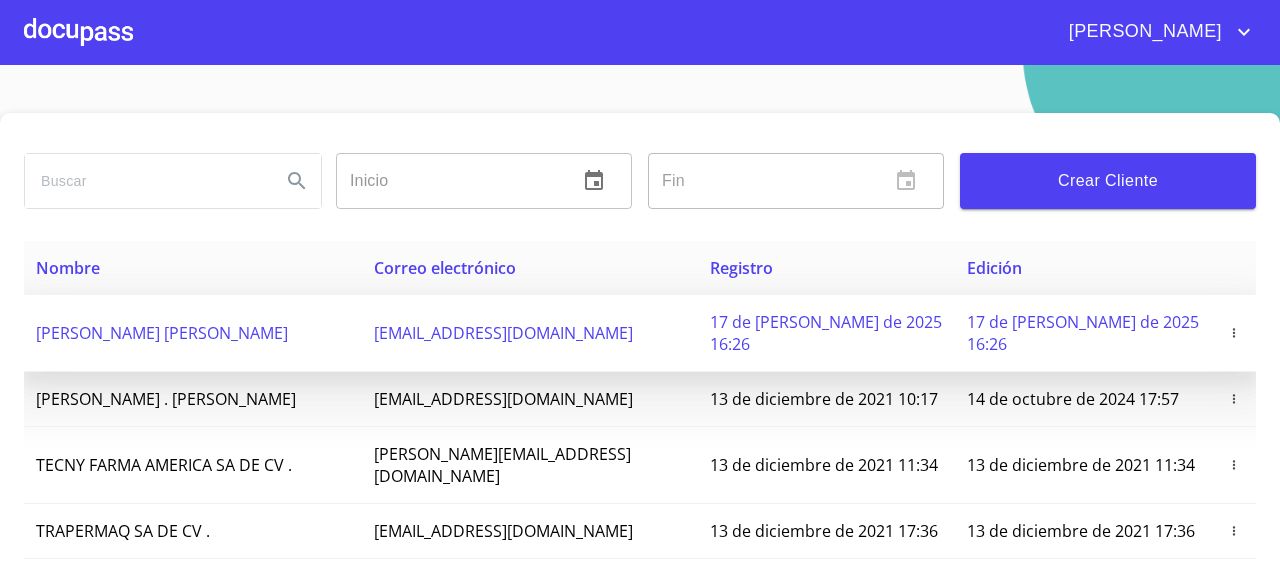 click on "[PERSON_NAME] [PERSON_NAME]" at bounding box center [162, 333] 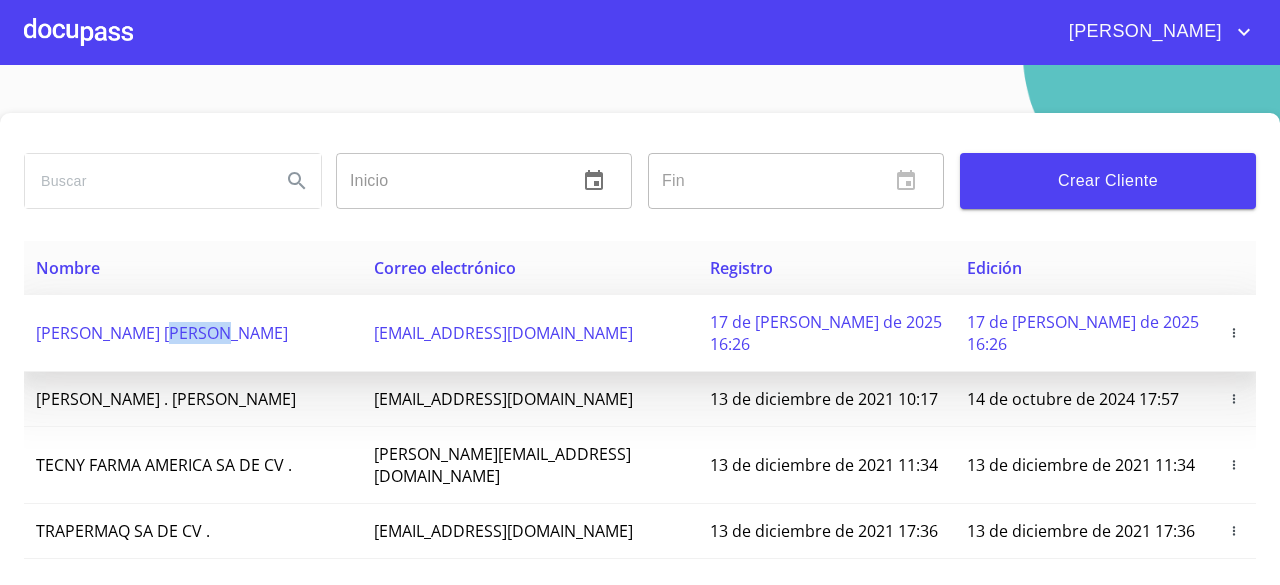 click on "[PERSON_NAME] [PERSON_NAME]" at bounding box center [162, 333] 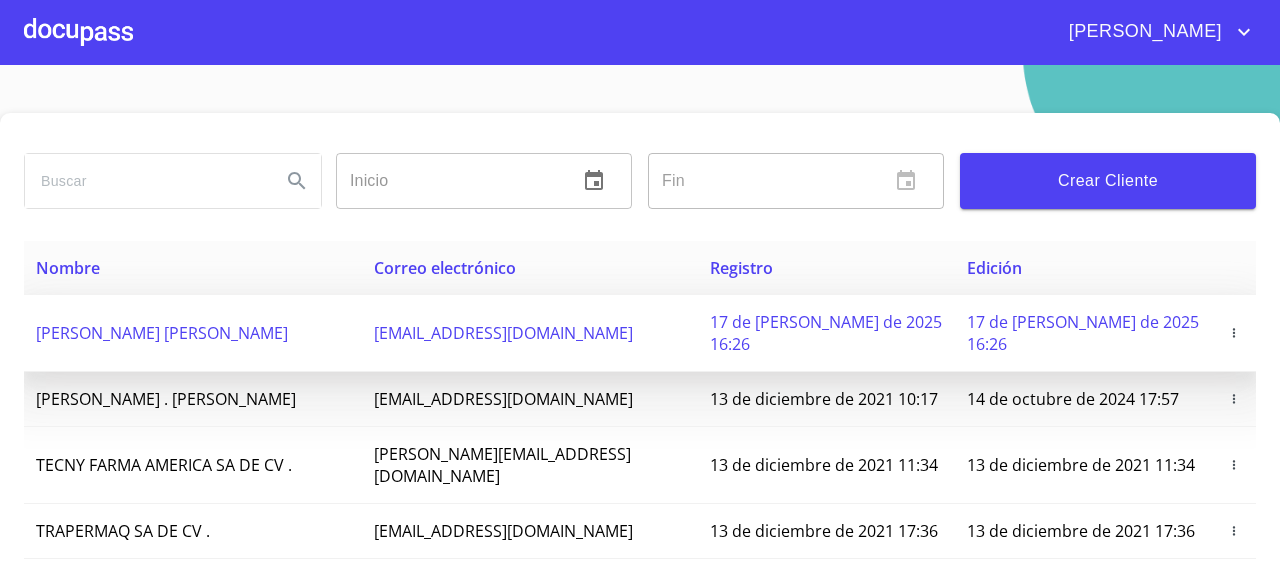 click on "17 de [PERSON_NAME] de 2025 16:26" at bounding box center (826, 333) 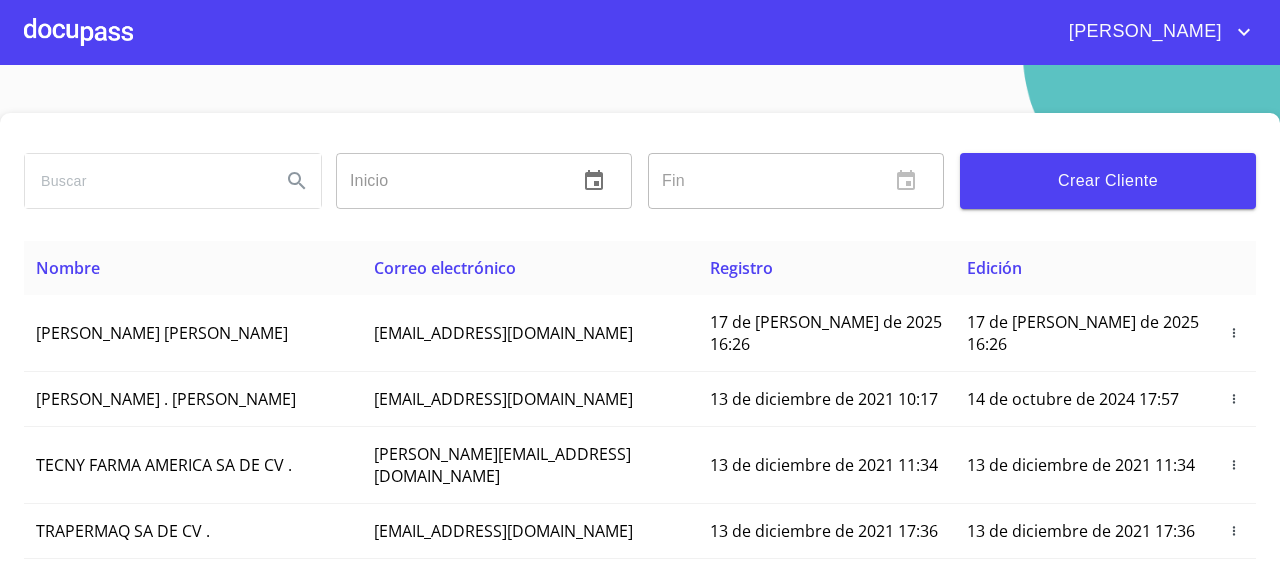 click at bounding box center [78, 32] 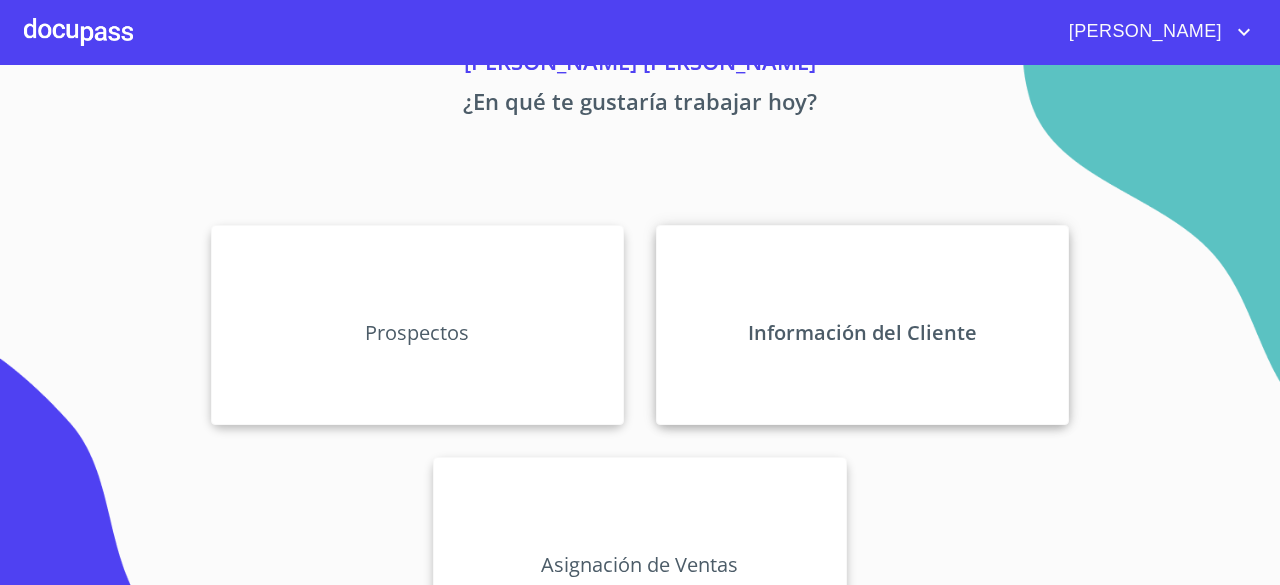scroll, scrollTop: 186, scrollLeft: 0, axis: vertical 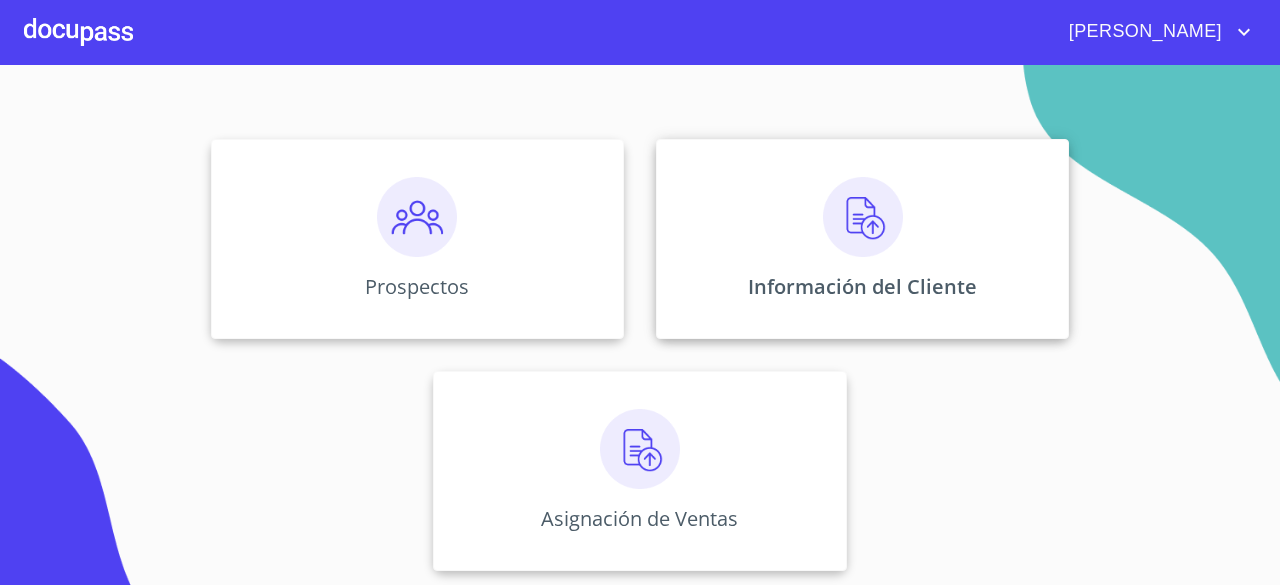 click at bounding box center [863, 217] 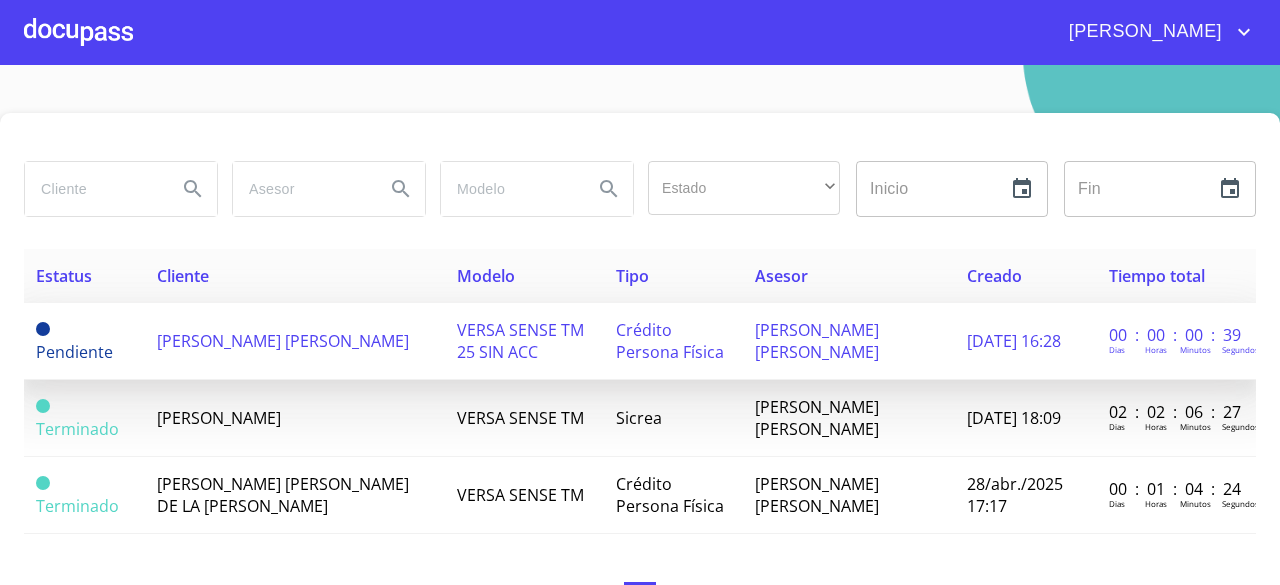 click on "[PERSON_NAME] [PERSON_NAME]" at bounding box center (283, 341) 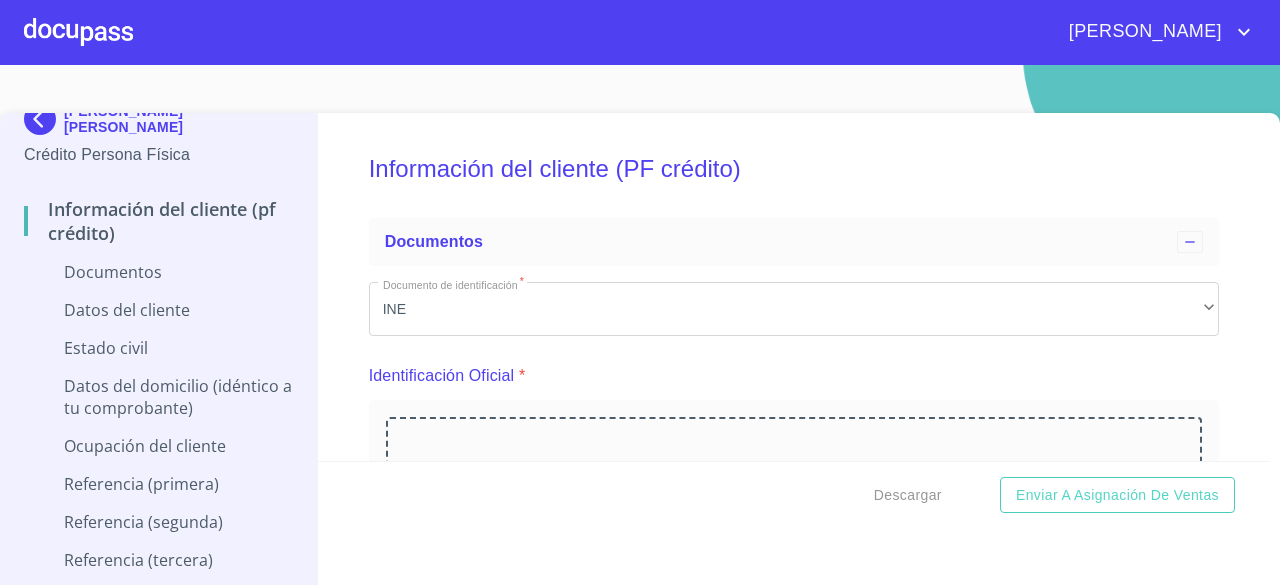 scroll, scrollTop: 38, scrollLeft: 0, axis: vertical 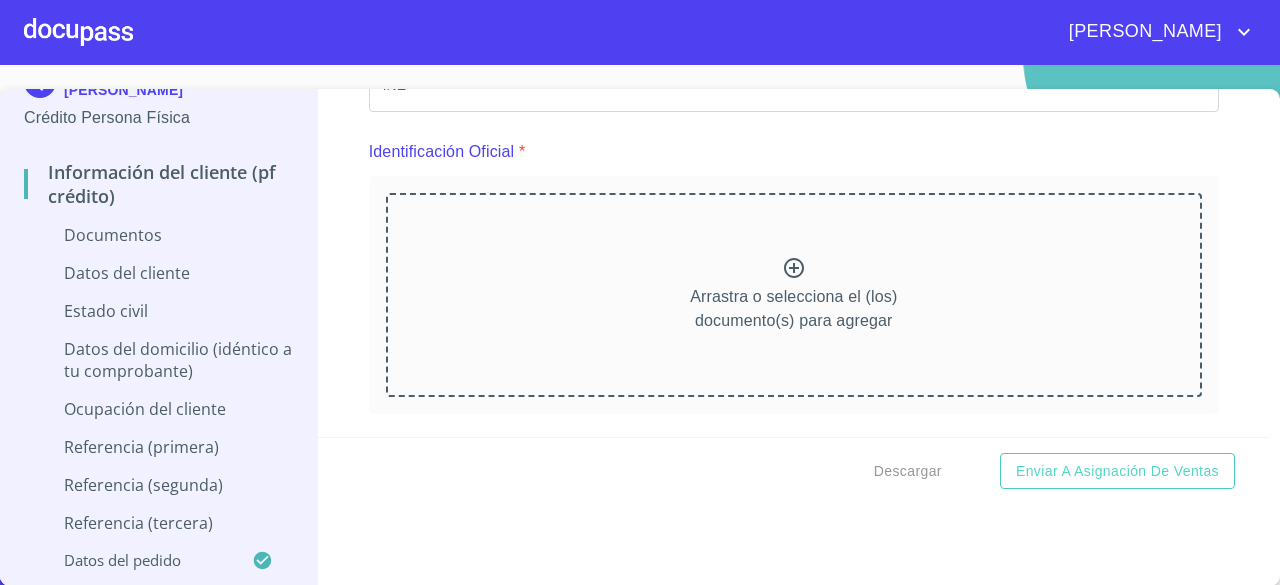 click 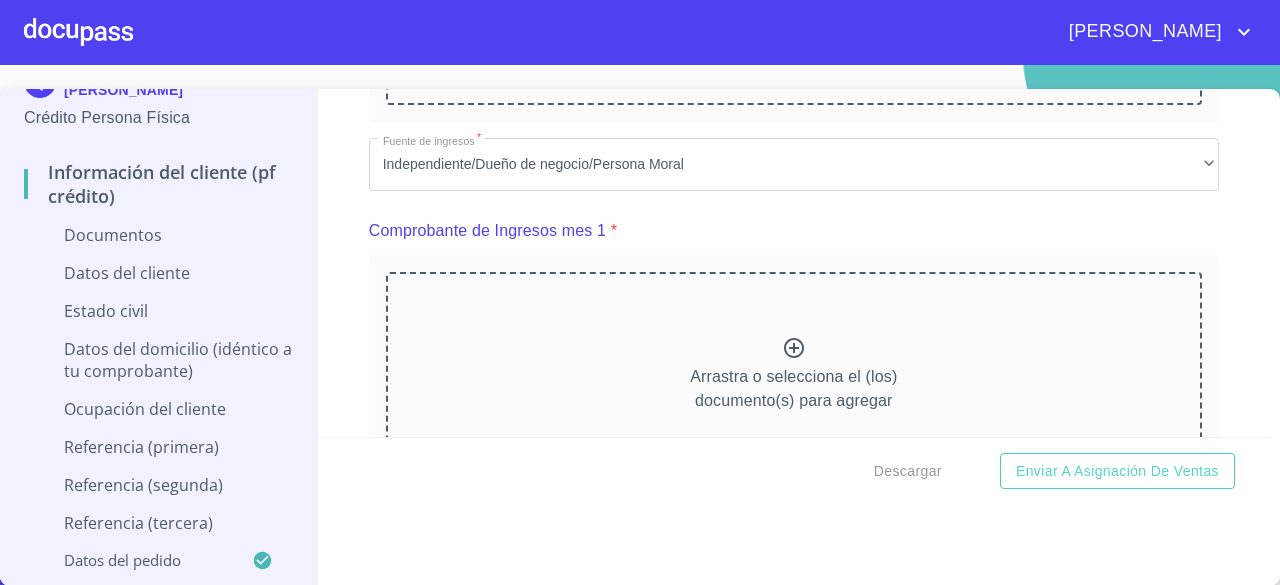scroll, scrollTop: 800, scrollLeft: 0, axis: vertical 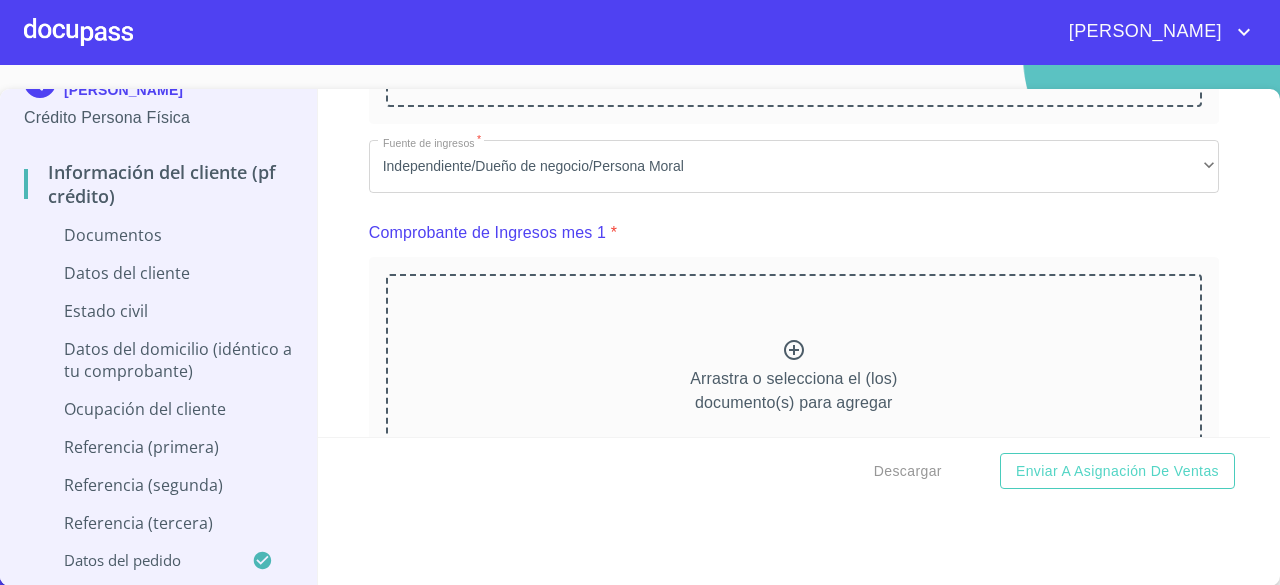 click 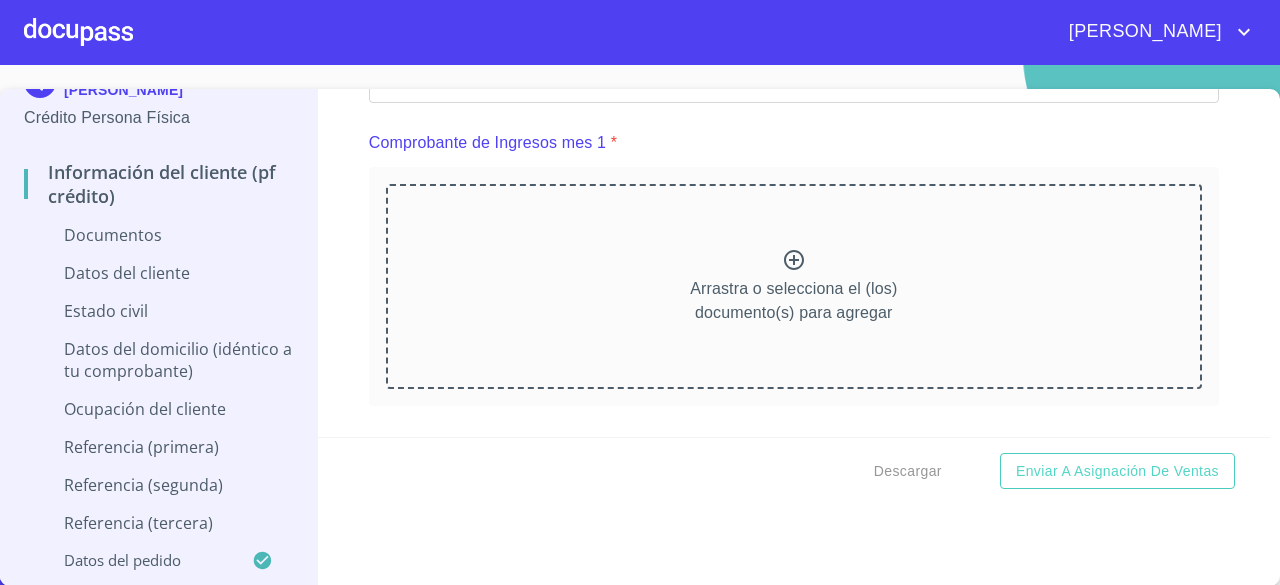 scroll, scrollTop: 1000, scrollLeft: 0, axis: vertical 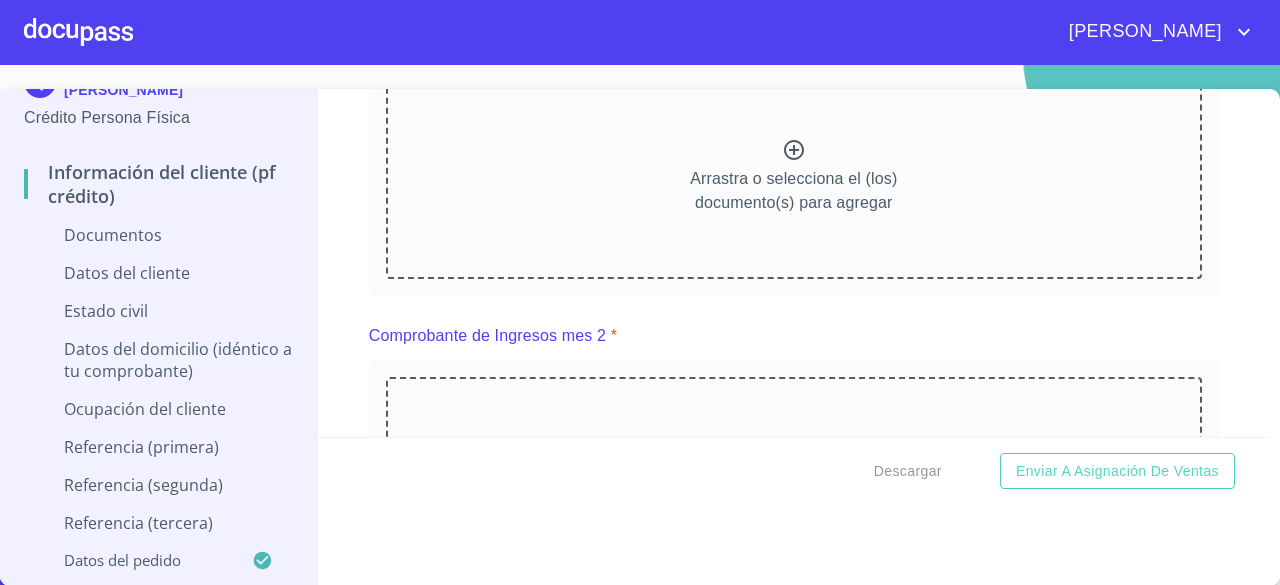 click 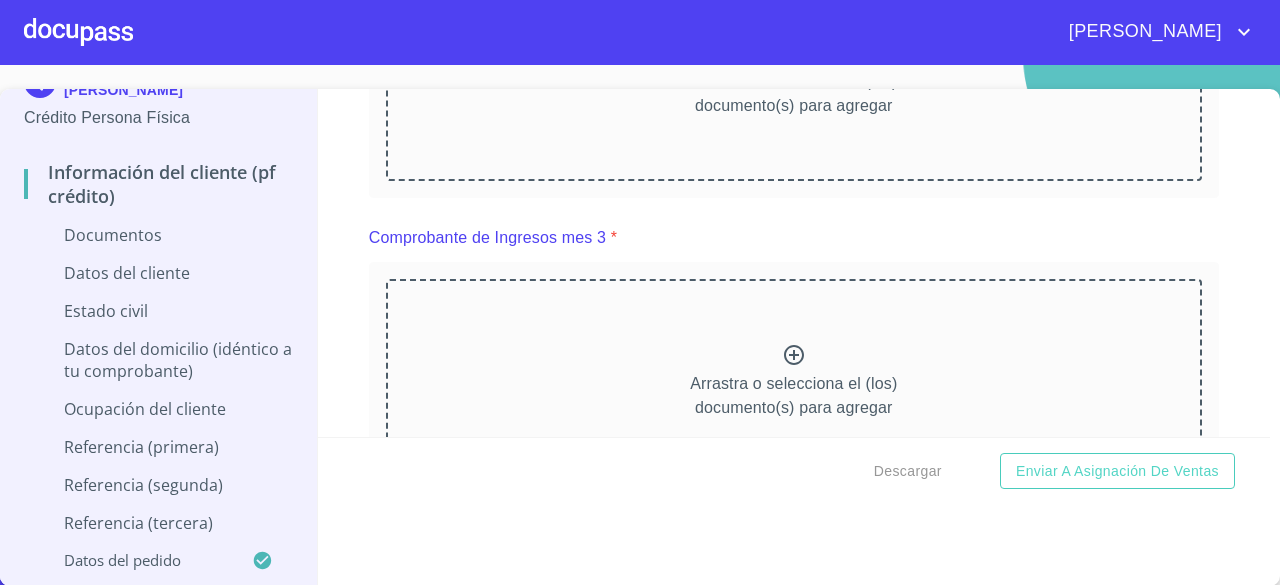 scroll, scrollTop: 2000, scrollLeft: 0, axis: vertical 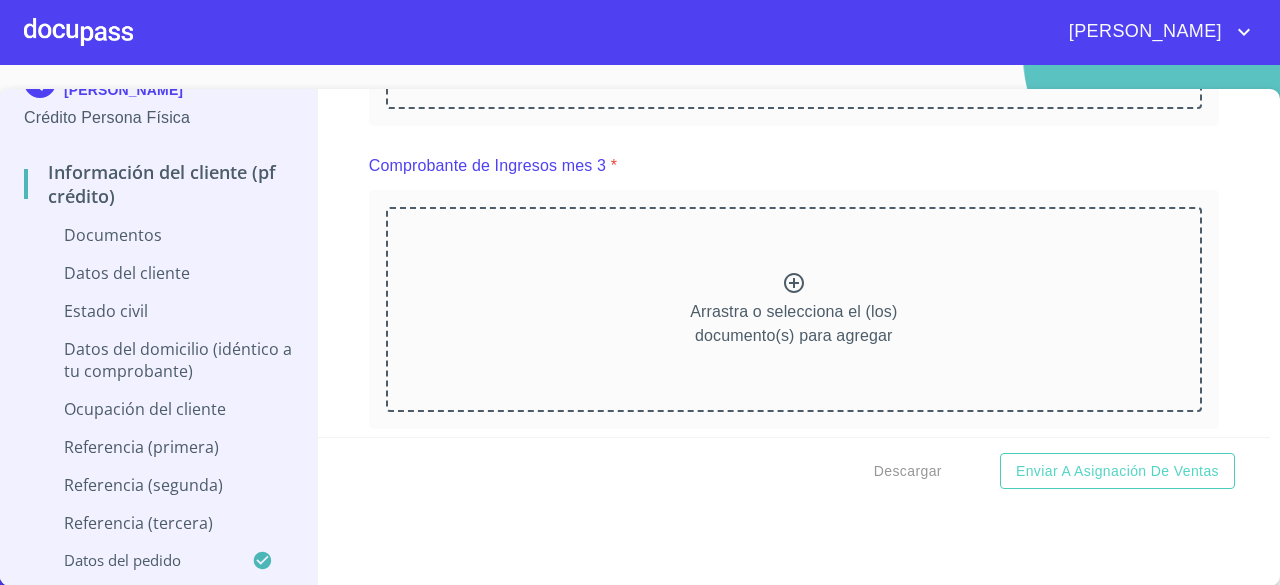 click 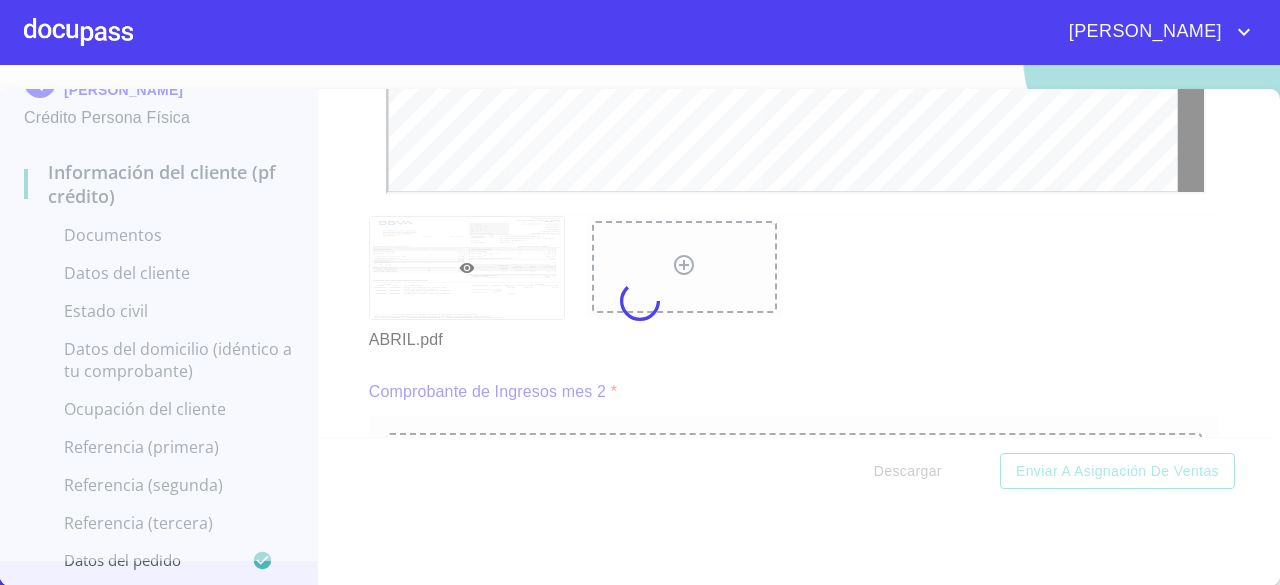 scroll, scrollTop: 0, scrollLeft: 0, axis: both 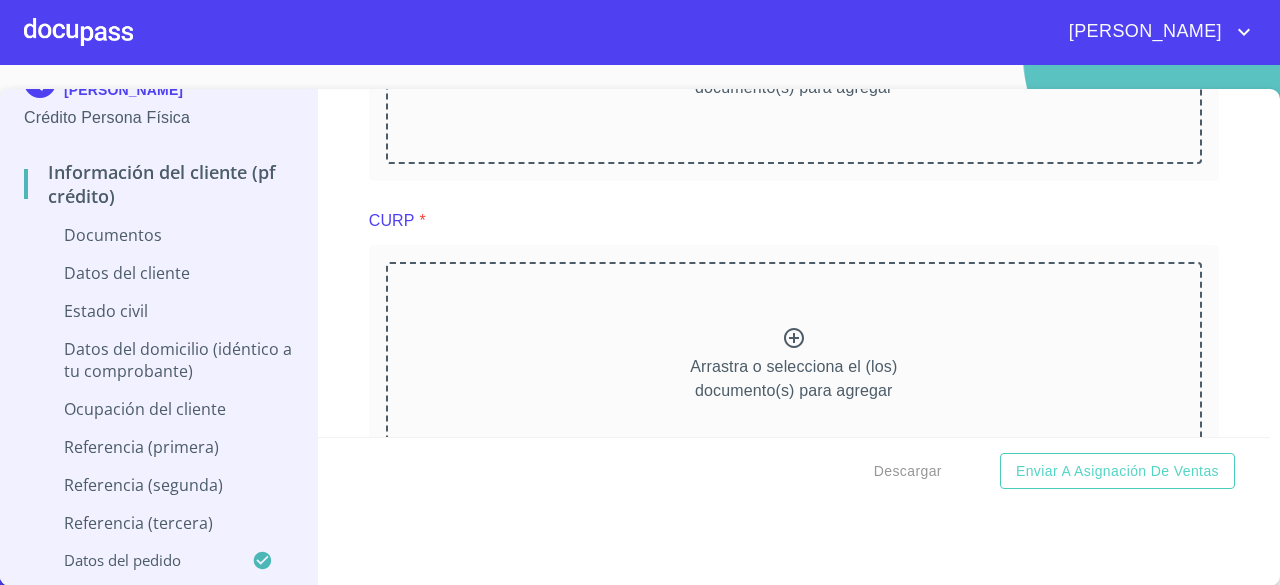 click 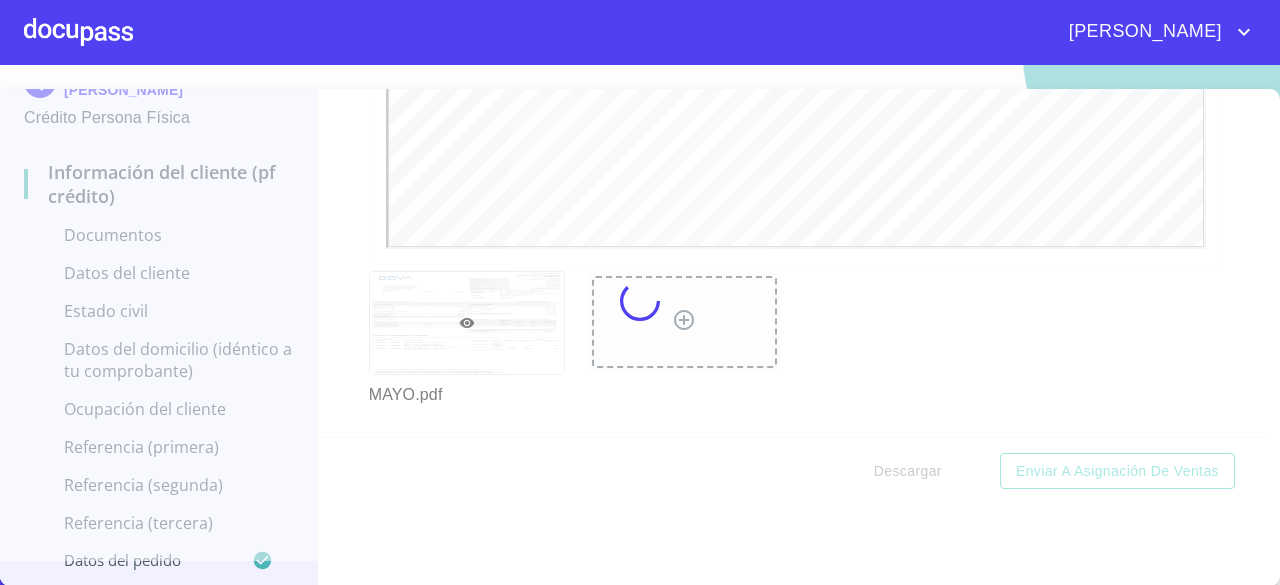 scroll, scrollTop: 0, scrollLeft: 0, axis: both 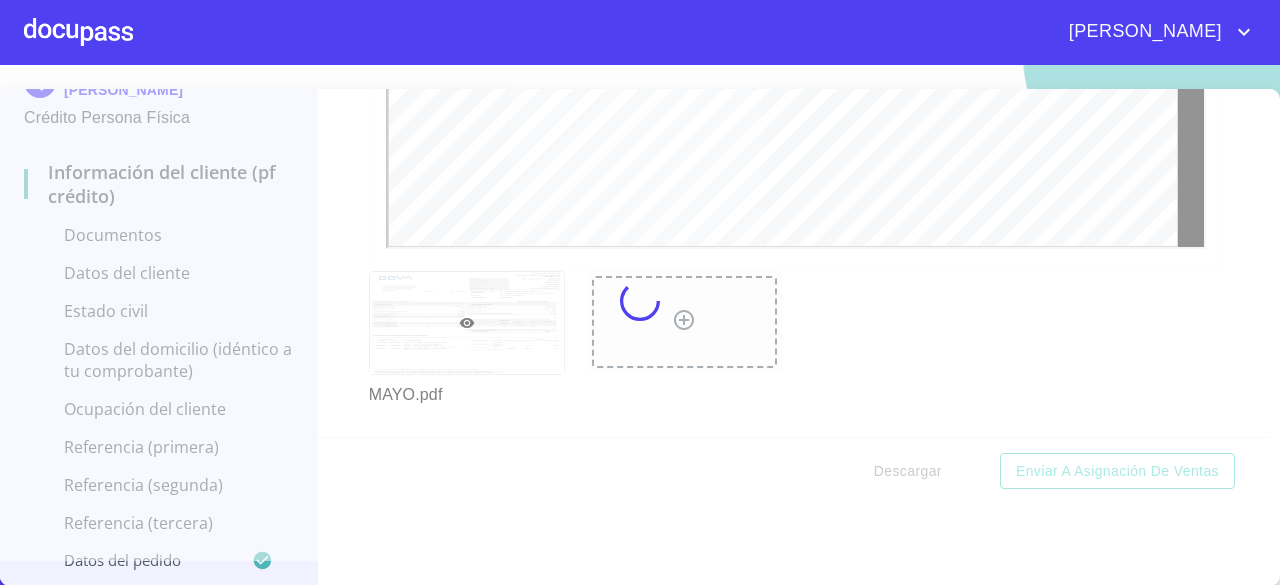 click at bounding box center (640, 301) 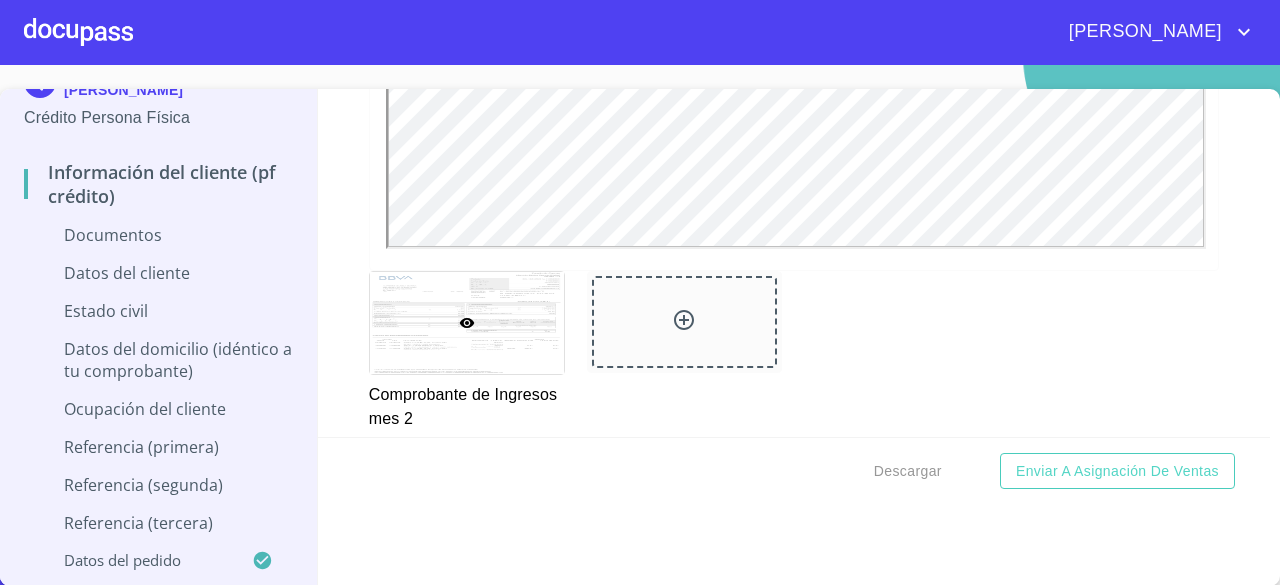 scroll, scrollTop: 0, scrollLeft: 0, axis: both 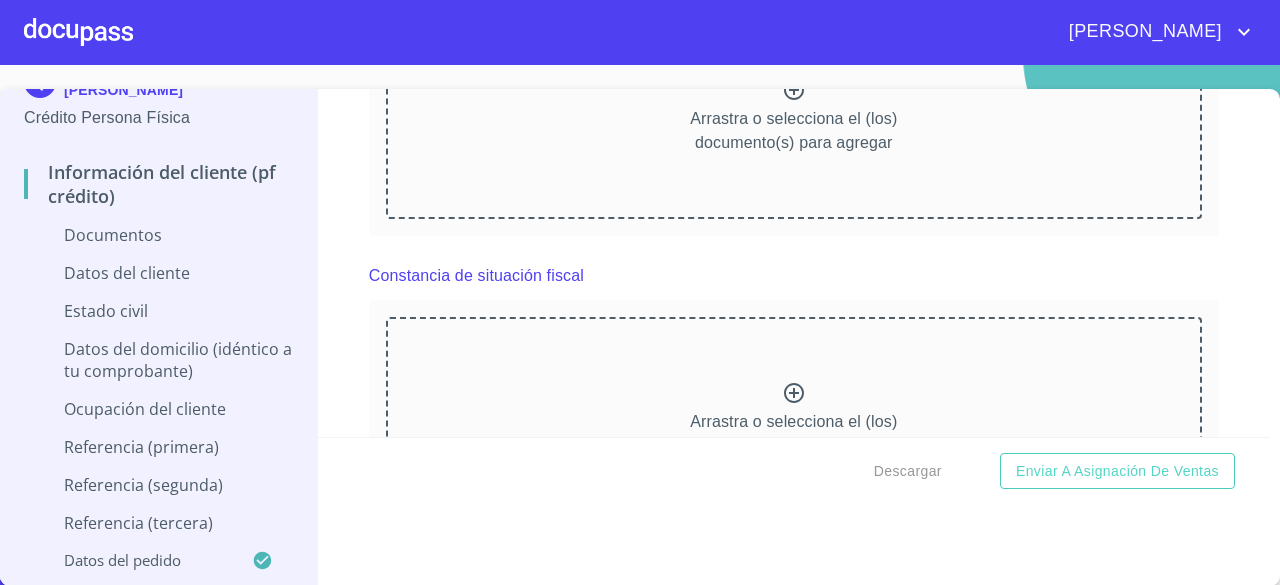 click 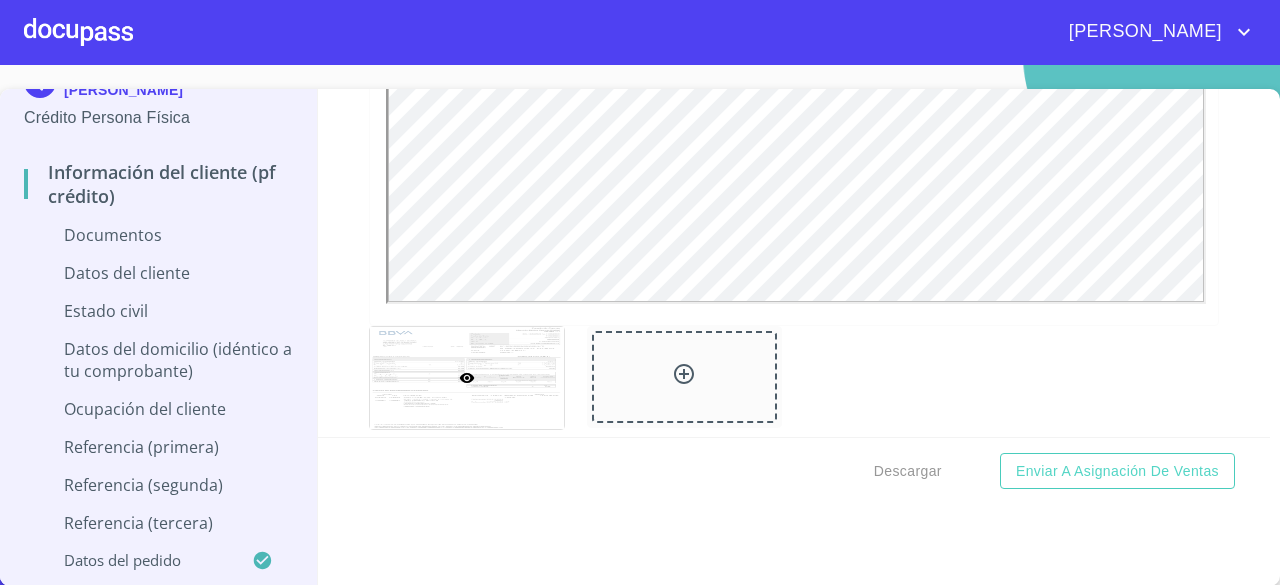 scroll, scrollTop: 0, scrollLeft: 0, axis: both 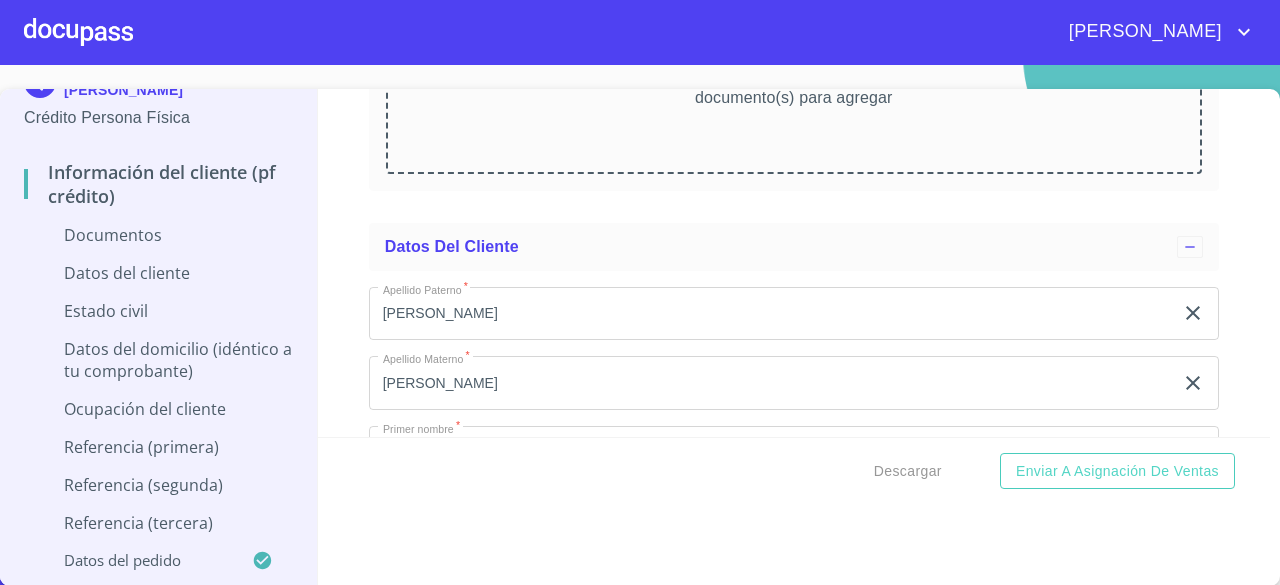 click 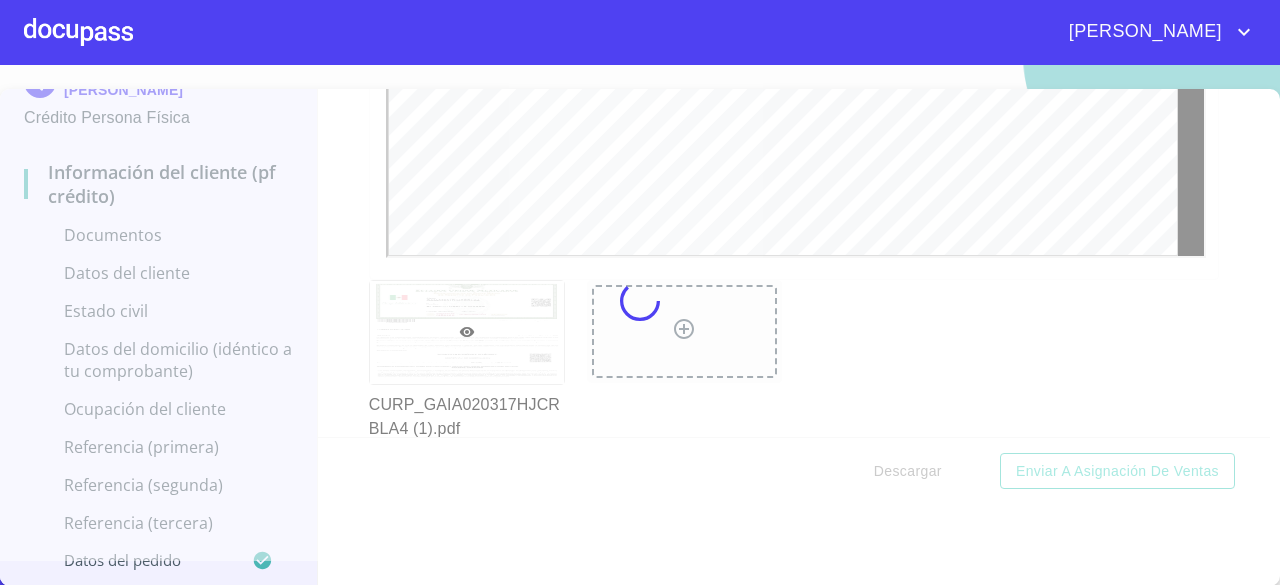 scroll, scrollTop: 0, scrollLeft: 0, axis: both 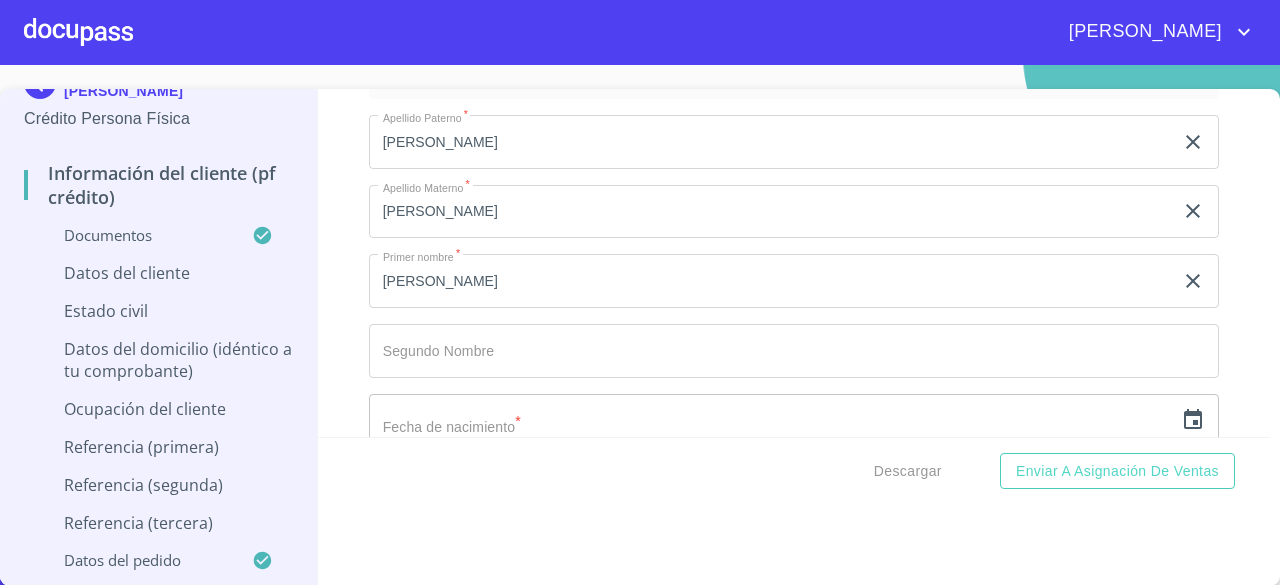 click 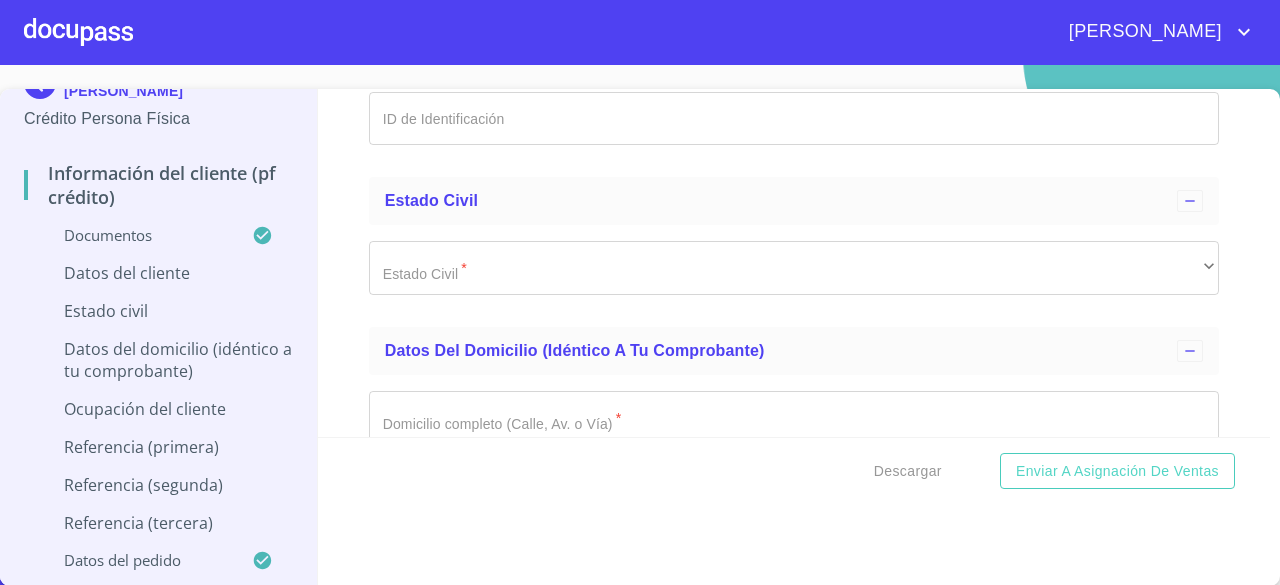scroll, scrollTop: 6500, scrollLeft: 0, axis: vertical 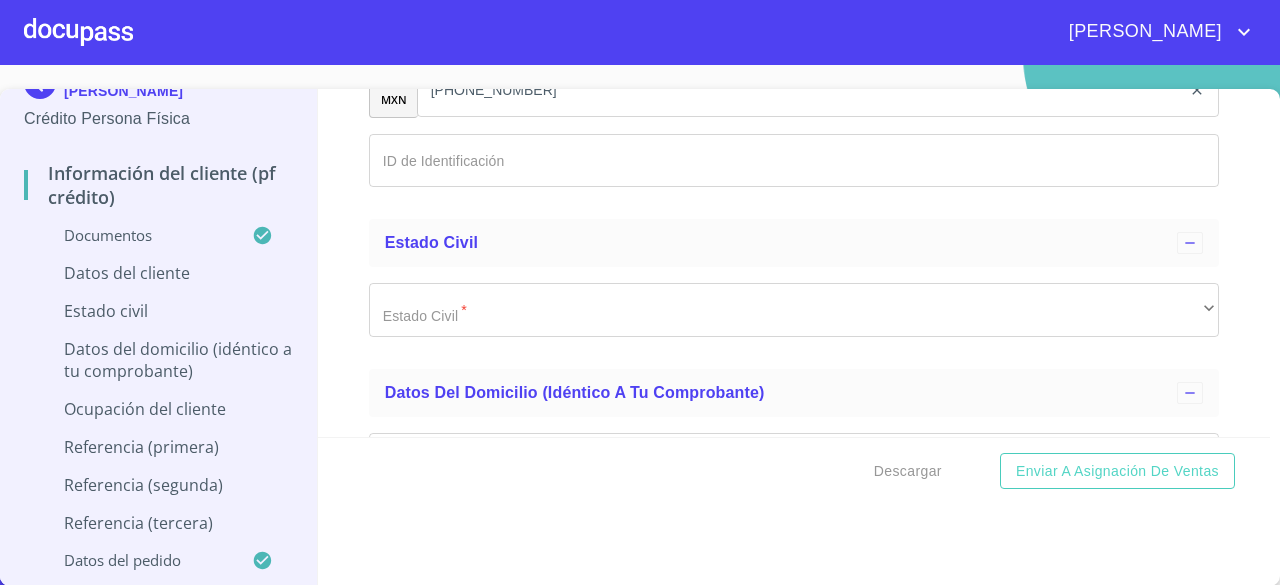 click at bounding box center [771, -327] 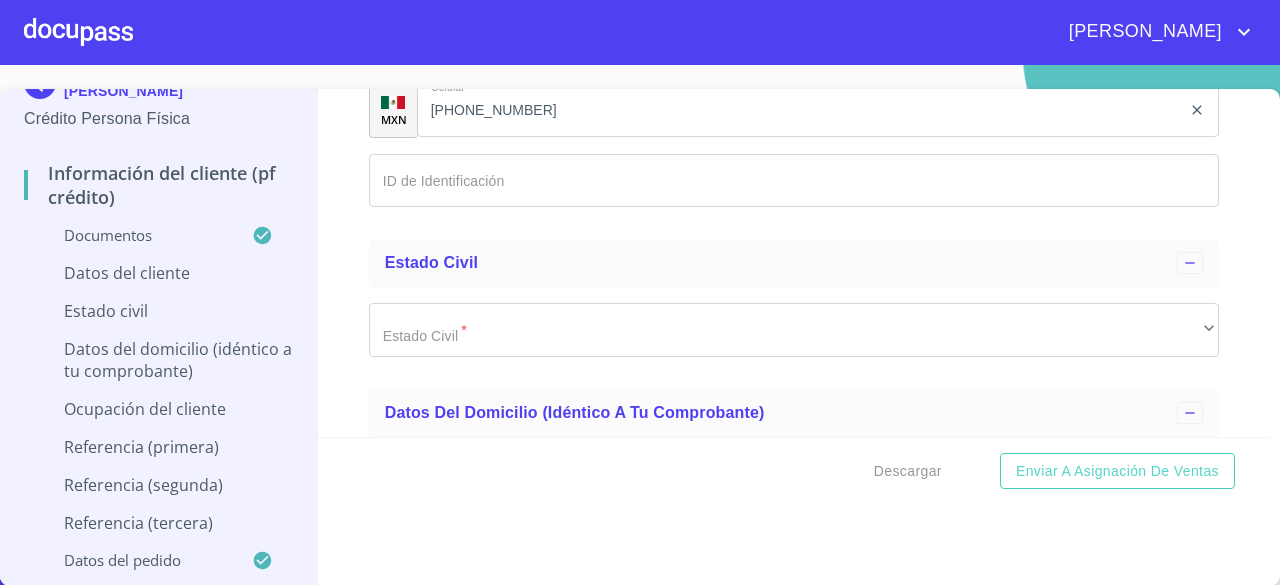click on "Información del cliente (PF crédito) Documentos Datos del cliente Estado Civil Datos del domicilio (idéntico a tu comprobante) Ocupación del Cliente Referencia (primera) Referencia (segunda) Referencia (tercera) Datos del pedido" at bounding box center (158, 366) 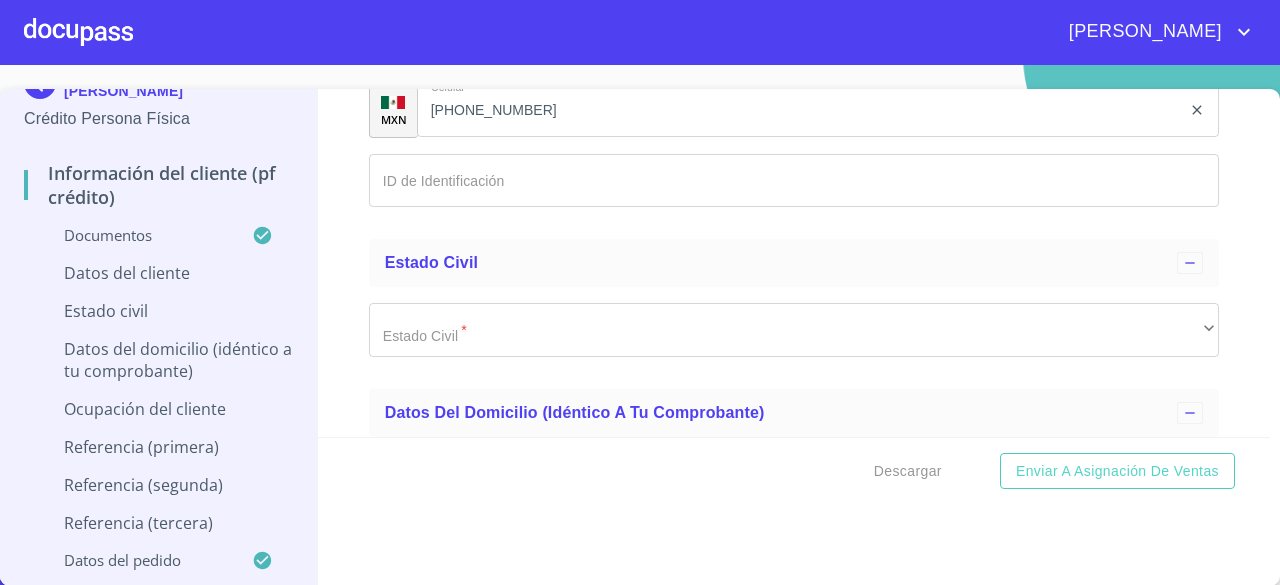 click on "Información del cliente (PF crédito)   Documentos Documento de identificación   * INE ​ Identificación Oficial * Identificación Oficial Identificación Oficial Identificación Oficial Comprobante de Domicilio * Comprobante de Domicilio Comprobante de [PERSON_NAME] de ingresos   * Independiente/Dueño de negocio/Persona Moral ​ Comprobante de Ingresos mes 1 * Comprobante de Ingresos mes 1 Comprobante de Ingresos mes 1 Comprobante de Ingresos mes 2 * Comprobante de Ingresos mes 2 Comprobante de Ingresos mes 2 Comprobante de Ingresos mes 3 * Comprobante de Ingresos mes 3 Comprobante de Ingresos mes 3 CURP * CURP [PERSON_NAME] de situación fiscal [PERSON_NAME] de situación fiscal [PERSON_NAME] de situación fiscal Datos del cliente Apellido [PERSON_NAME]   * [PERSON_NAME] ​ Apellido Materno   * [PERSON_NAME] ​ Primer nombre   * [PERSON_NAME] ​ [PERSON_NAME] Nombre ​ Fecha de nacimiento * 13 ​ Invalid Date Format Nacionalidad   * ​ ​ País de nacimiento   * ​ CURP   * ​ RFC   * ​ Sexo   * ​ ​" at bounding box center [794, 263] 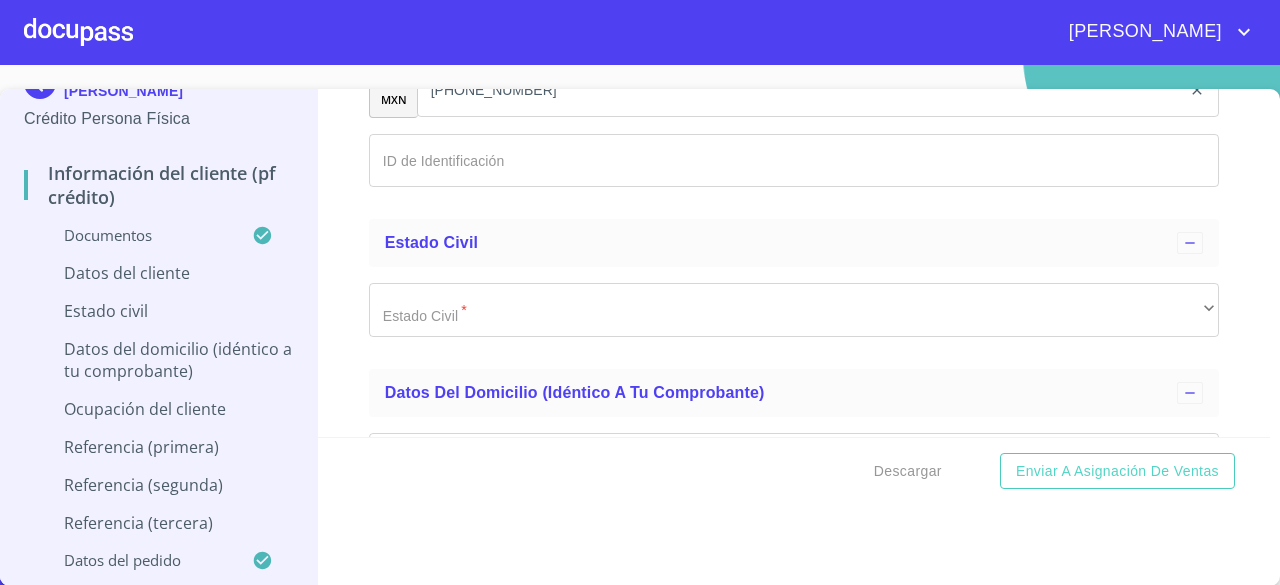 click on "Información del cliente (PF crédito)   Documentos Documento de identificación   * INE ​ Identificación Oficial * Identificación Oficial Identificación Oficial Identificación Oficial Comprobante de Domicilio * Comprobante de Domicilio Comprobante de [PERSON_NAME] de ingresos   * Independiente/Dueño de negocio/Persona Moral ​ Comprobante de Ingresos mes 1 * Comprobante de Ingresos mes 1 Comprobante de Ingresos mes 1 Comprobante de Ingresos mes 2 * Comprobante de Ingresos mes 2 Comprobante de Ingresos mes 2 Comprobante de Ingresos mes 3 * Comprobante de Ingresos mes 3 Comprobante de Ingresos mes 3 CURP * CURP [PERSON_NAME] de situación fiscal [PERSON_NAME] de situación fiscal [PERSON_NAME] de situación fiscal Datos del cliente Apellido [PERSON_NAME]   * [PERSON_NAME] ​ Apellido Materno   * [PERSON_NAME] ​ Primer nombre   * [PERSON_NAME] ​ [PERSON_NAME] Nombre ​ El campo Fecha de nacimiento es requerido * ​ Nacionalidad   * ​ ​ País de nacimiento   * ​ CURP   * ​ RFC   * ​ Sexo   * ​ ​" at bounding box center (794, 263) 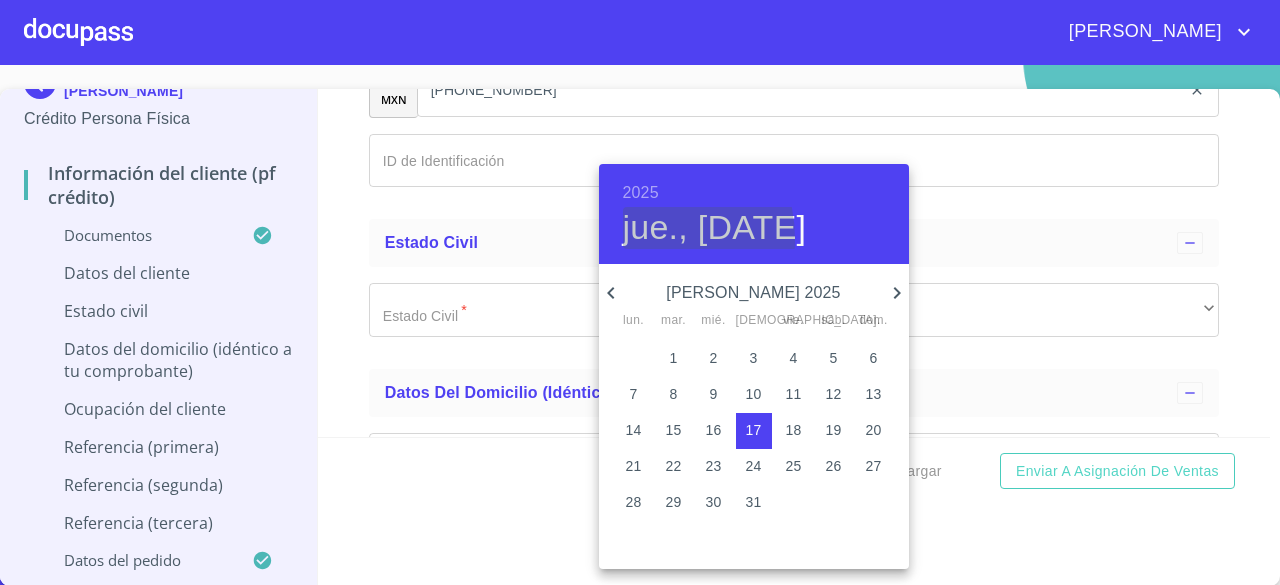click on "jue., [DATE]" at bounding box center (715, 228) 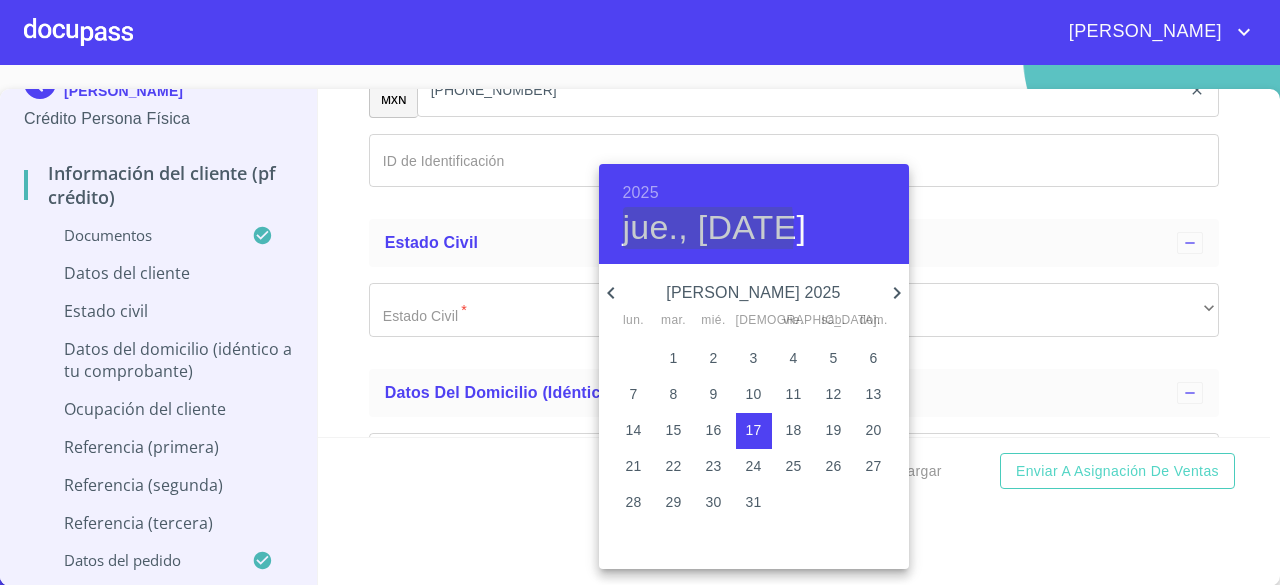 click on "jue., [DATE]" at bounding box center (715, 228) 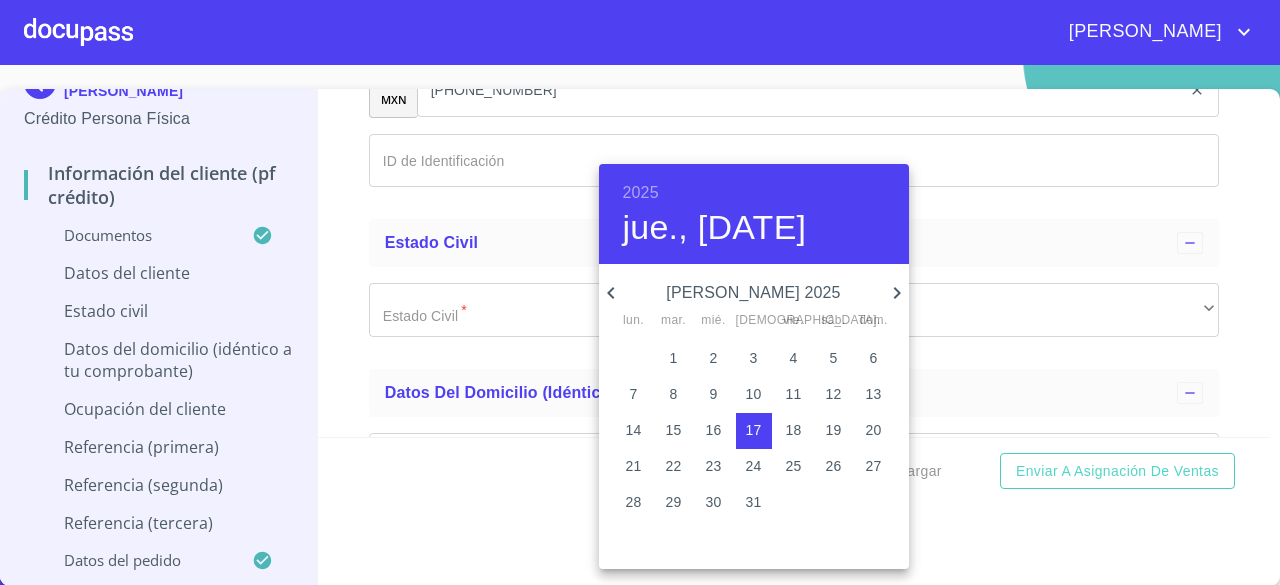 click 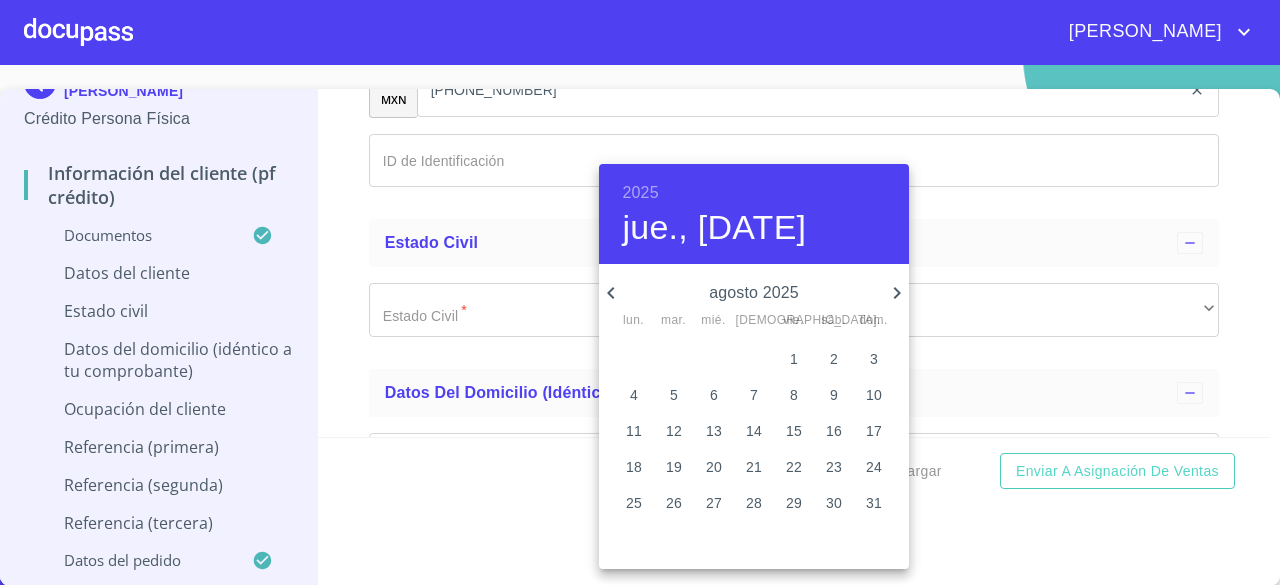 click 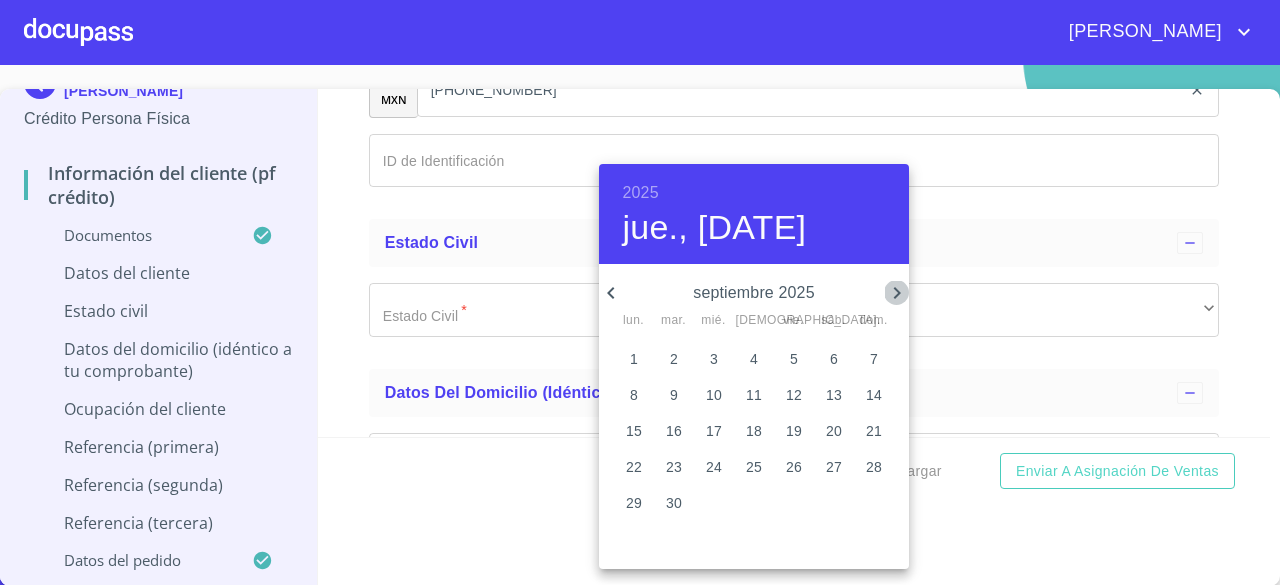 click 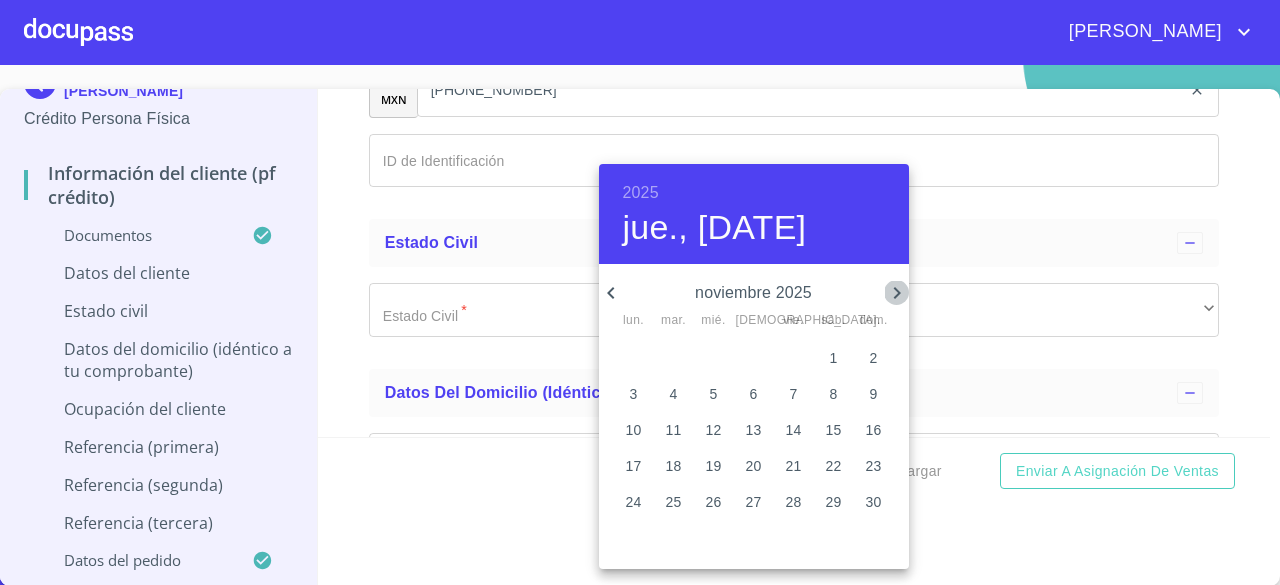 click 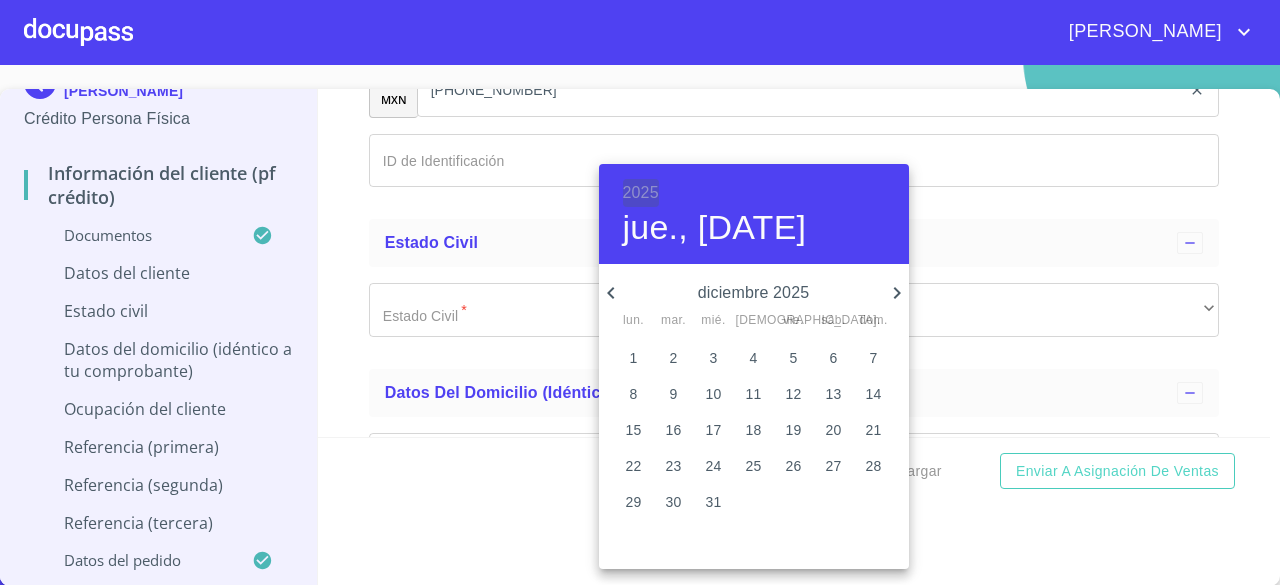 click on "2025" at bounding box center (641, 193) 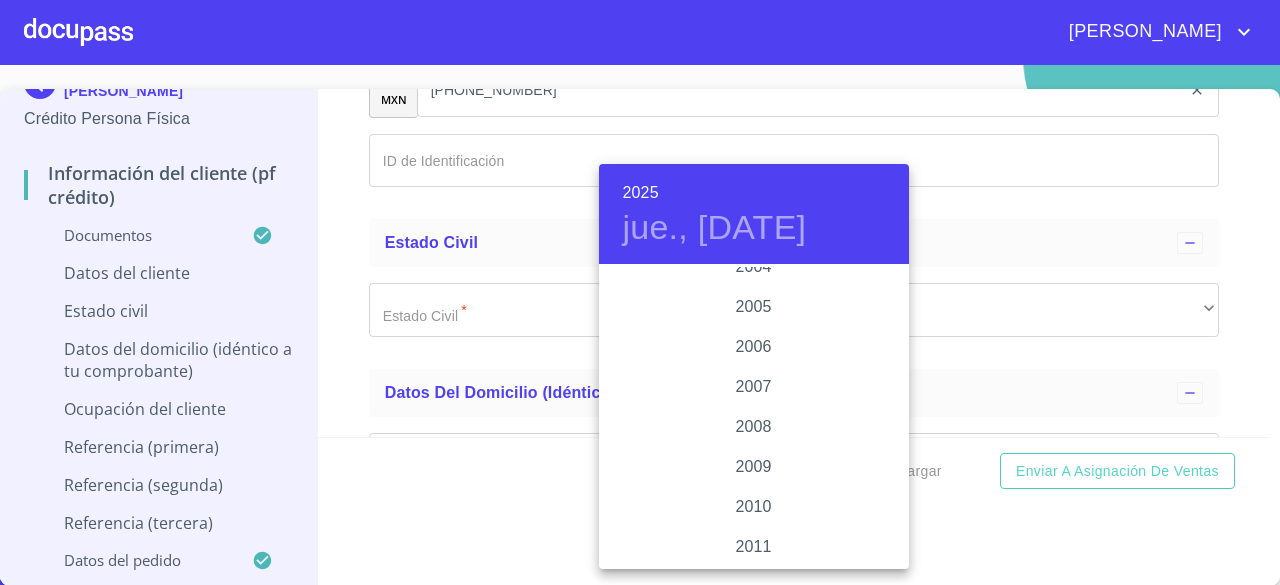 scroll, scrollTop: 2980, scrollLeft: 0, axis: vertical 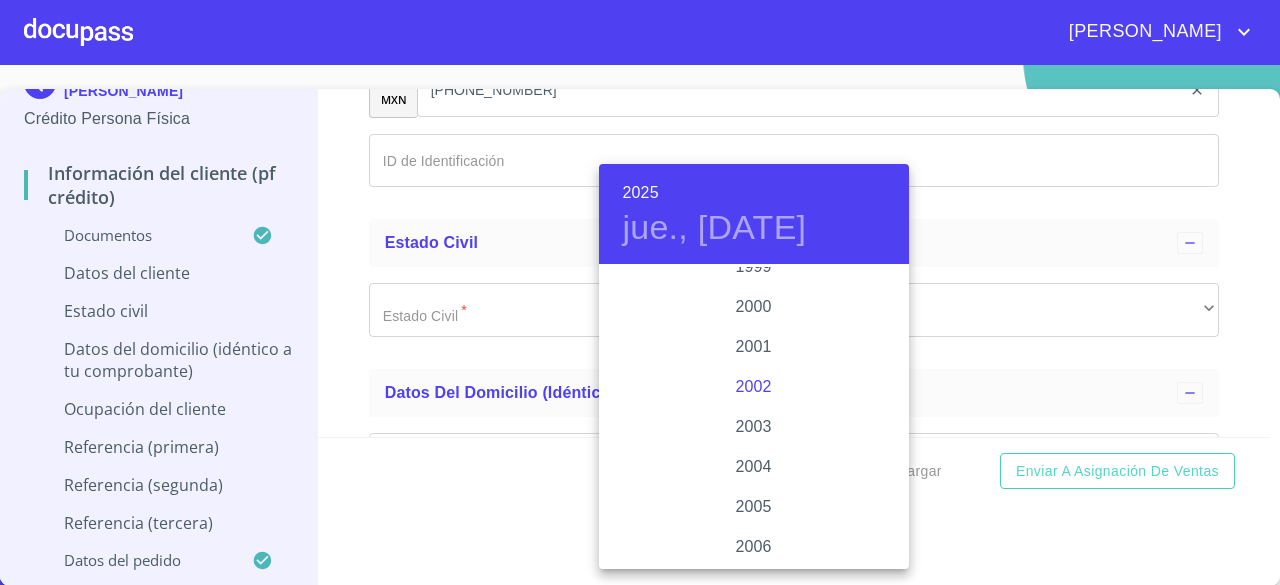 click on "2002" at bounding box center (754, 387) 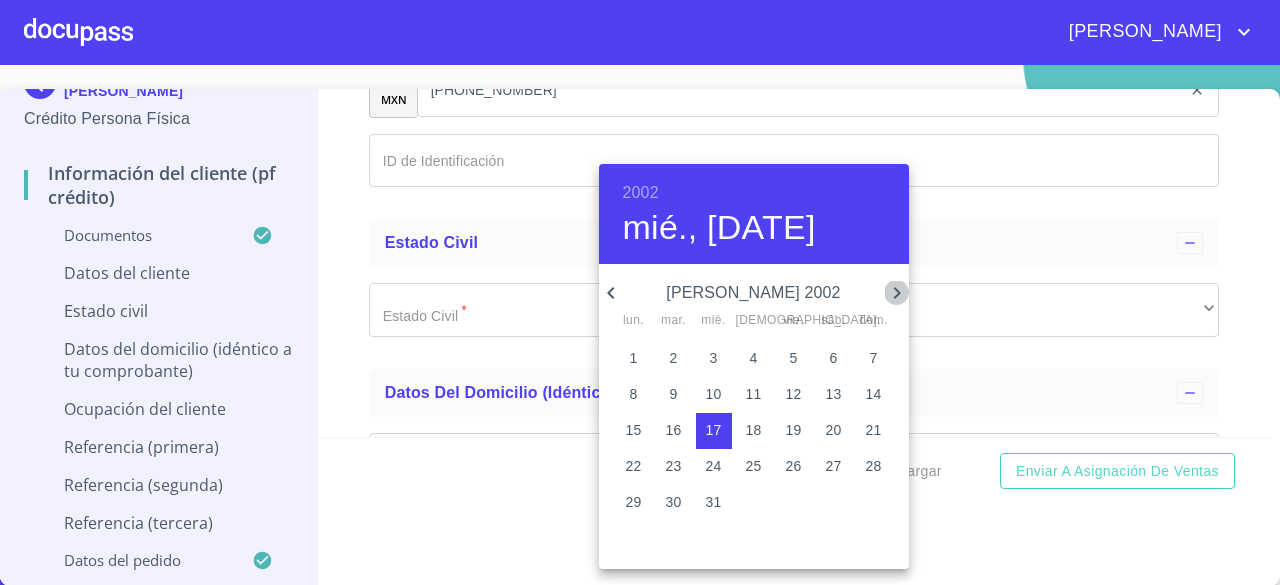 click 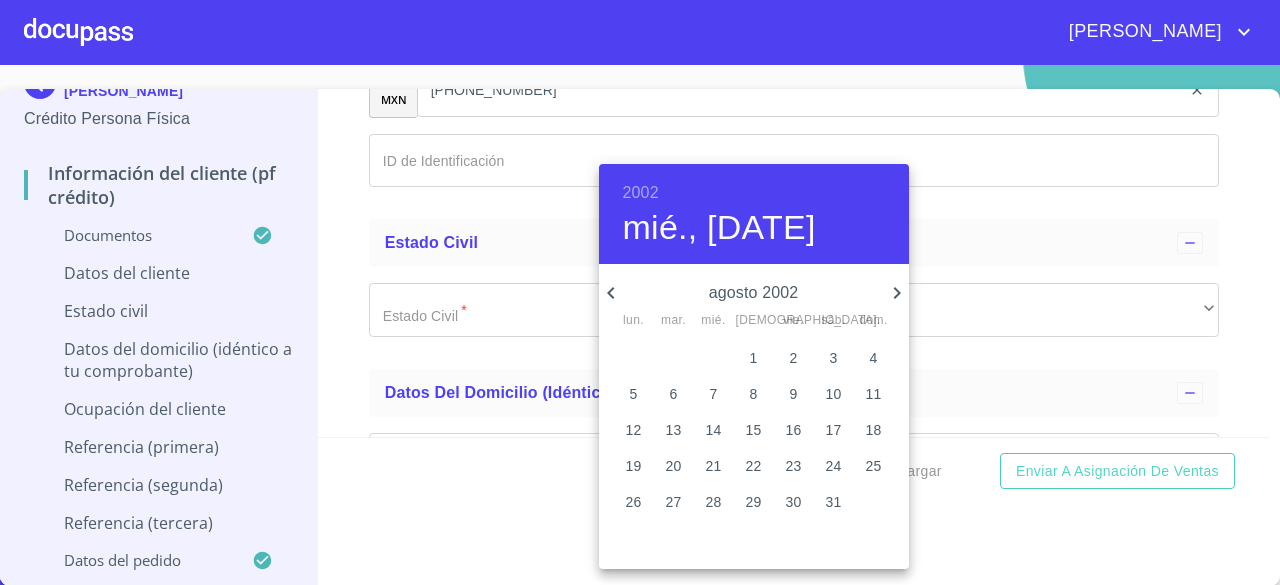 click 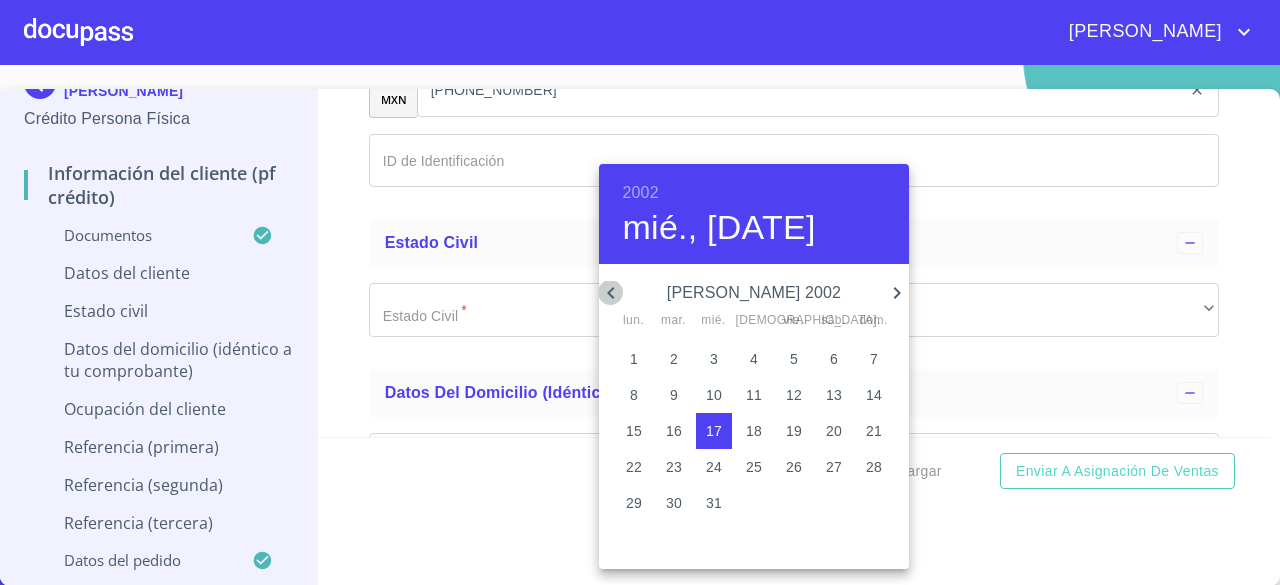 click 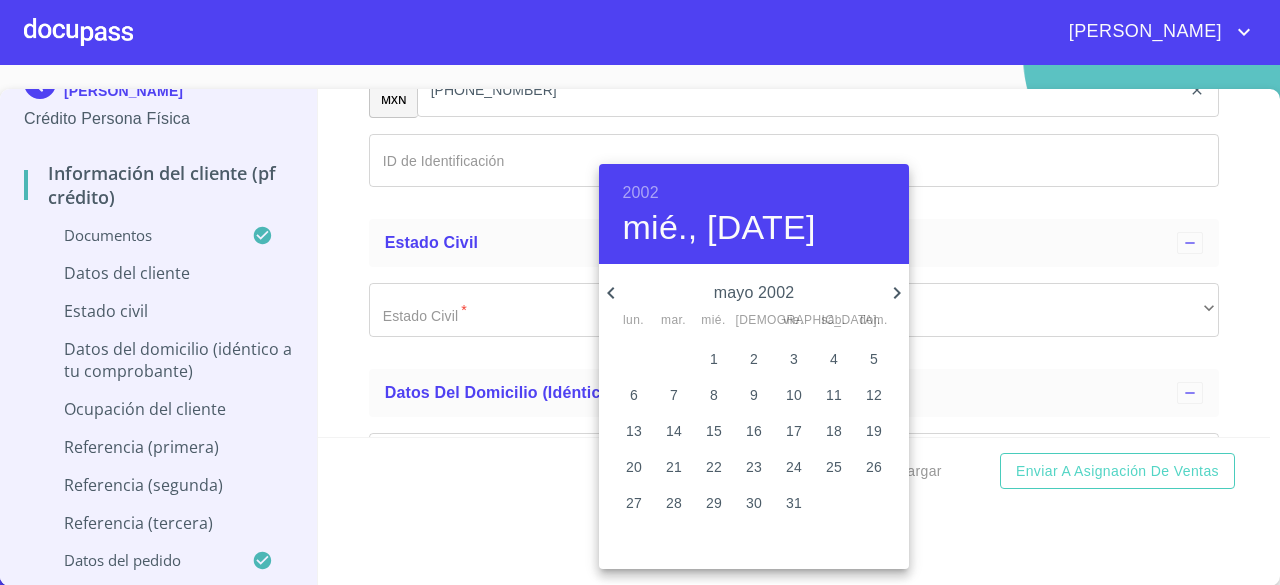 click 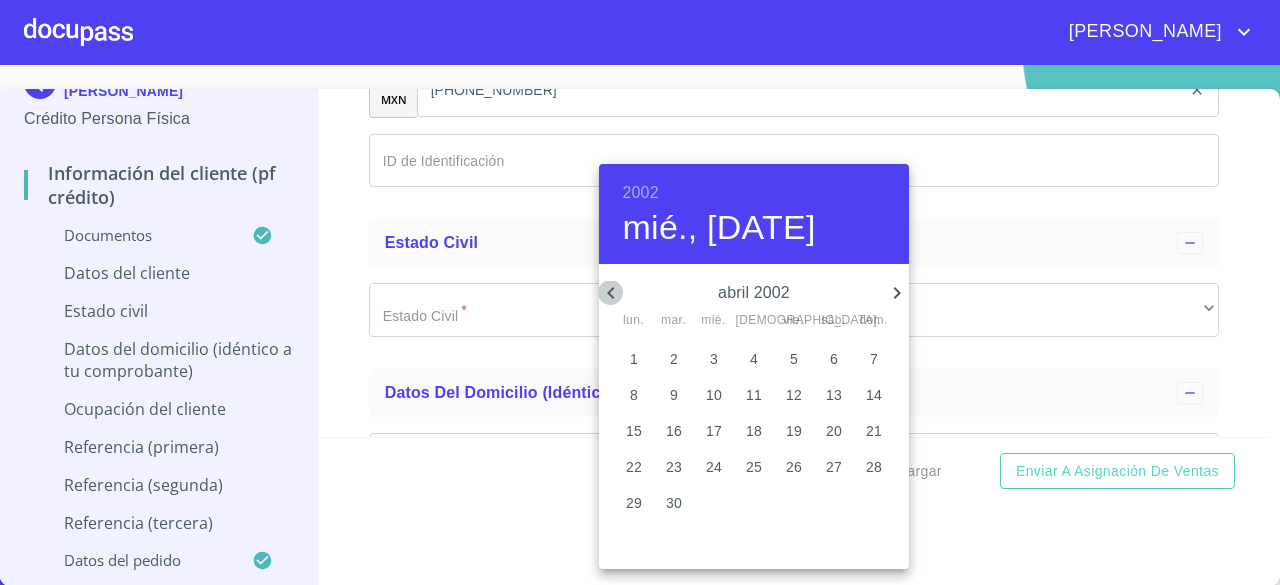 click 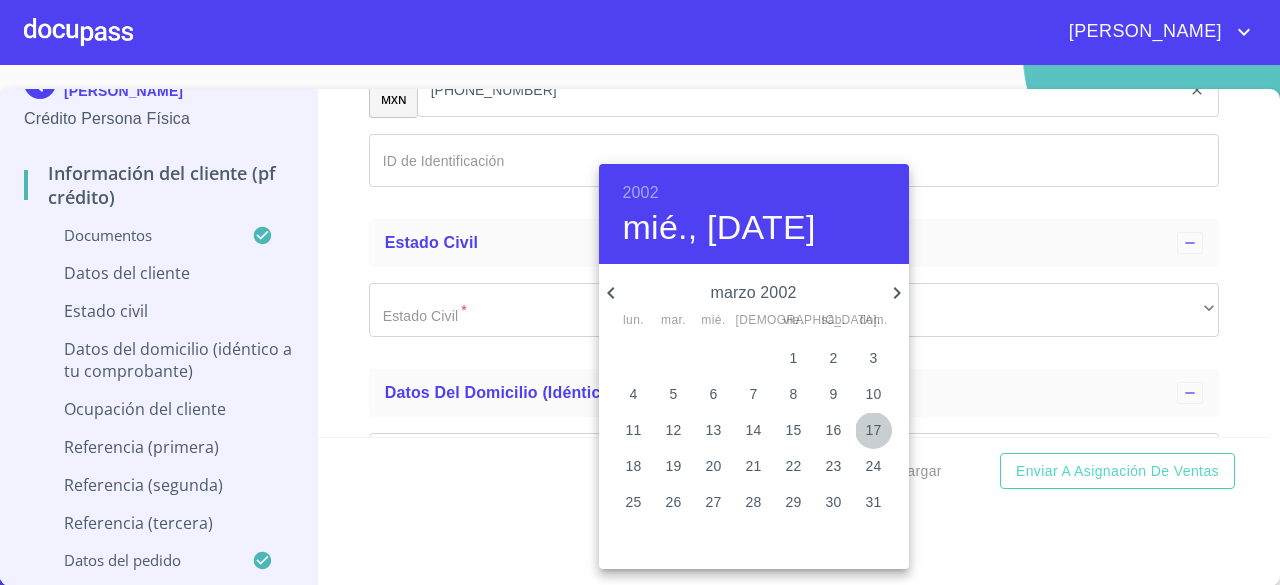 click on "17" at bounding box center (874, 430) 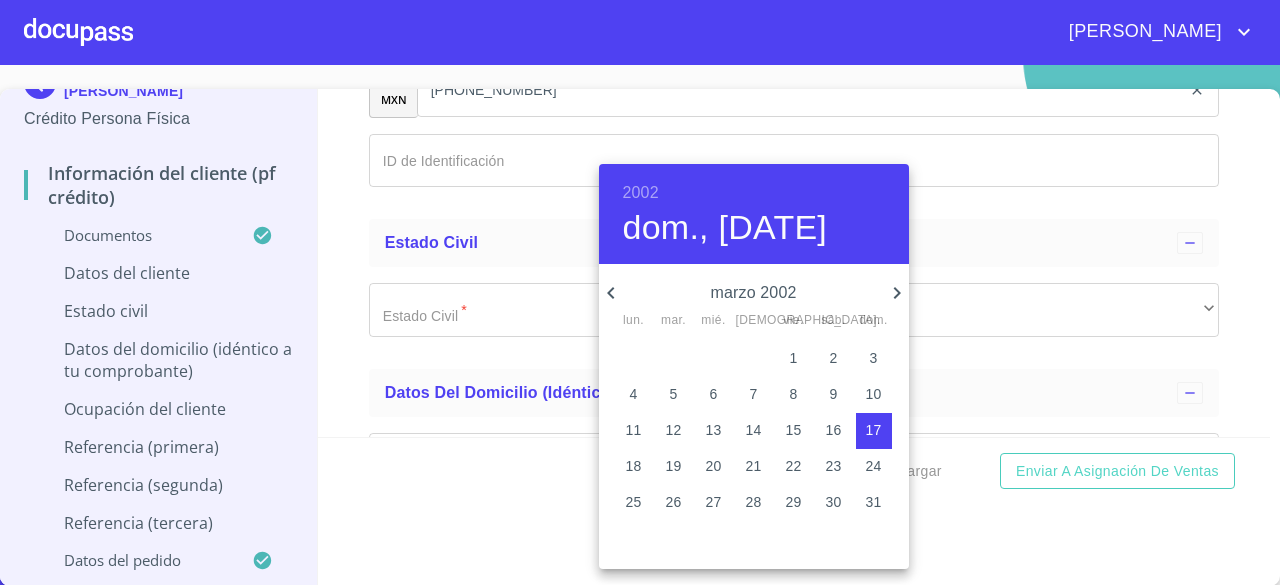 click at bounding box center [640, 292] 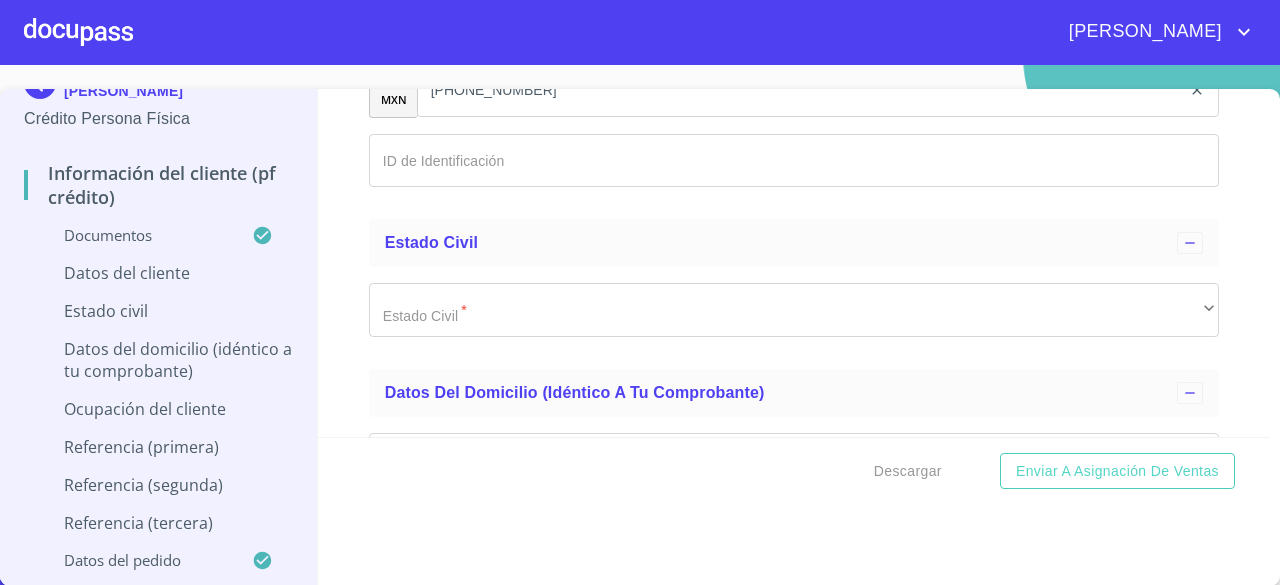 click on "​" at bounding box center (794, -257) 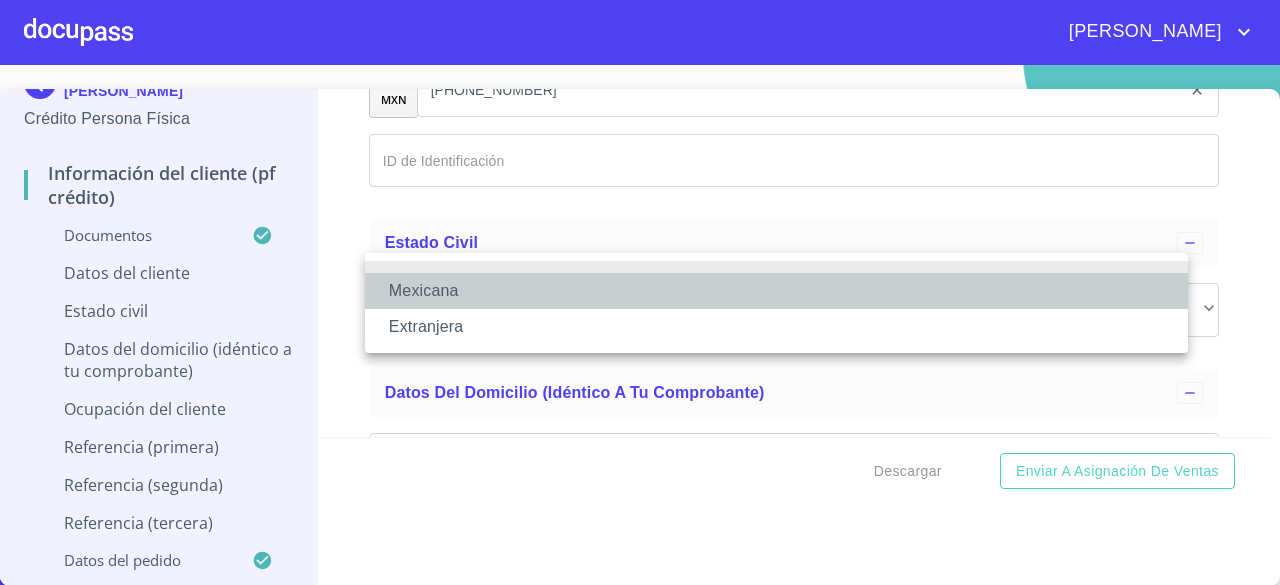 click on "Mexicana" at bounding box center (776, 291) 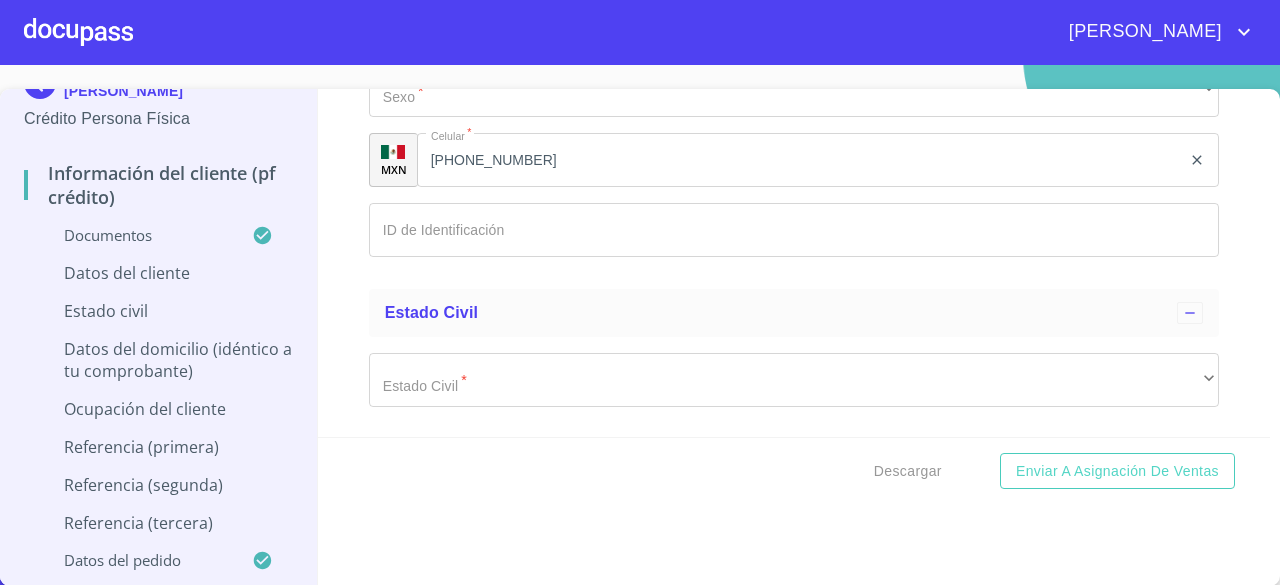 click on "Documento de identificación   *" at bounding box center [794, -188] 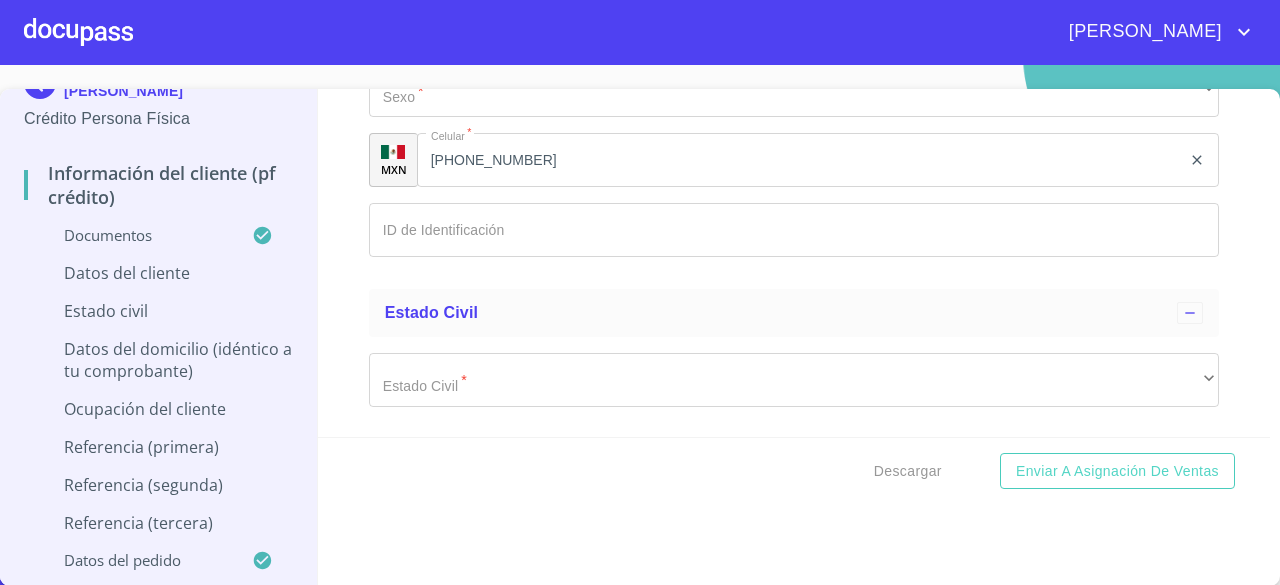 scroll, scrollTop: 6700, scrollLeft: 0, axis: vertical 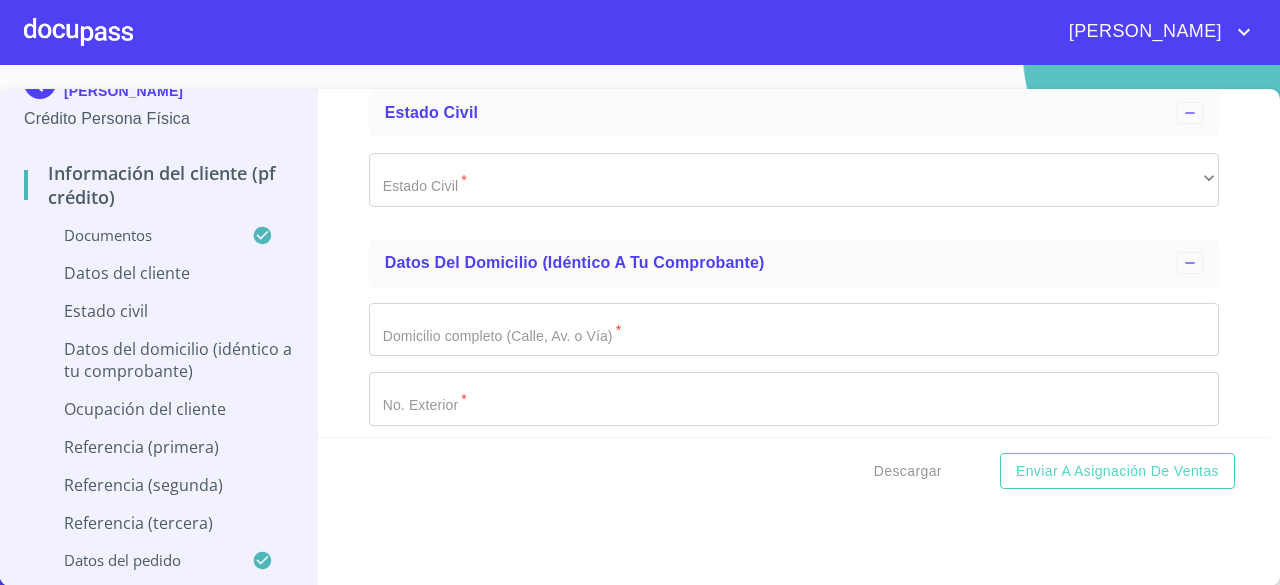 type on "[GEOGRAPHIC_DATA]" 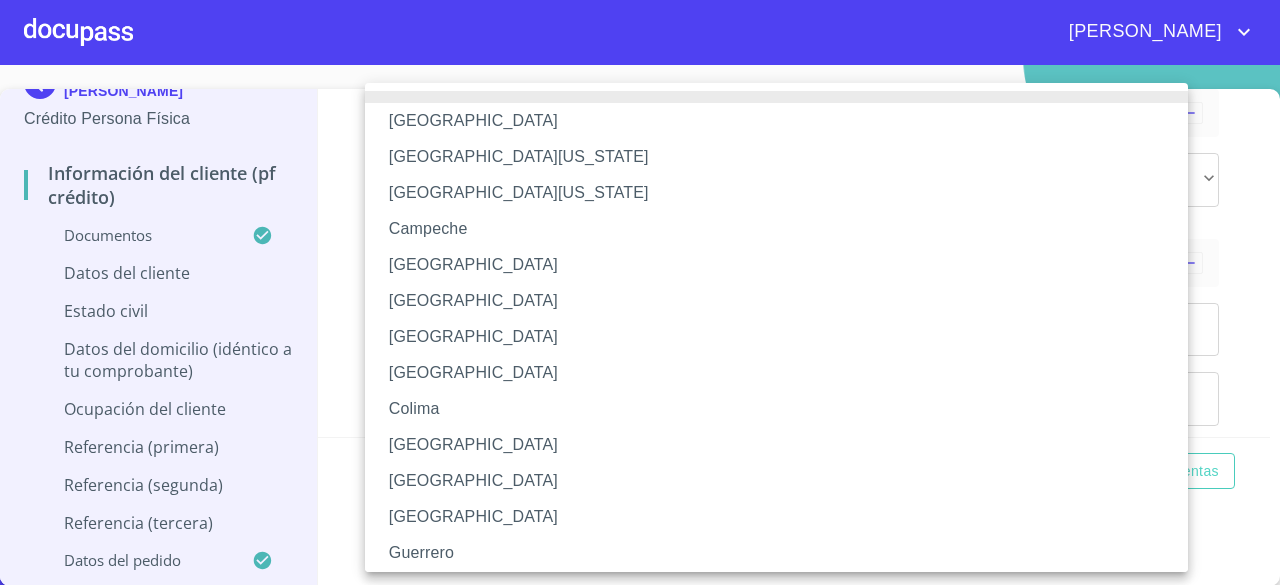 type 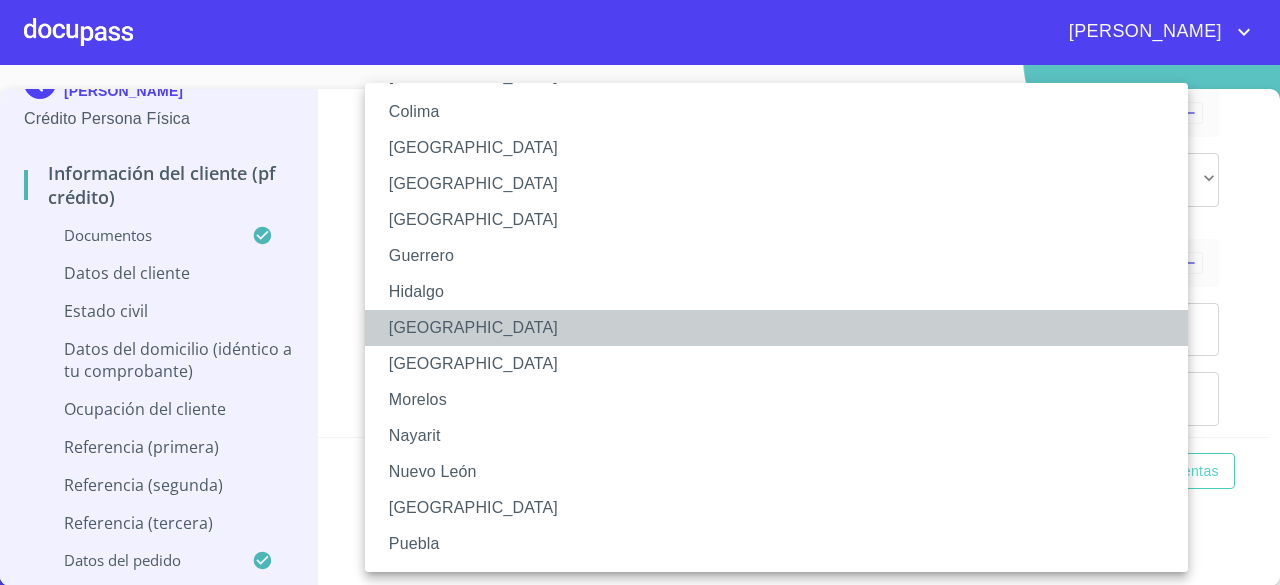 click on "[GEOGRAPHIC_DATA]" at bounding box center [784, 328] 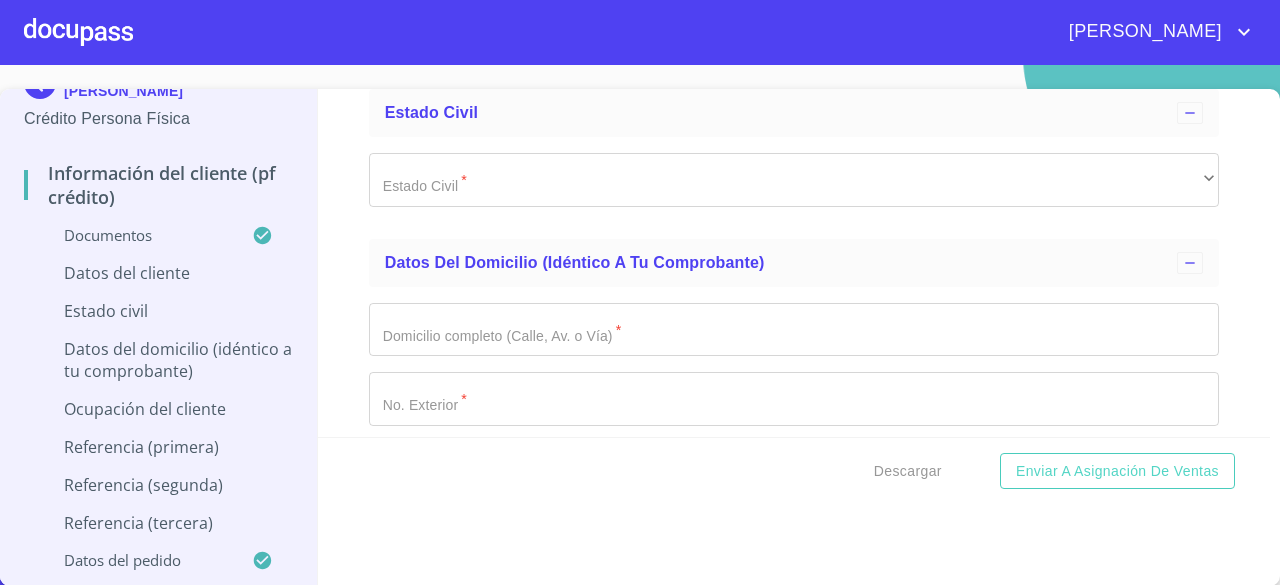 click on "Documento de identificación   *" at bounding box center (771, -806) 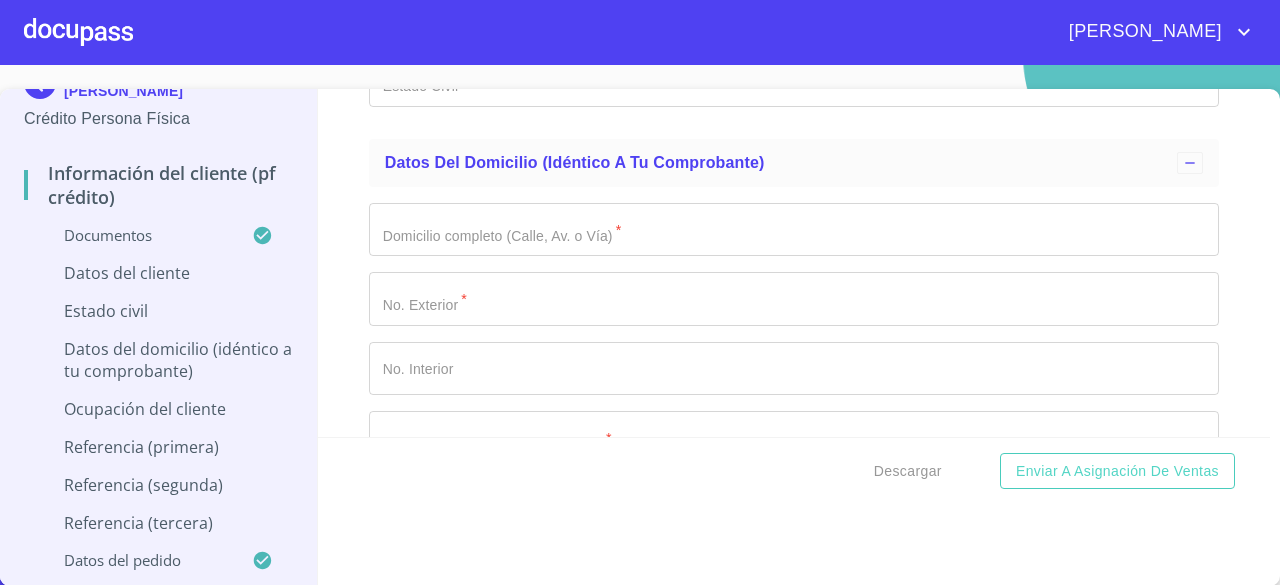 type on "GAIA0203176Y0" 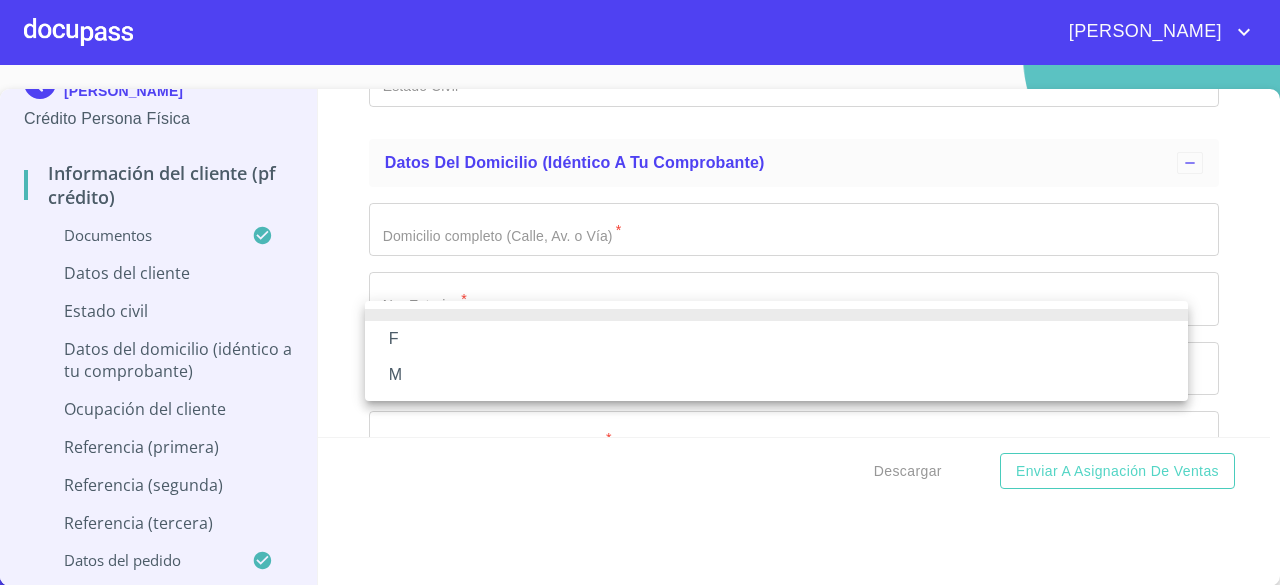 click on "M" at bounding box center [776, 375] 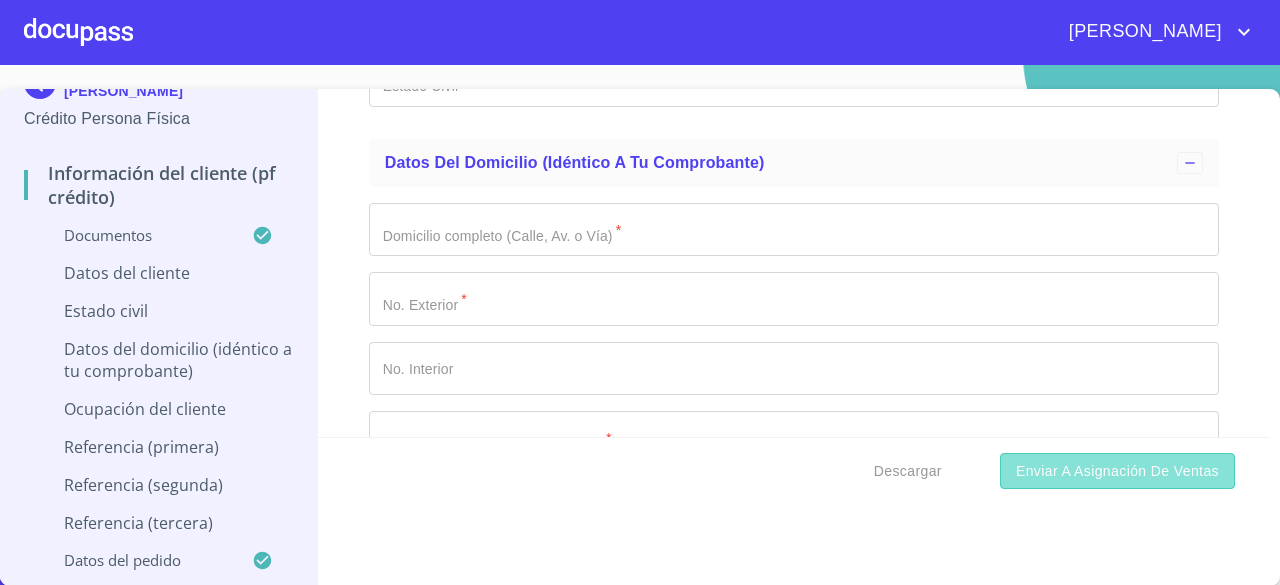 click on "Enviar a Asignación de Ventas" at bounding box center [1117, 471] 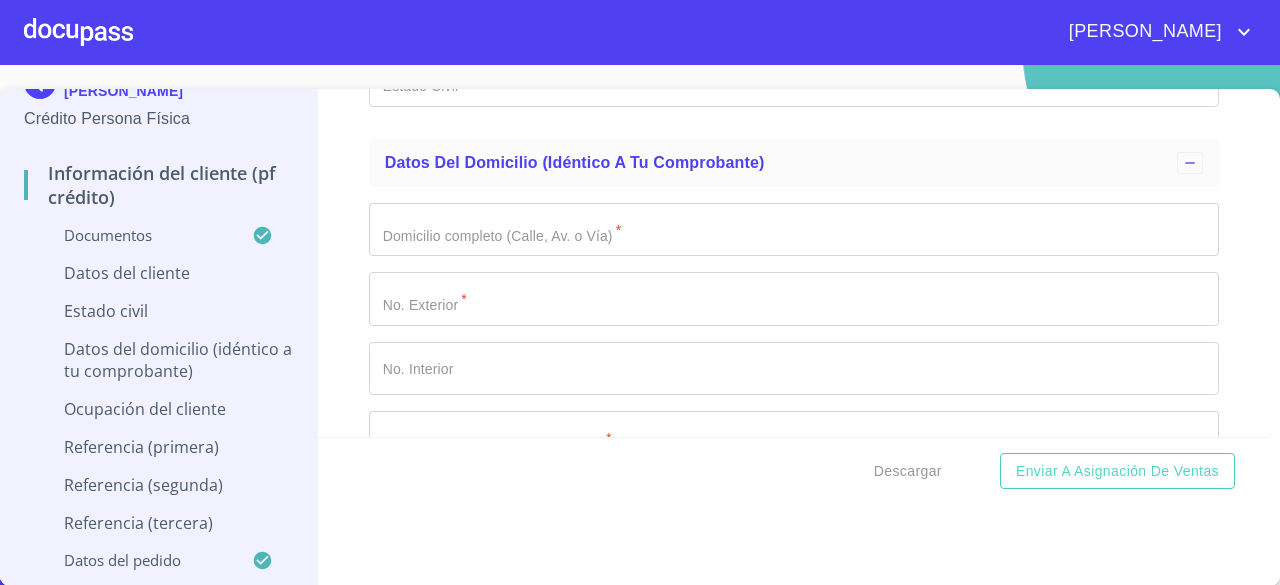 click on "GAIA020317HJCRBLA4" at bounding box center [771, -349] 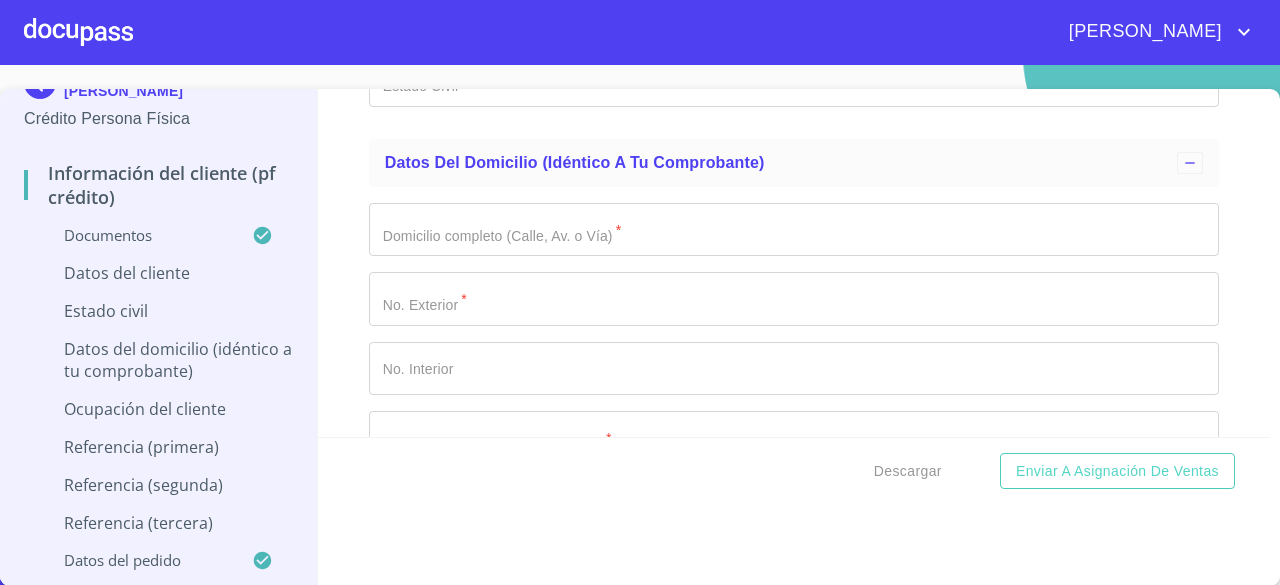 click on "GAIA020317HJCRBLA4" at bounding box center (771, -349) 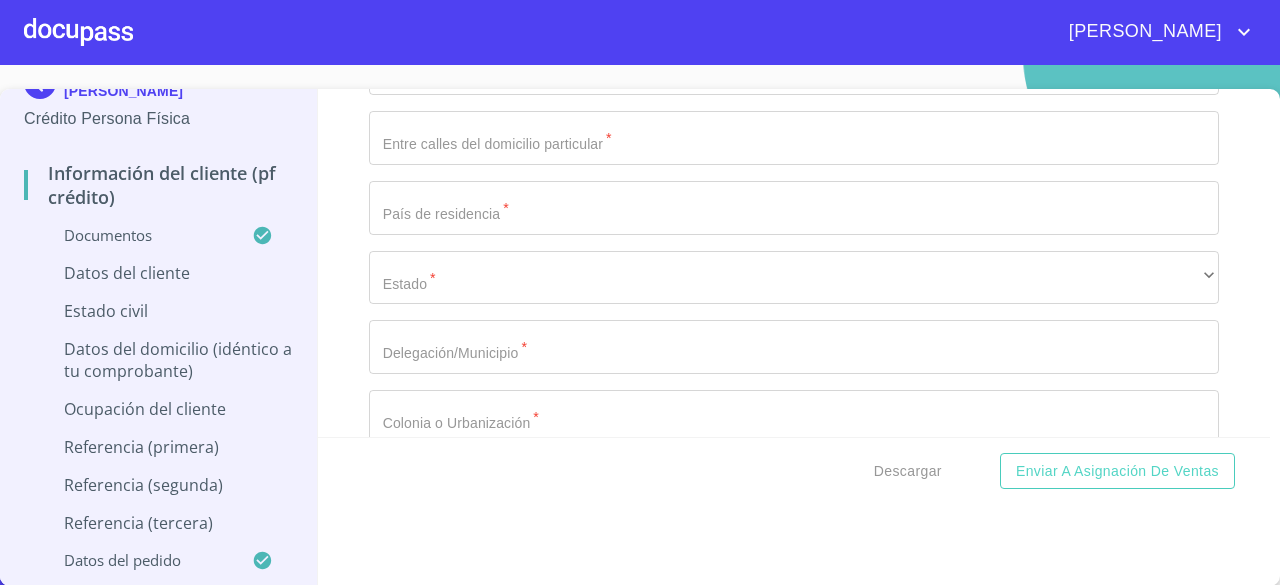 type on "GAIA020317HJCRBLA4" 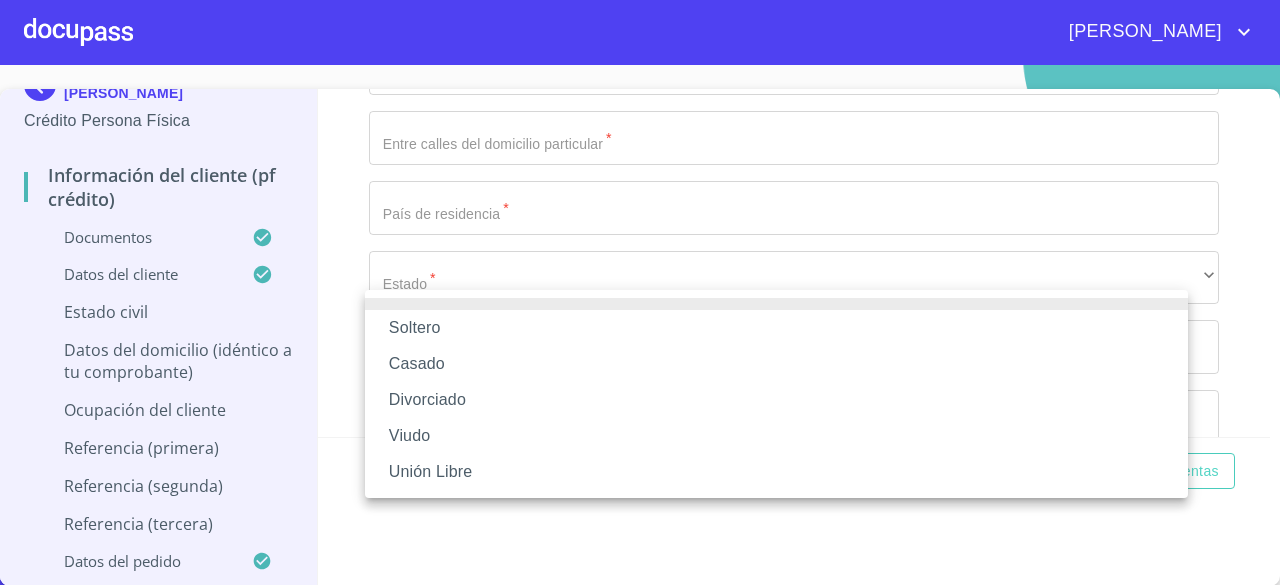 scroll, scrollTop: 36, scrollLeft: 0, axis: vertical 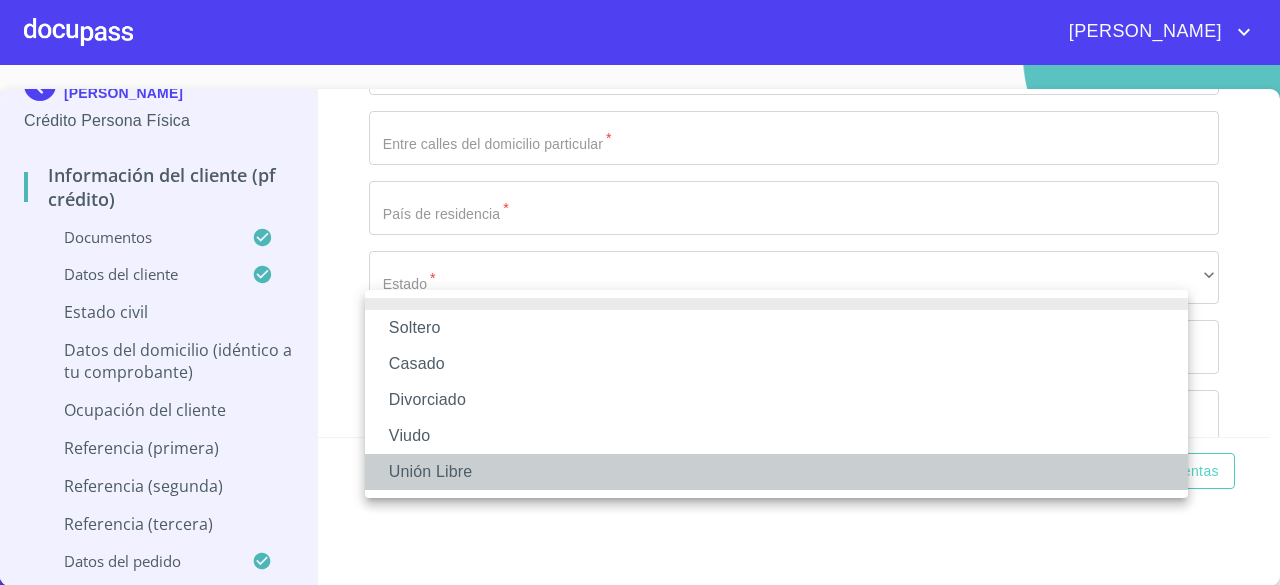 click on "Unión Libre" at bounding box center (776, 472) 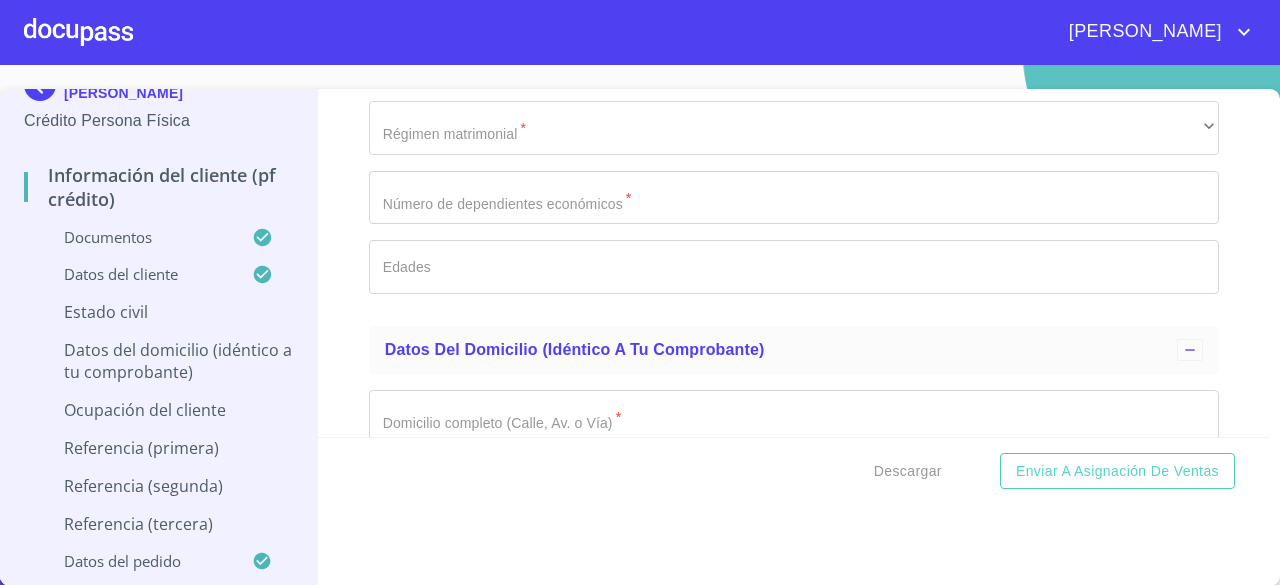 scroll, scrollTop: 36, scrollLeft: 0, axis: vertical 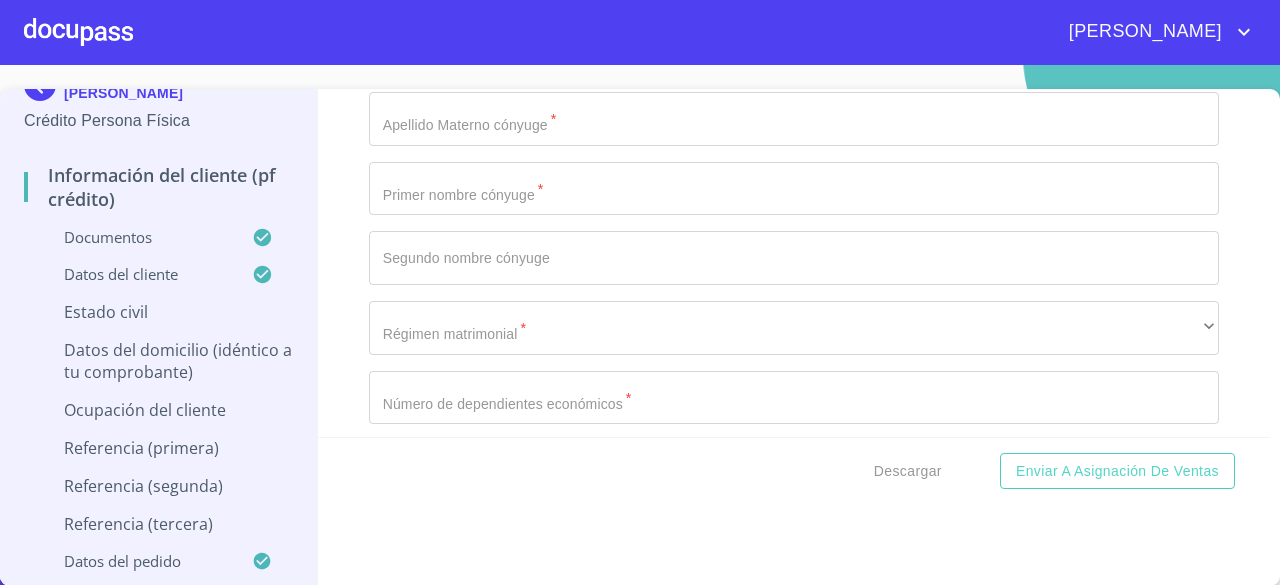 click on "Documento de identificación   *" at bounding box center [771, -1006] 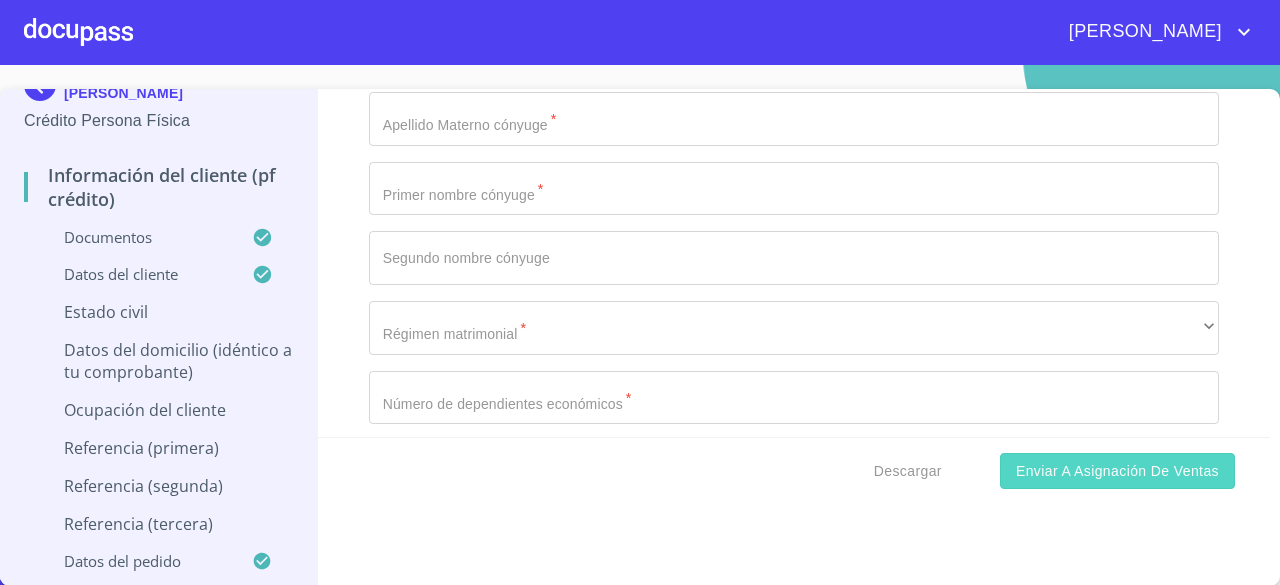 type on "2037129226830" 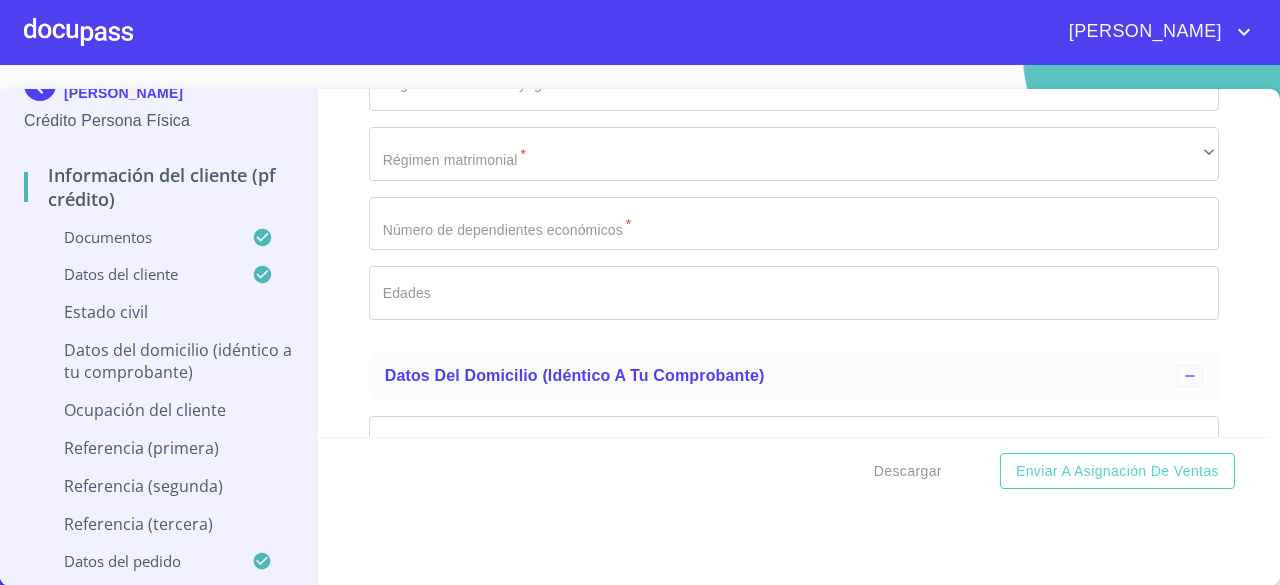 click on "Documento de identificación   *" at bounding box center [794, -124] 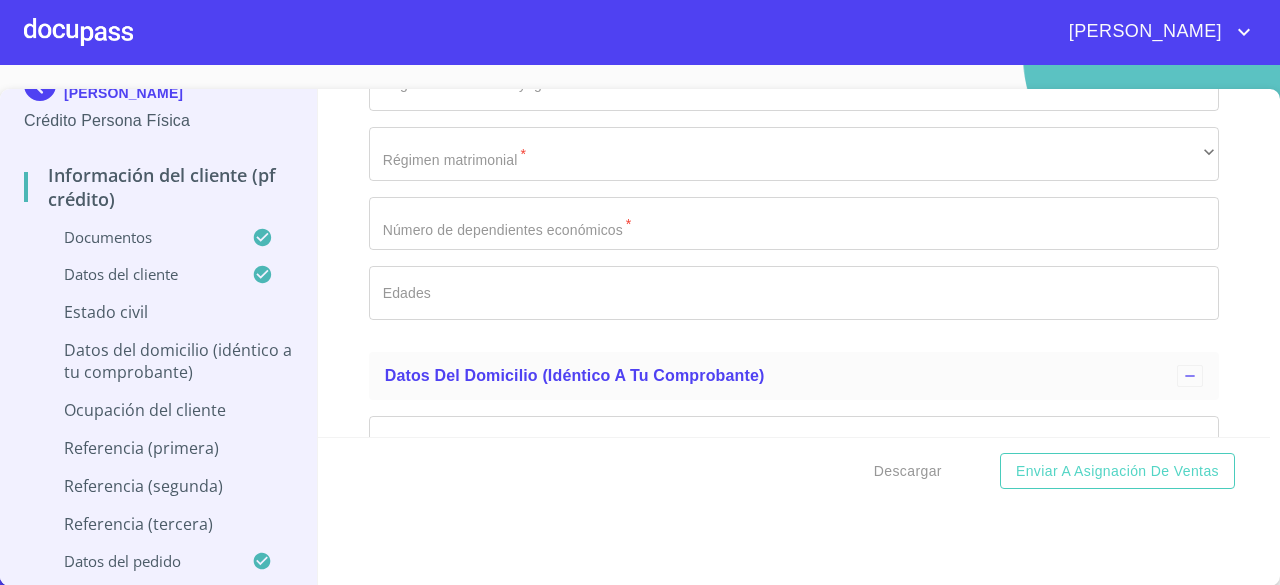 type on "[PERSON_NAME]" 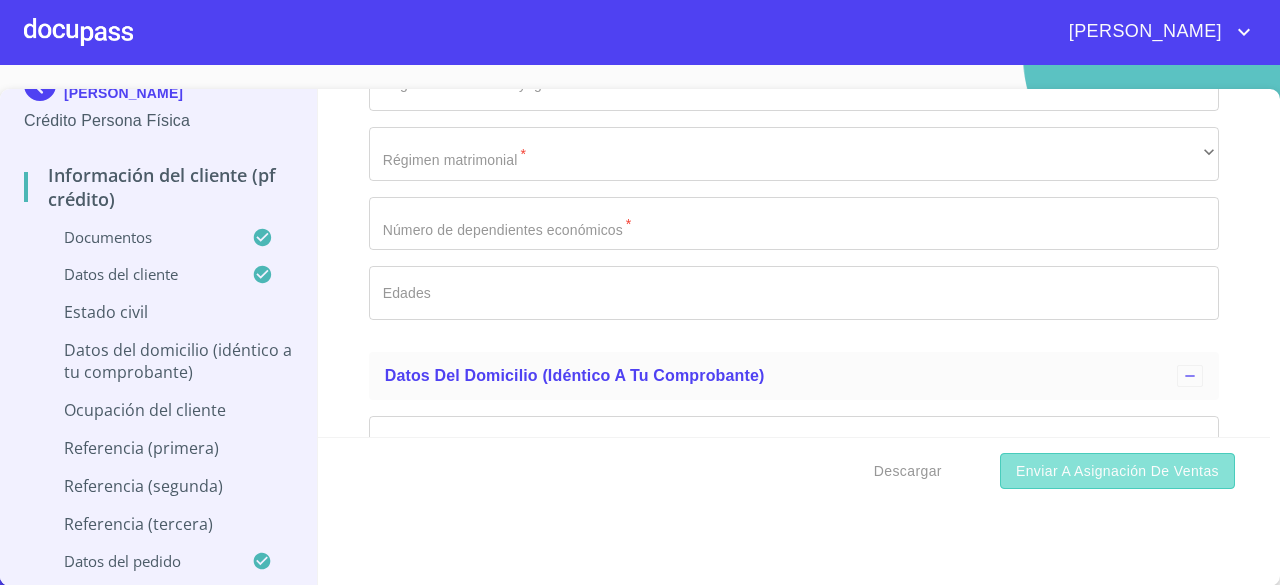 click on "Enviar a Asignación de Ventas" at bounding box center (1117, 471) 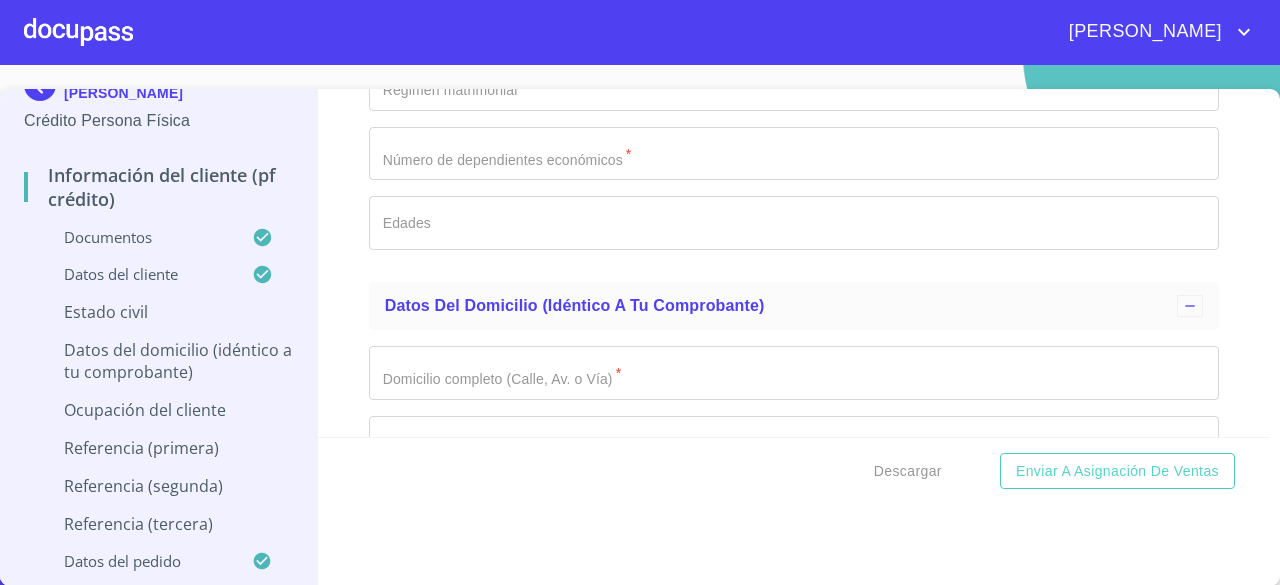 click on "Documento de identificación   *" at bounding box center [794, -125] 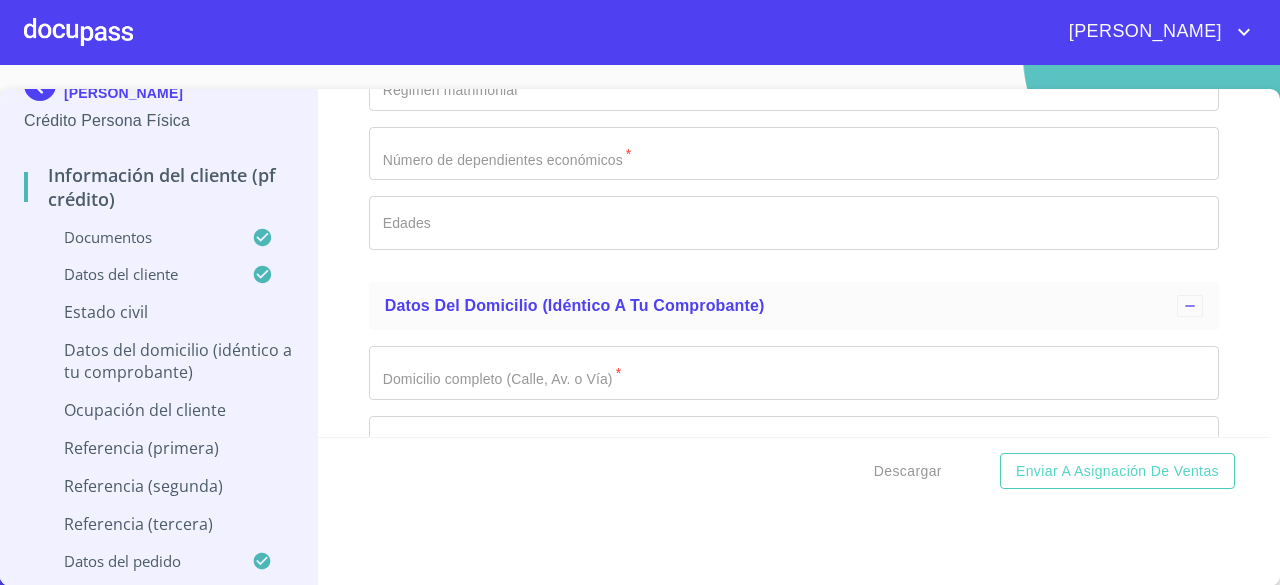 type on "[PERSON_NAME]" 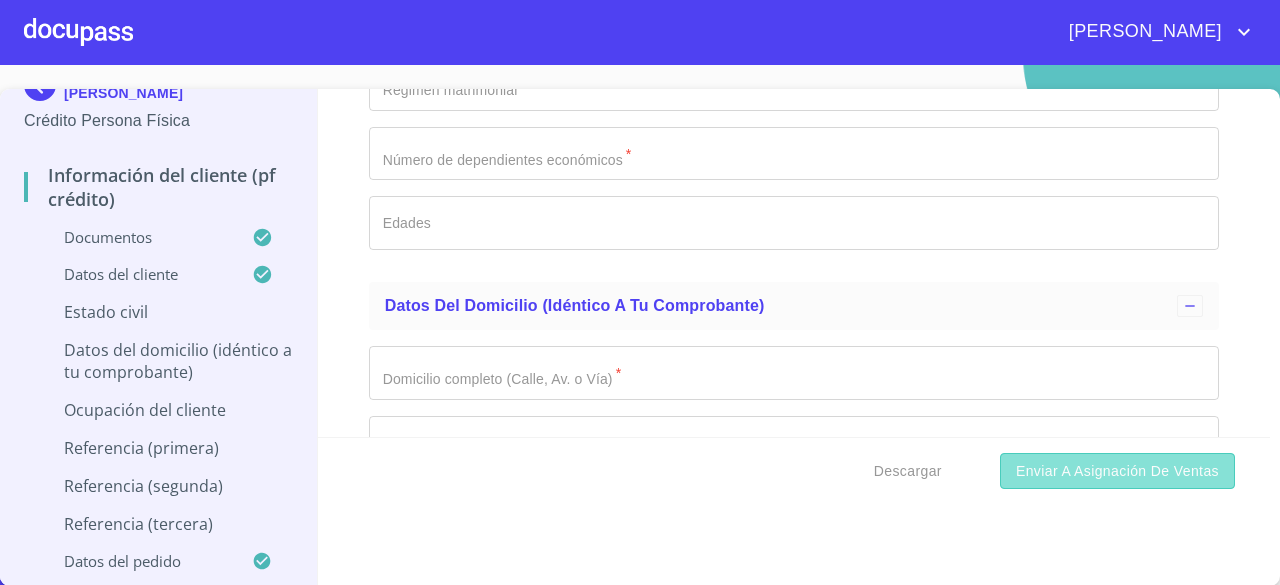 click on "Enviar a Asignación de Ventas" at bounding box center (1117, 471) 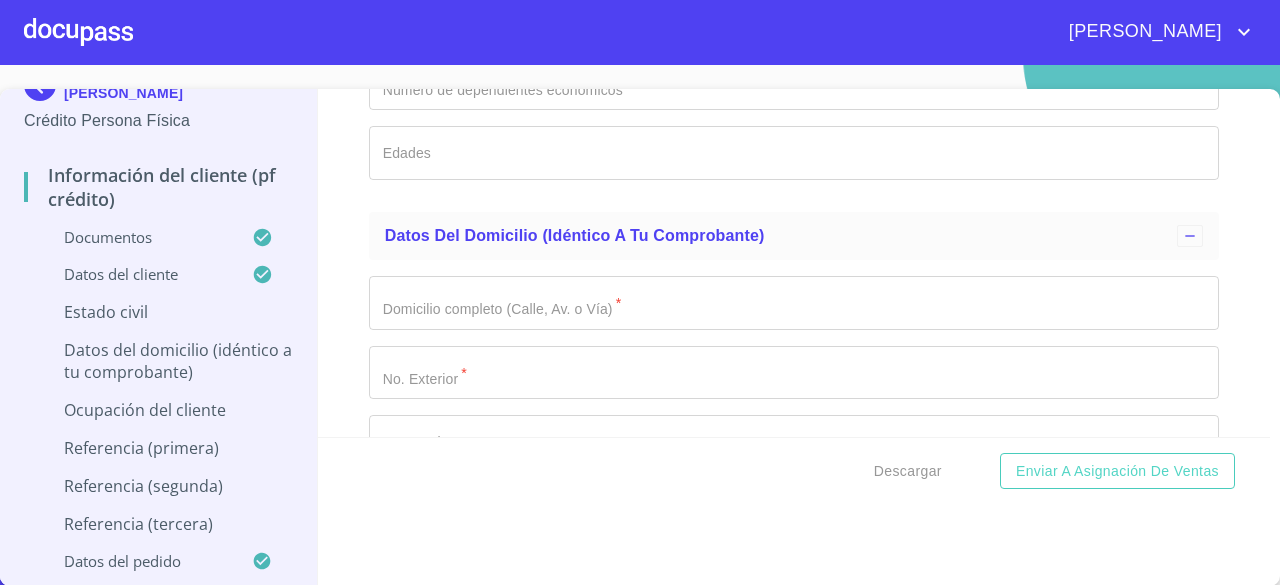 click on "Documento de identificación   *" at bounding box center (794, -125) 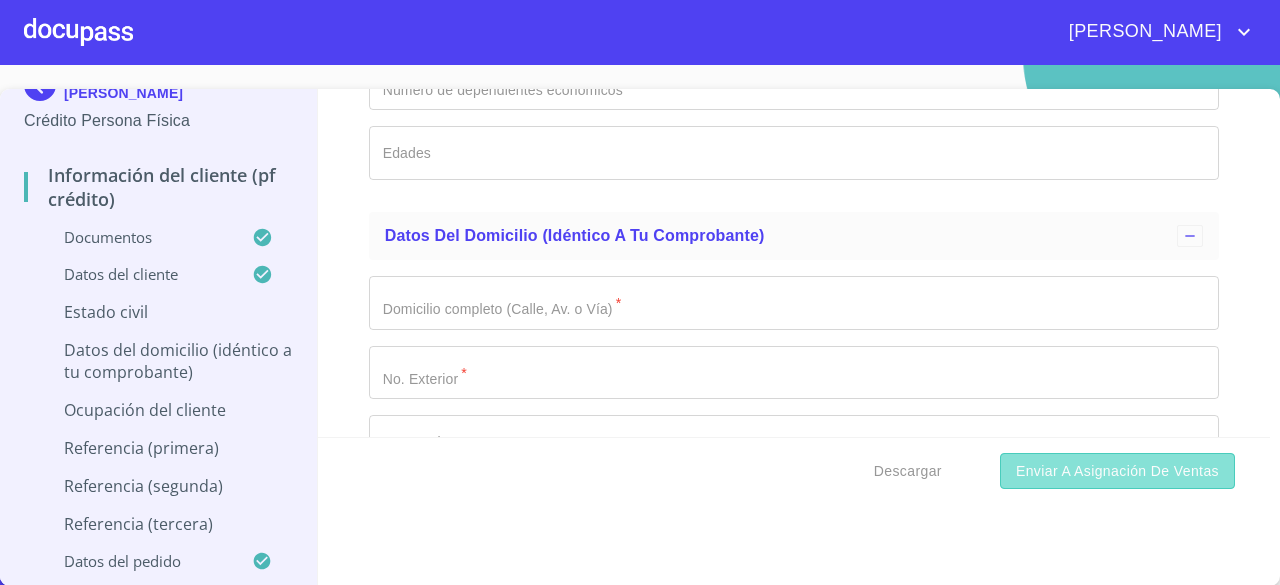 click on "Enviar a Asignación de Ventas" at bounding box center [1117, 471] 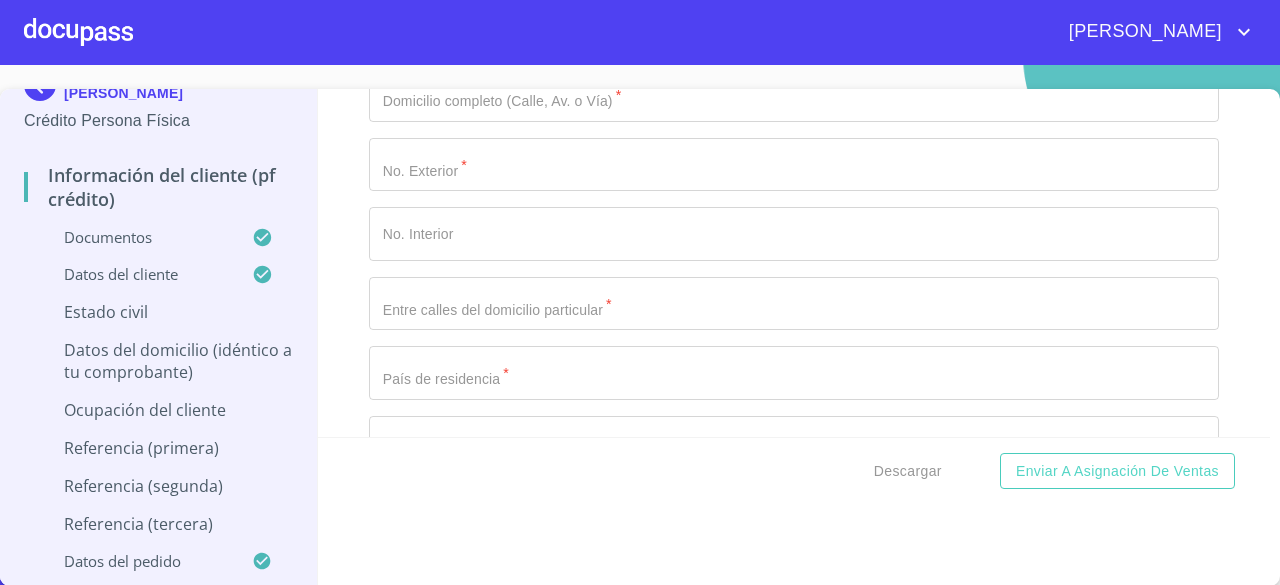 click on "Documento de identificación   *" at bounding box center [794, -264] 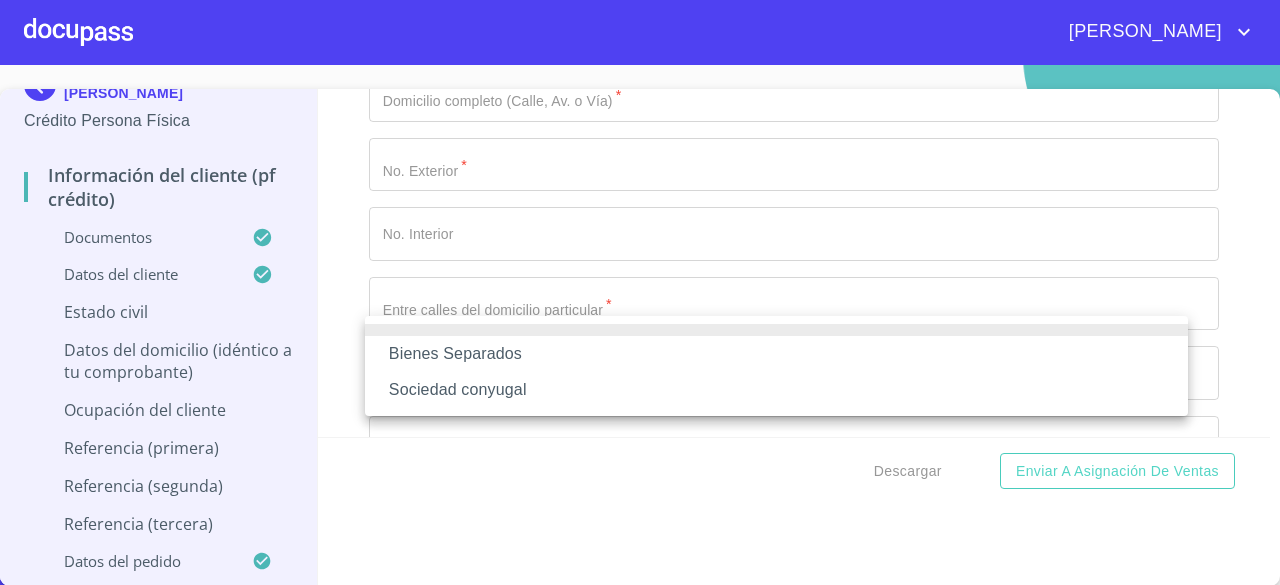 click at bounding box center [640, 292] 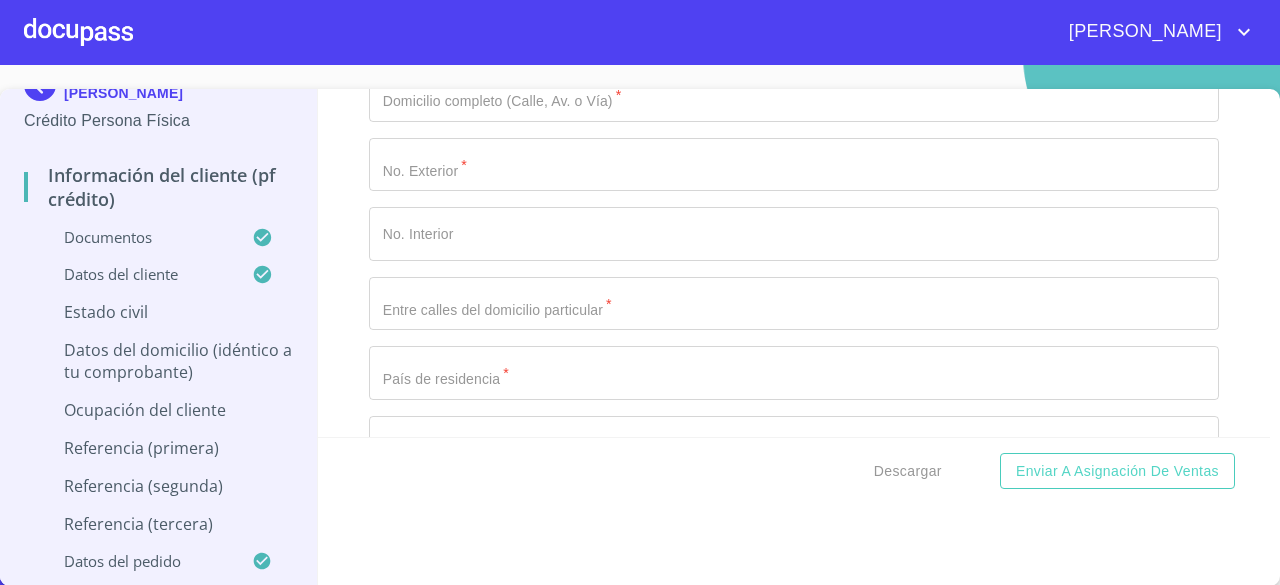 click on "Documento de identificación   *" at bounding box center [794, -124] 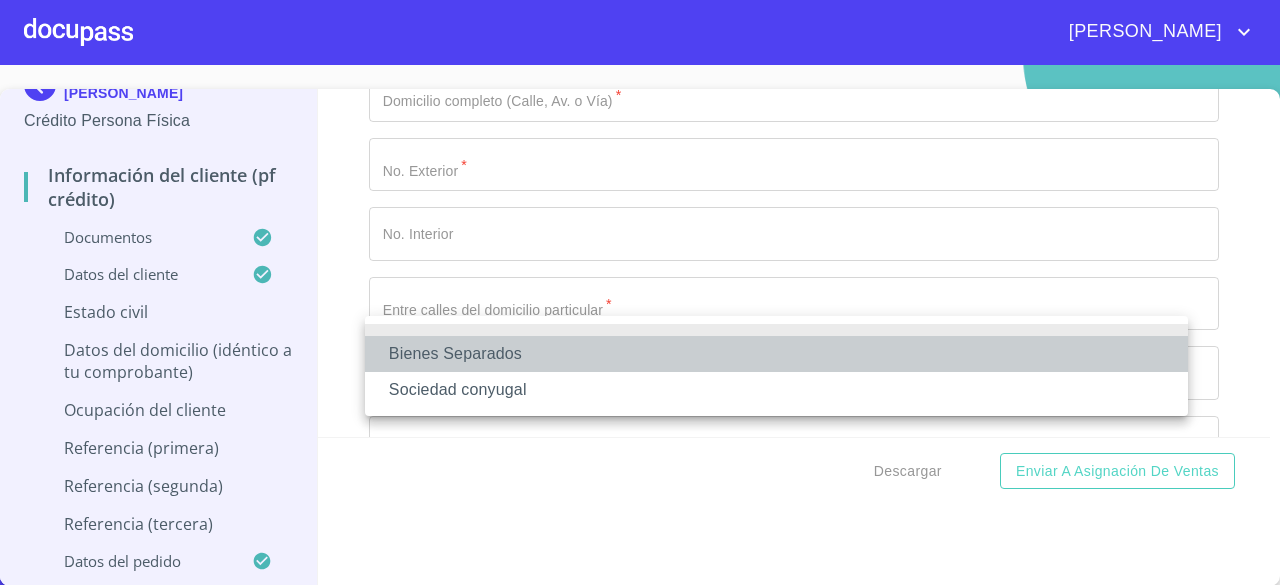 click on "Bienes Separados" at bounding box center [776, 354] 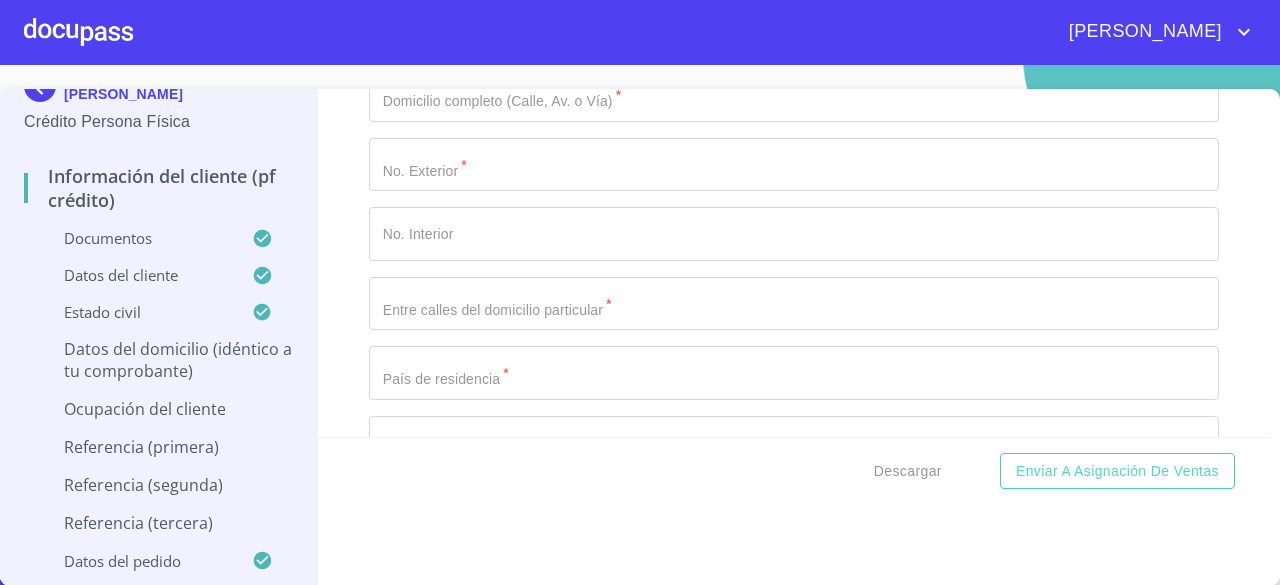scroll, scrollTop: 35, scrollLeft: 0, axis: vertical 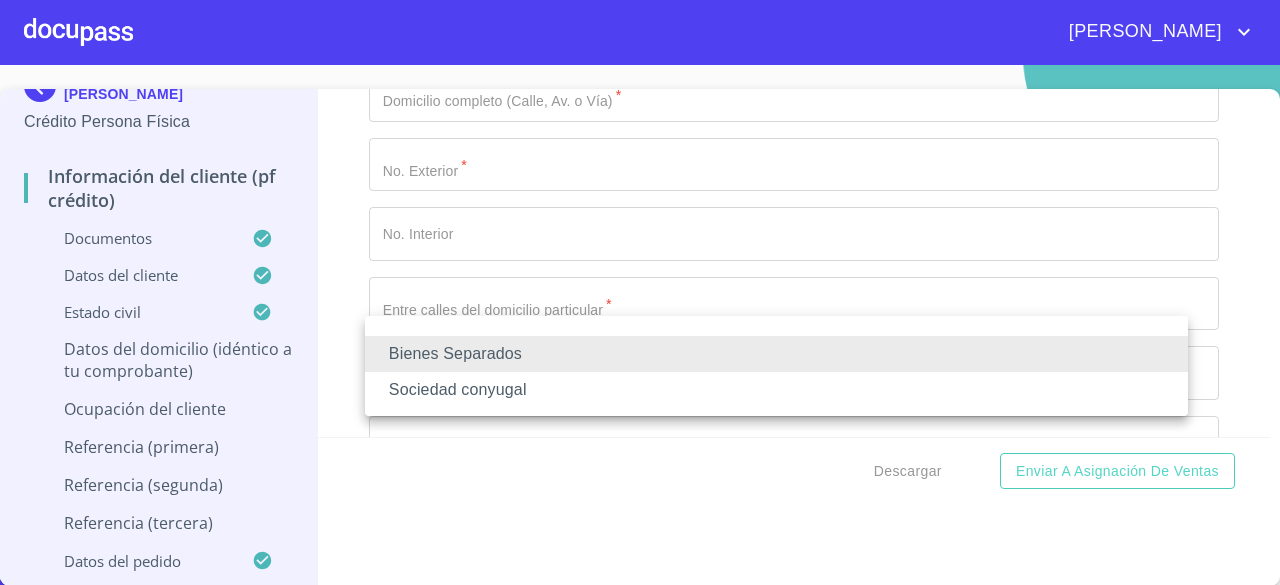 click on "Sociedad conyugal" at bounding box center (776, 390) 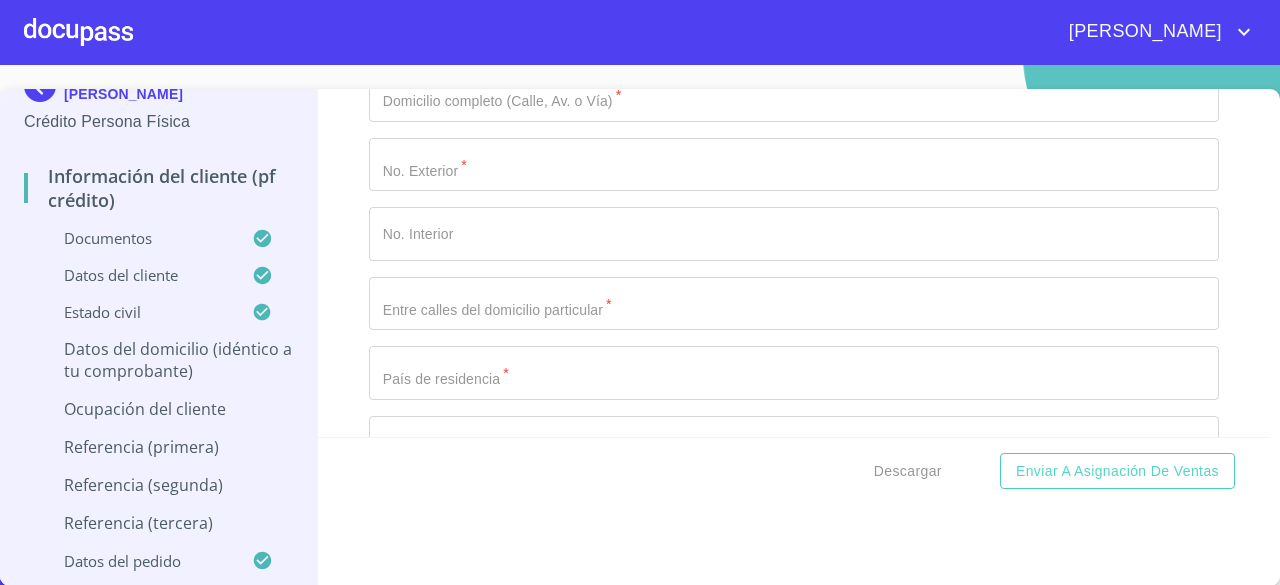 click on "Descargar Enviar a Asignación de Ventas" at bounding box center (794, 471) 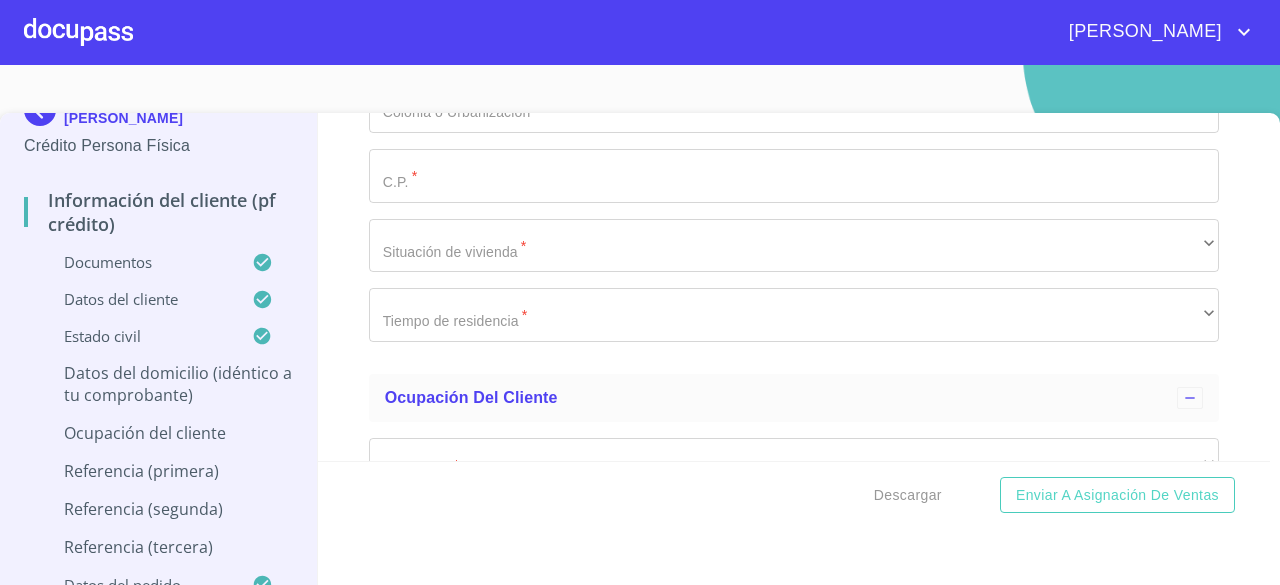 scroll, scrollTop: 7722, scrollLeft: 0, axis: vertical 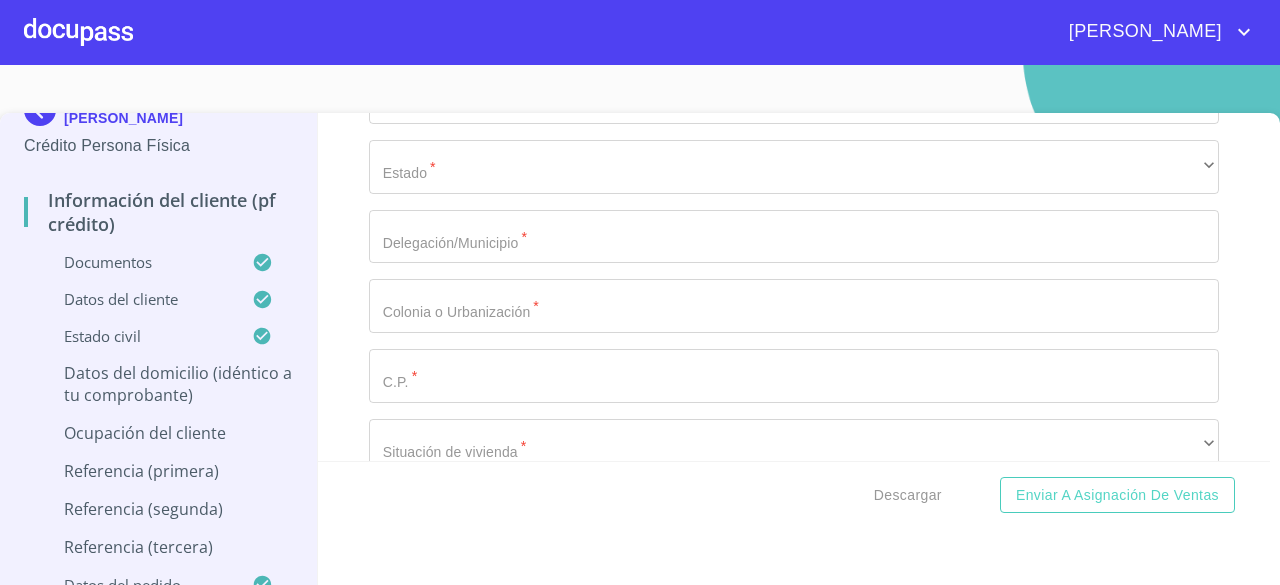 click on "Documento de identificación   *" at bounding box center [794, -181] 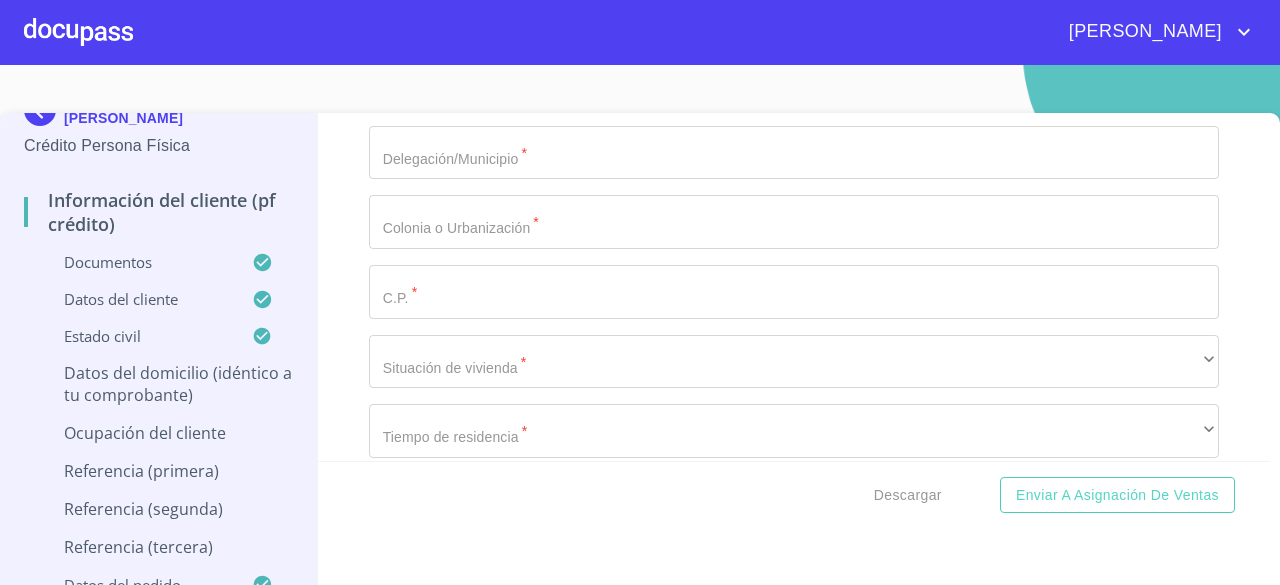 scroll, scrollTop: 7922, scrollLeft: 0, axis: vertical 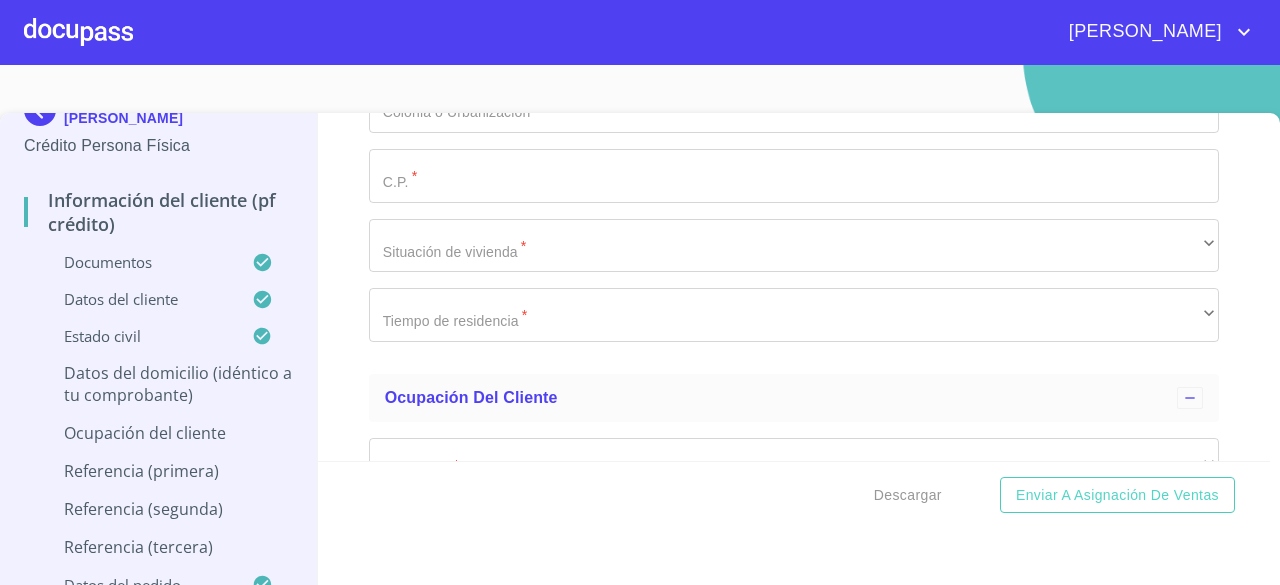 type on "662" 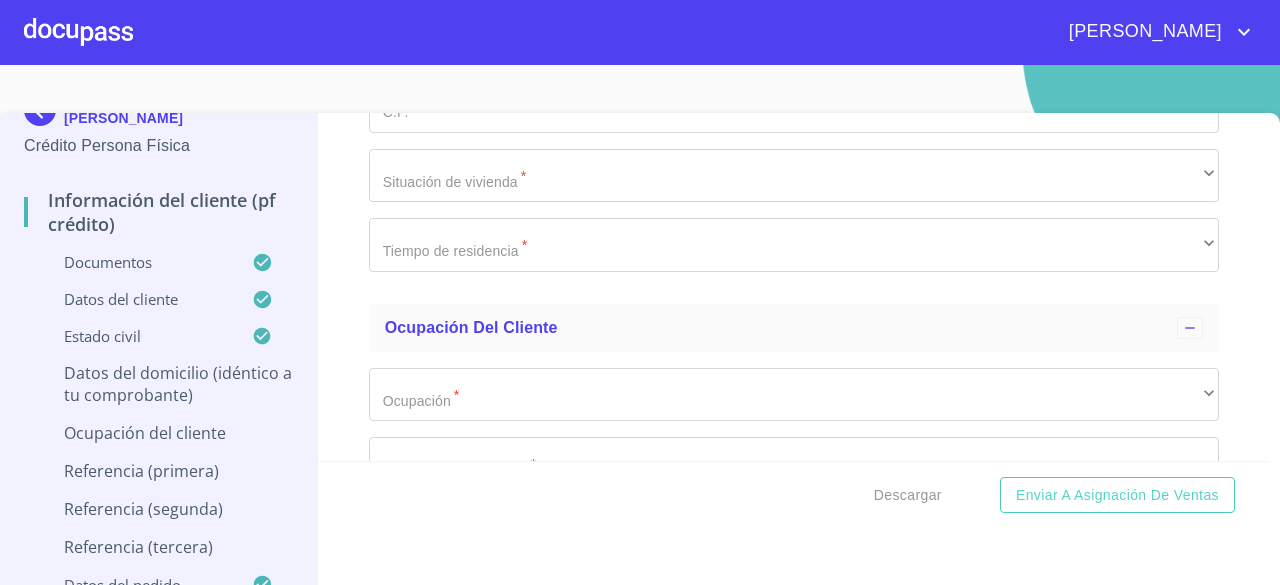 scroll, scrollTop: 8022, scrollLeft: 0, axis: vertical 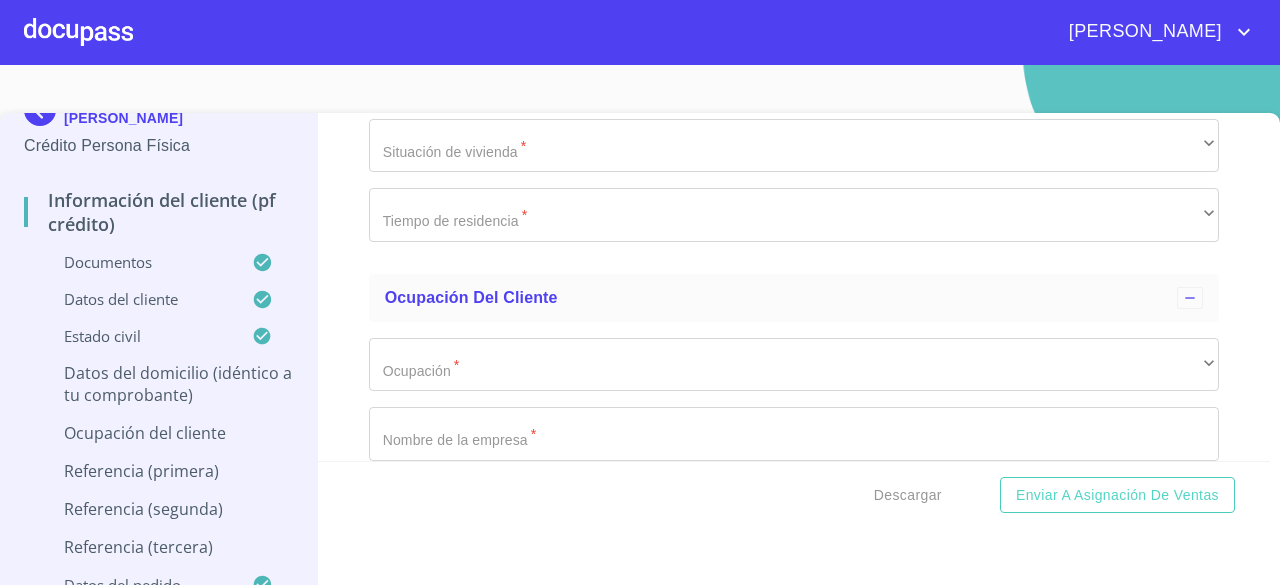 type on "RIO AZTECA Y PRIV RESOLANA" 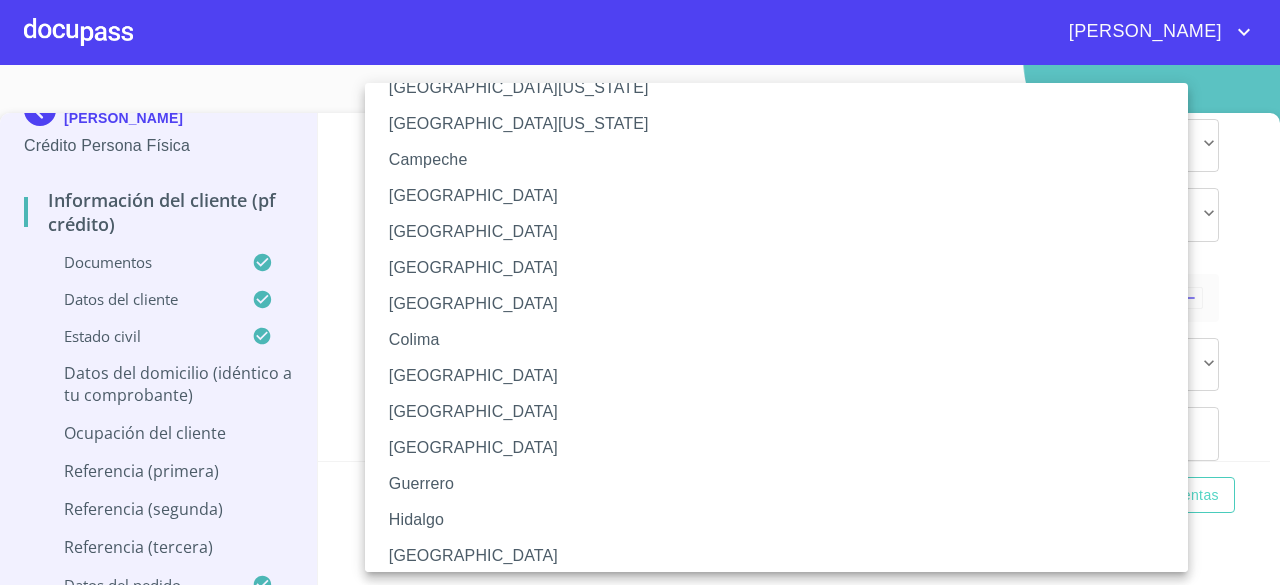scroll, scrollTop: 100, scrollLeft: 0, axis: vertical 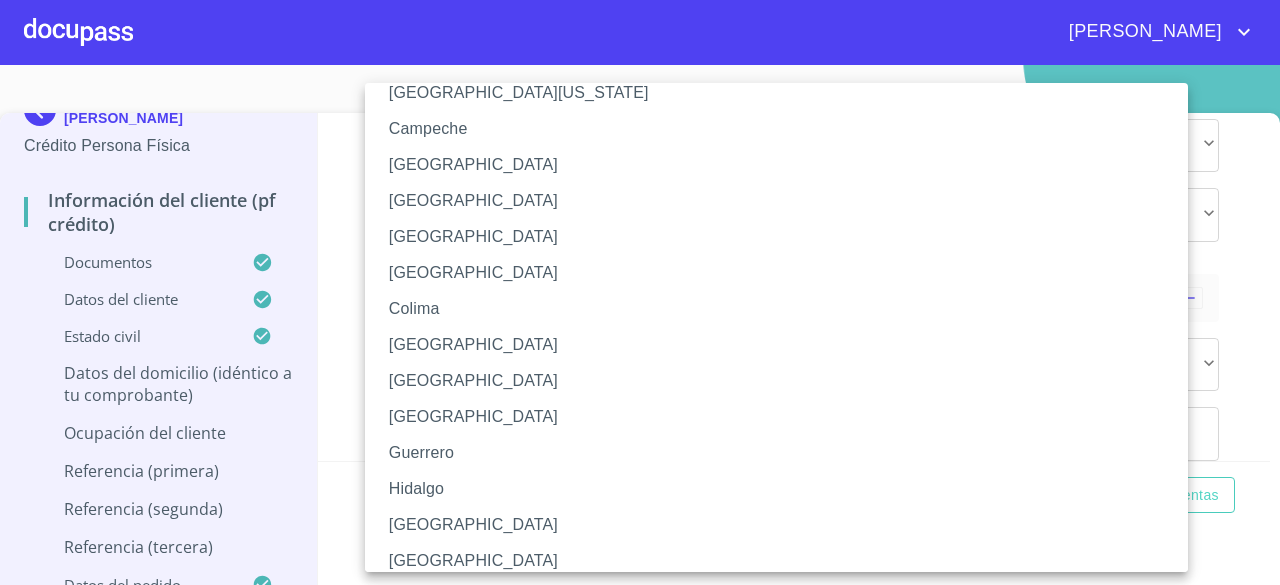 click on "[GEOGRAPHIC_DATA]" at bounding box center [784, 525] 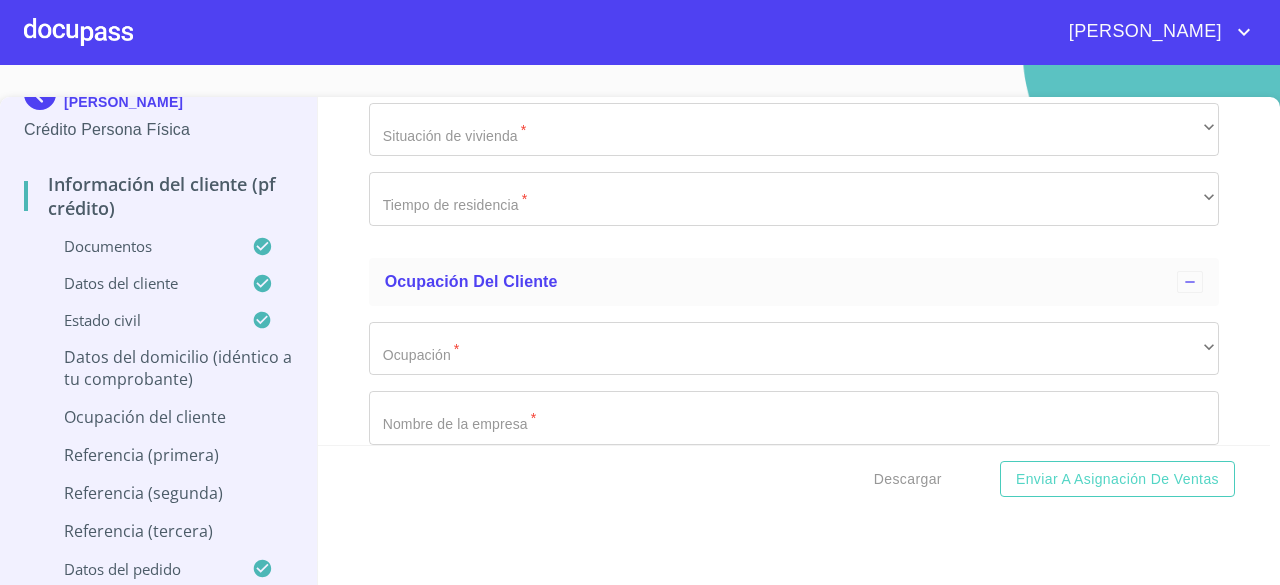 scroll, scrollTop: 24, scrollLeft: 0, axis: vertical 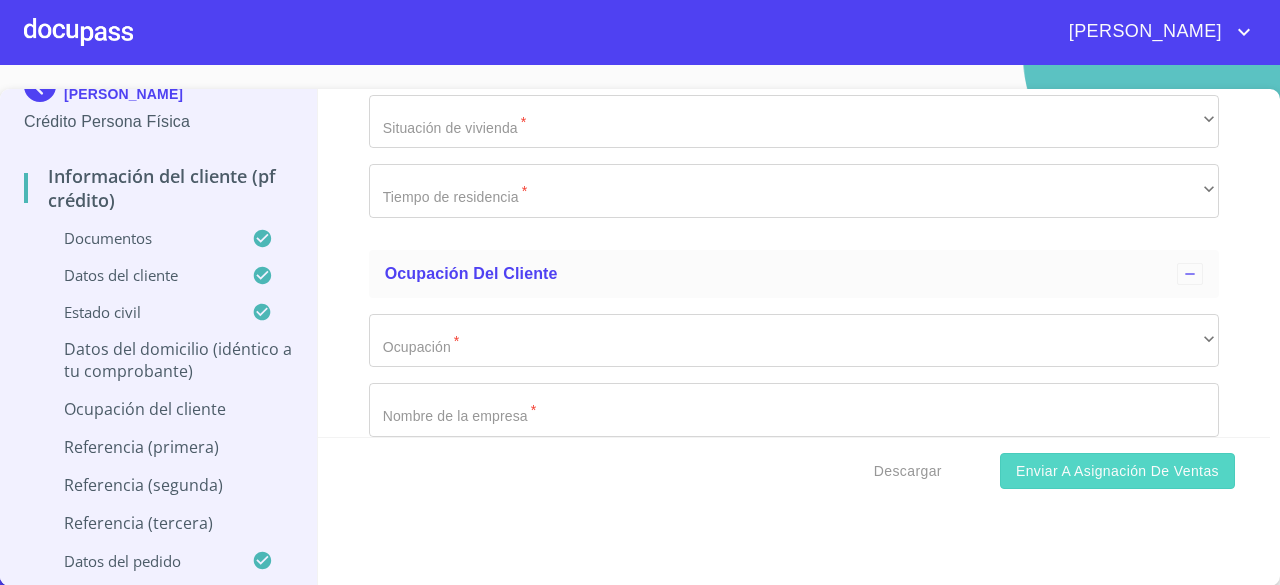 click on "Enviar a Asignación de Ventas" at bounding box center [1117, 471] 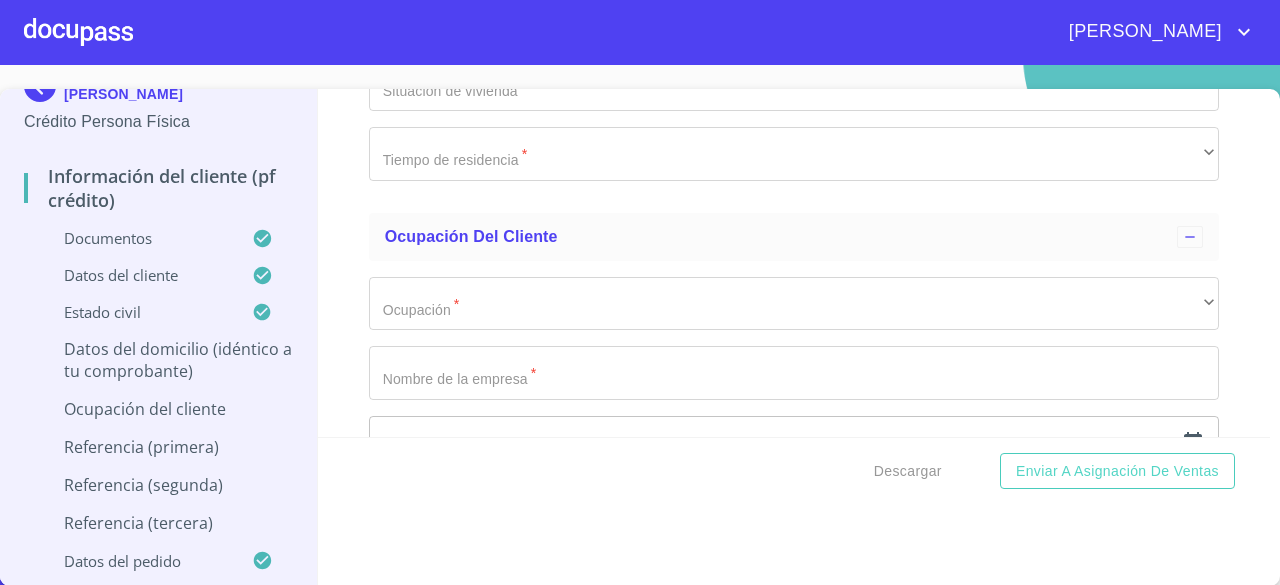 click on "Documento de identificación   *" at bounding box center [794, -124] 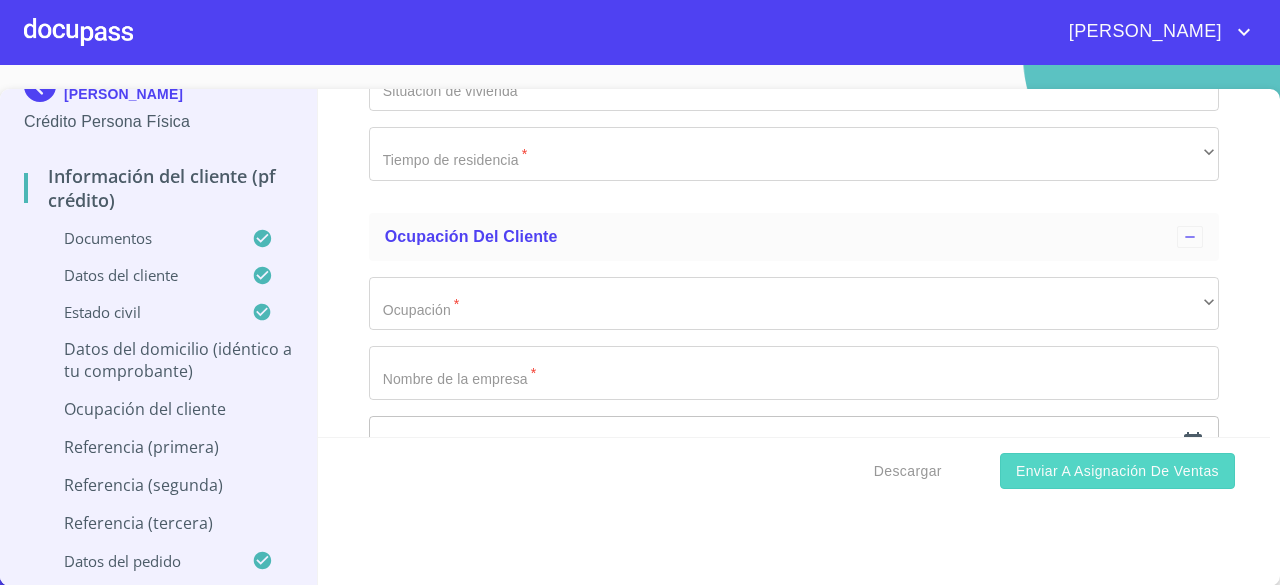 type on "EL SALTRO" 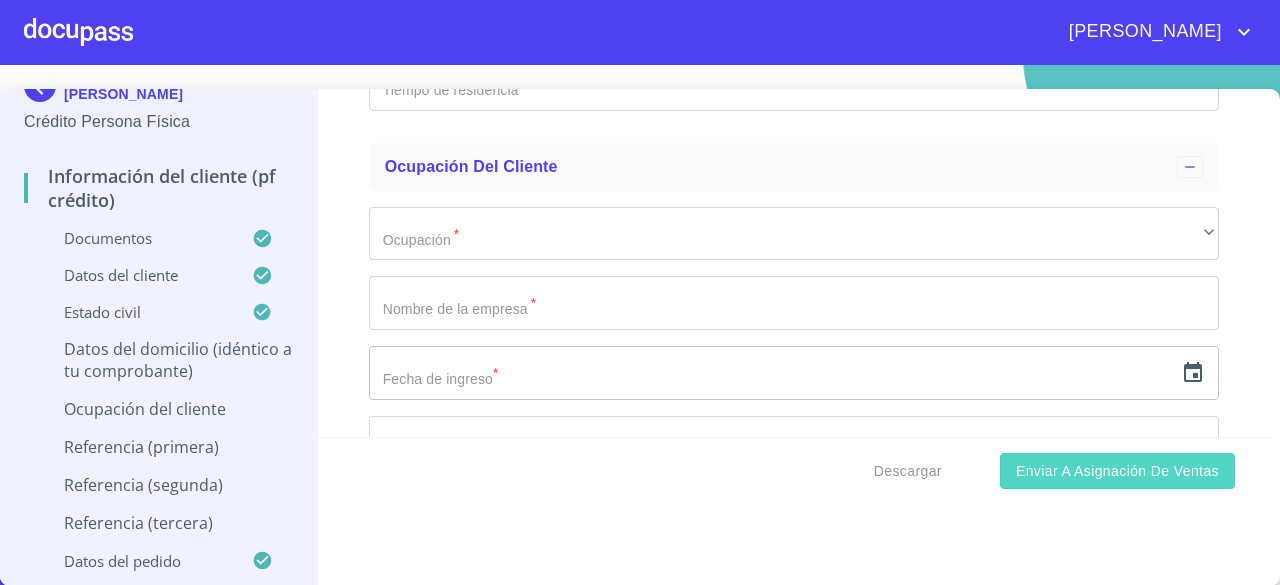 type on "SANTA [PERSON_NAME]" 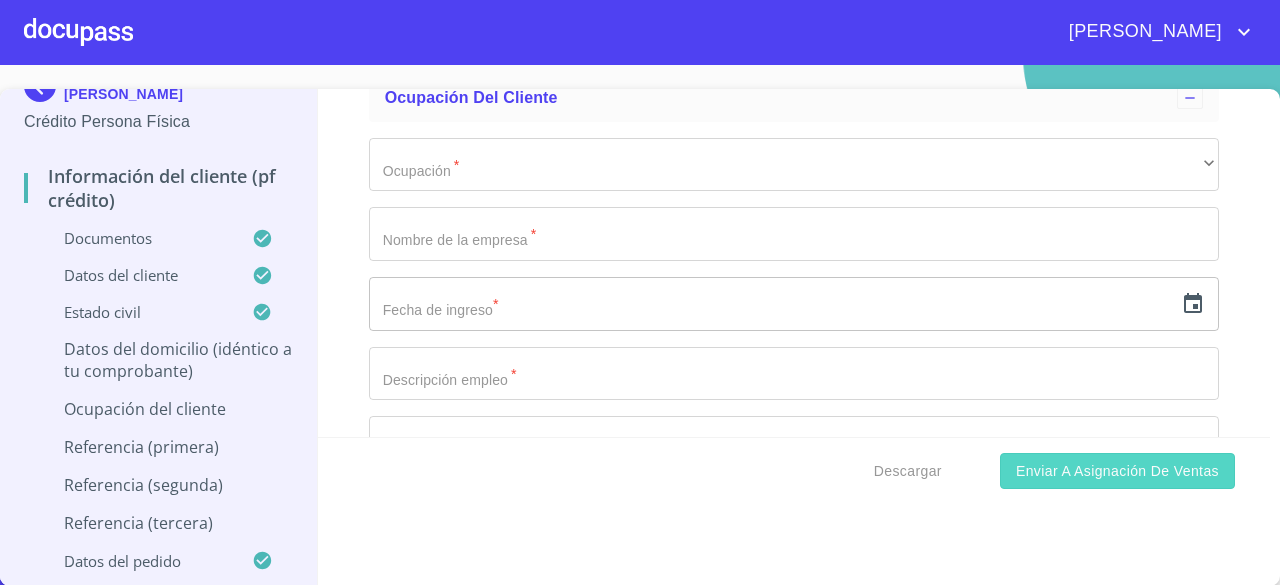 type on "45690" 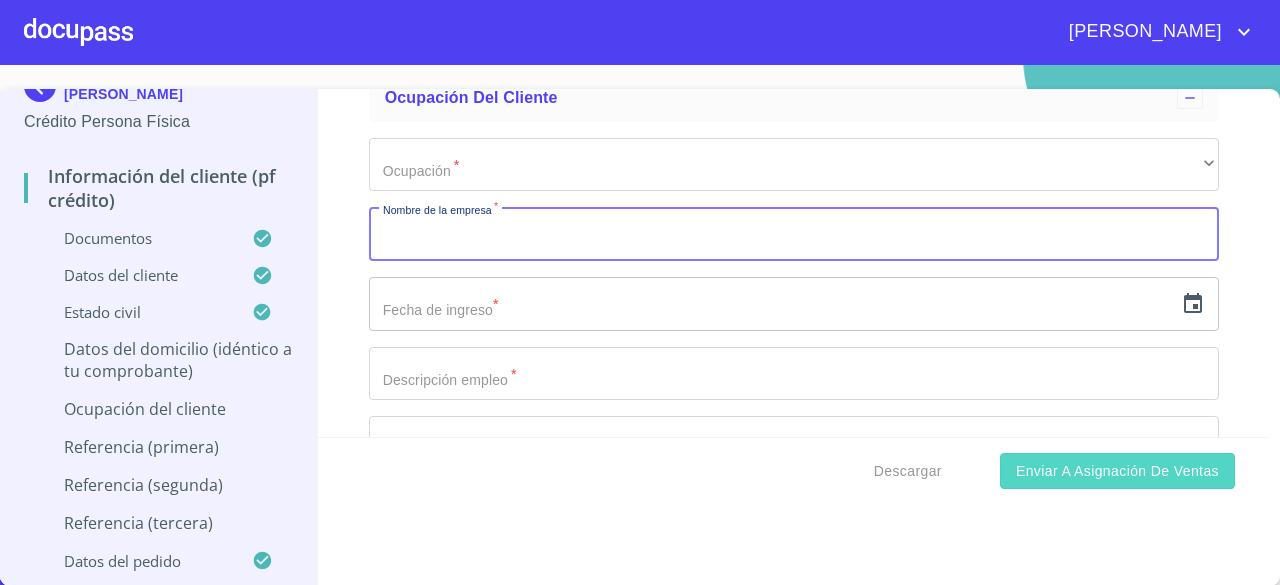 scroll, scrollTop: 8557, scrollLeft: 0, axis: vertical 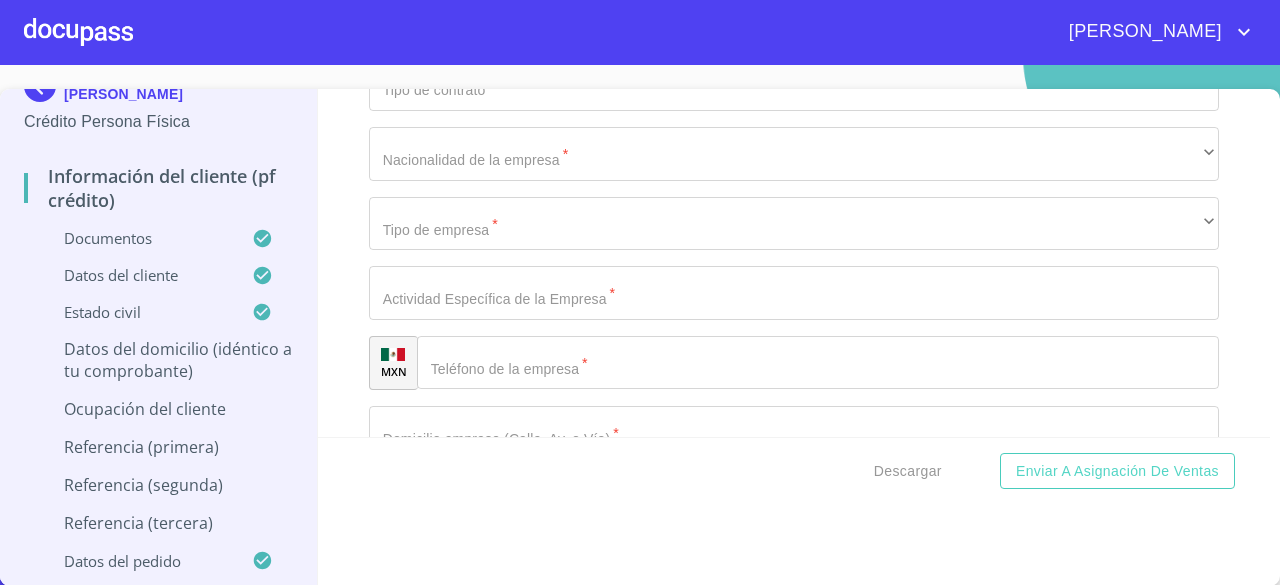 click on "​" at bounding box center (794, -194) 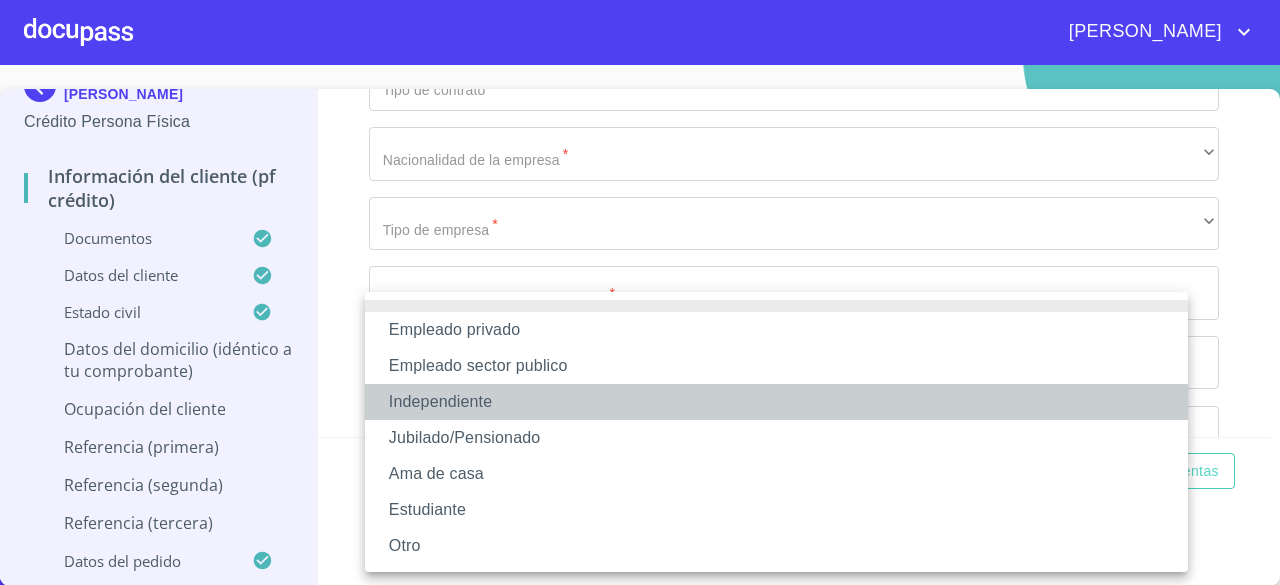 click on "Independiente" at bounding box center (776, 402) 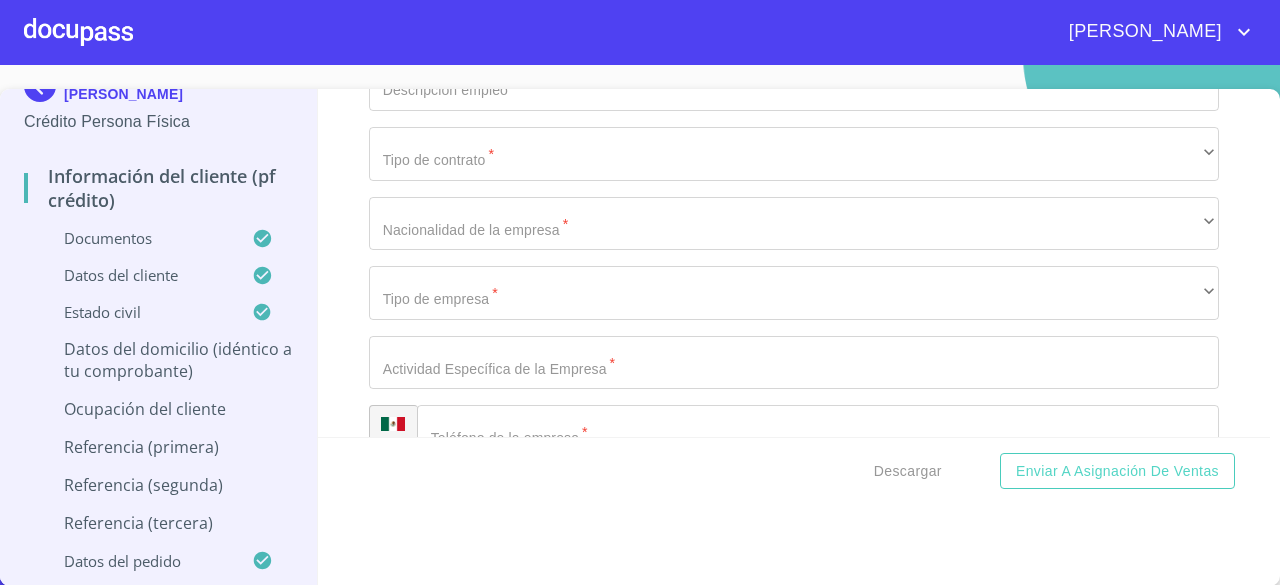 click on "Documento de identificación   *" at bounding box center [794, -125] 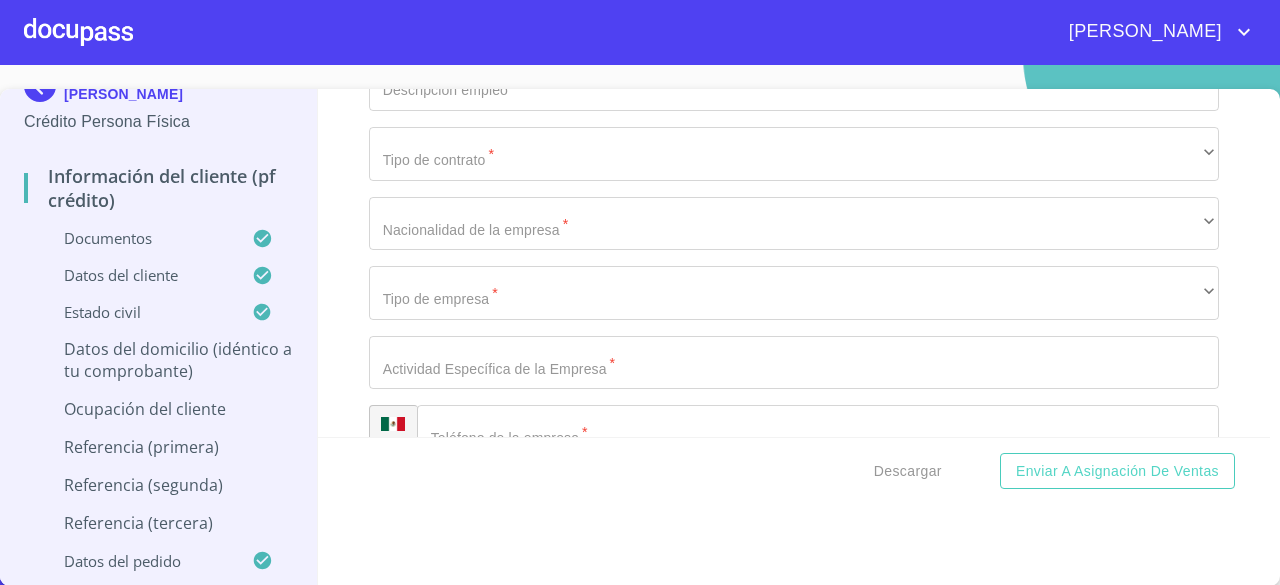 type on "25,000" 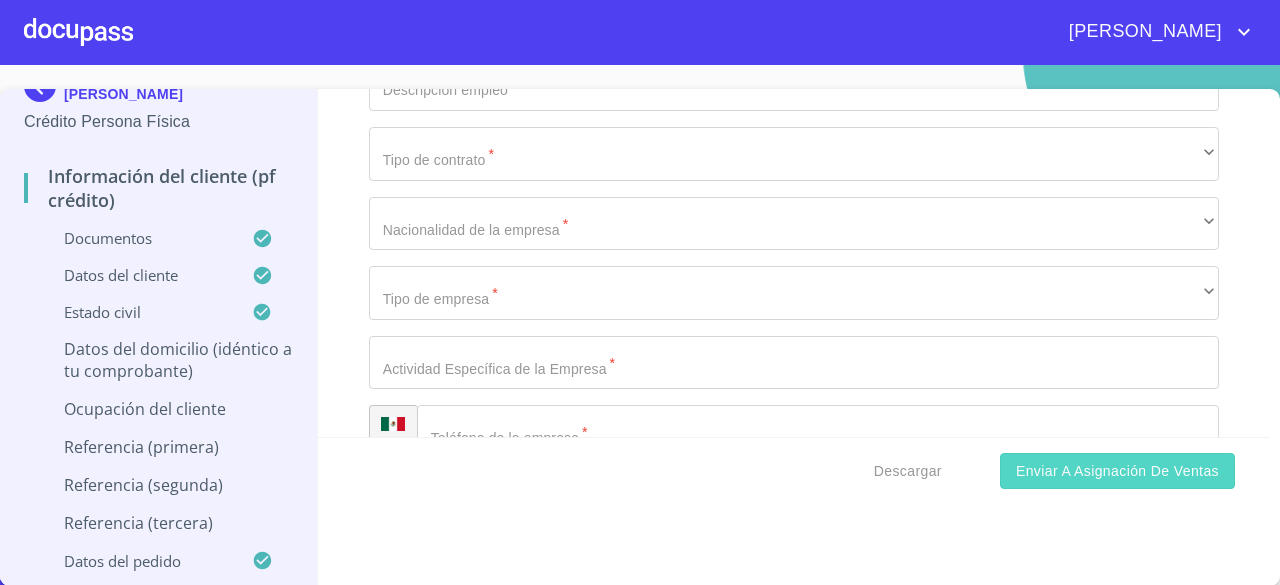 click on "Enviar a Asignación de Ventas" at bounding box center (1117, 471) 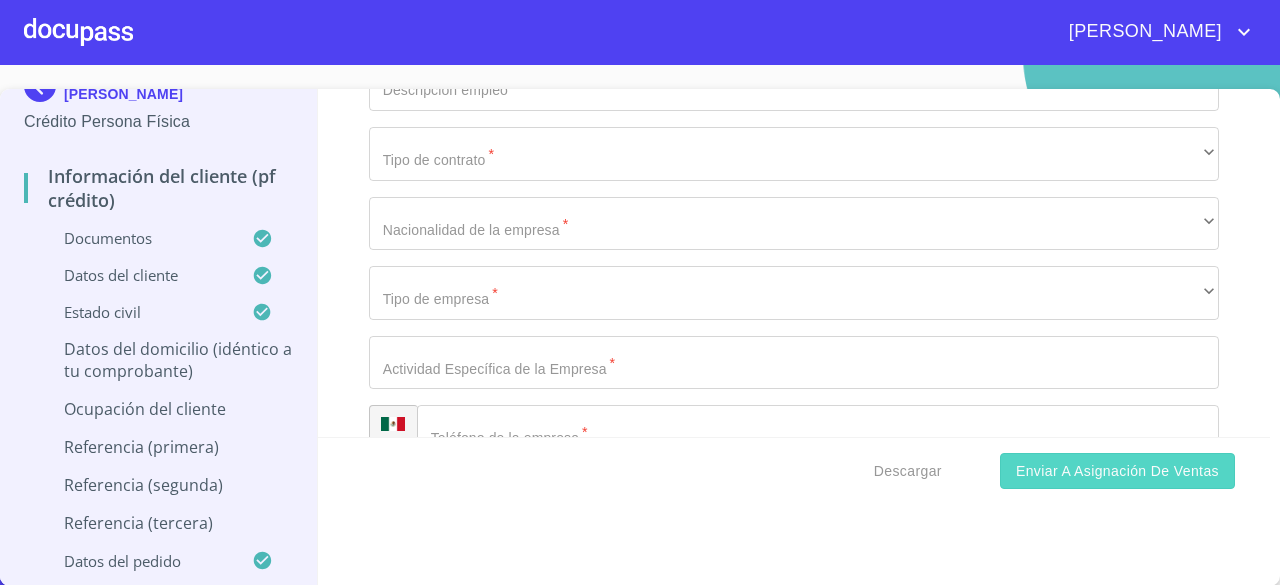 scroll, scrollTop: 8626, scrollLeft: 0, axis: vertical 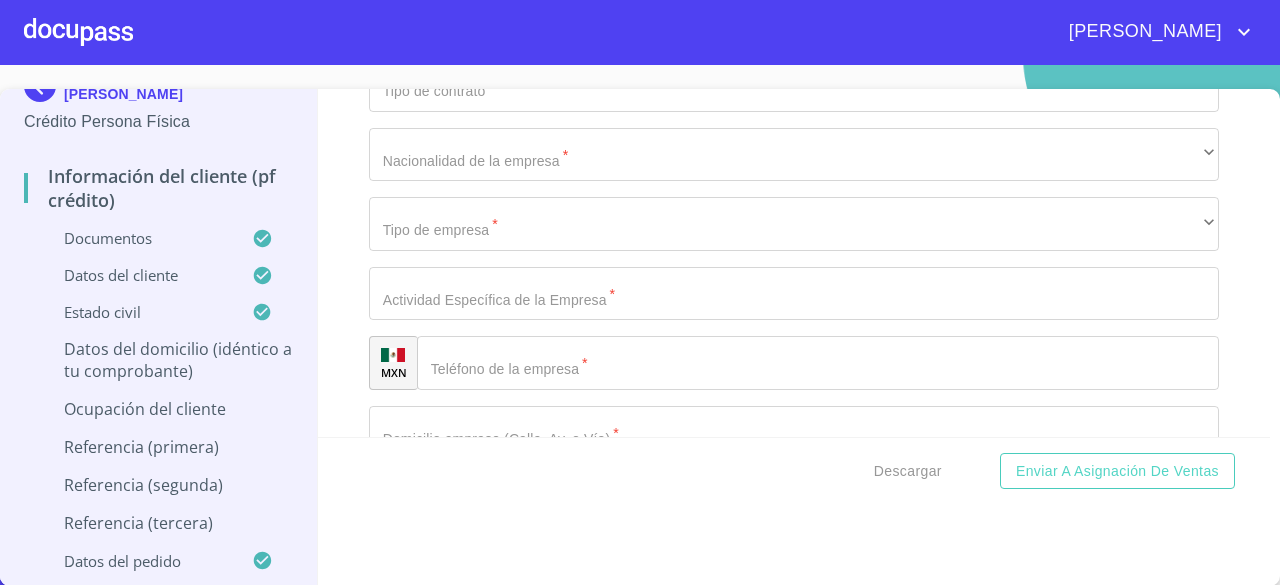 click on "Documento de identificación   *" at bounding box center (794, -124) 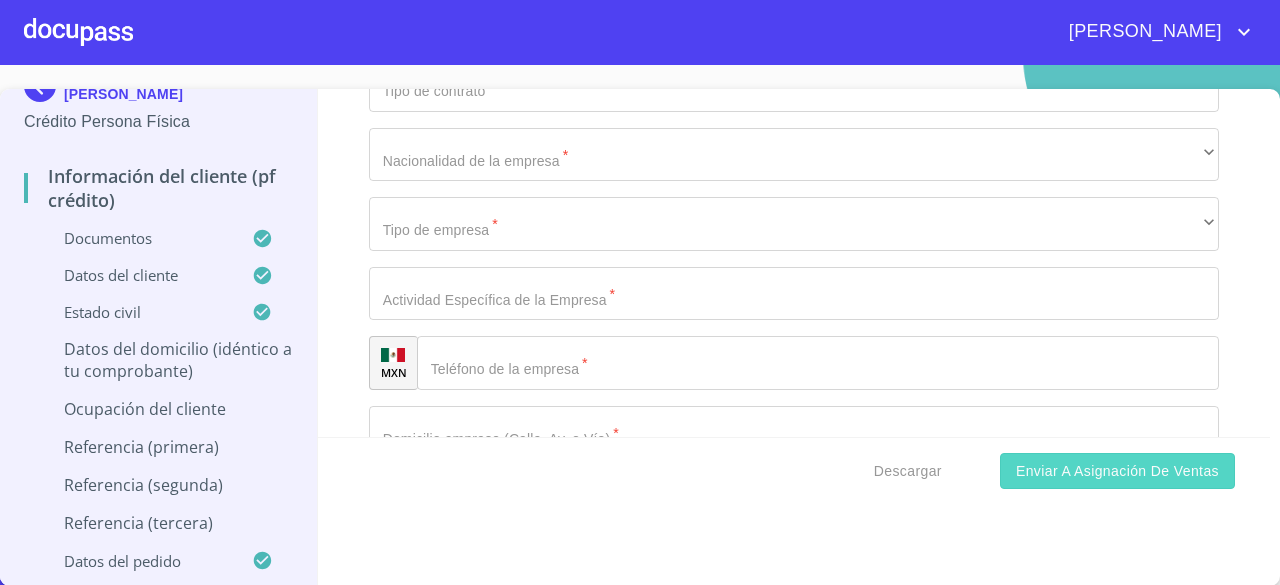 type on "BIRRIERIA PUNTO CERO" 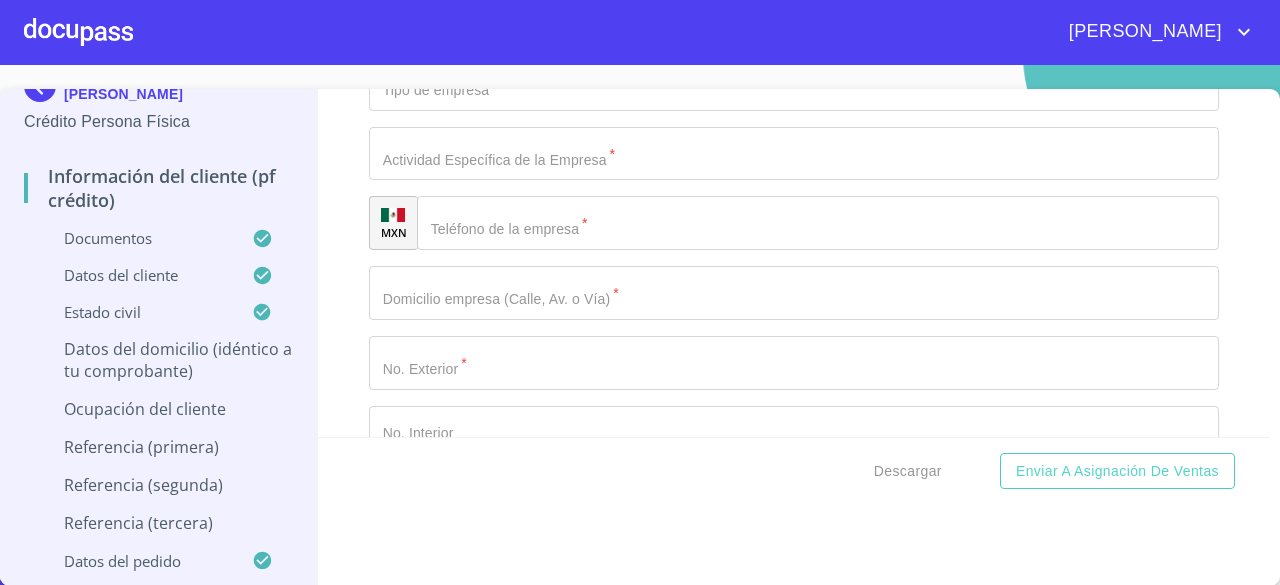 click on "Documento de identificación   *" at bounding box center (794, -125) 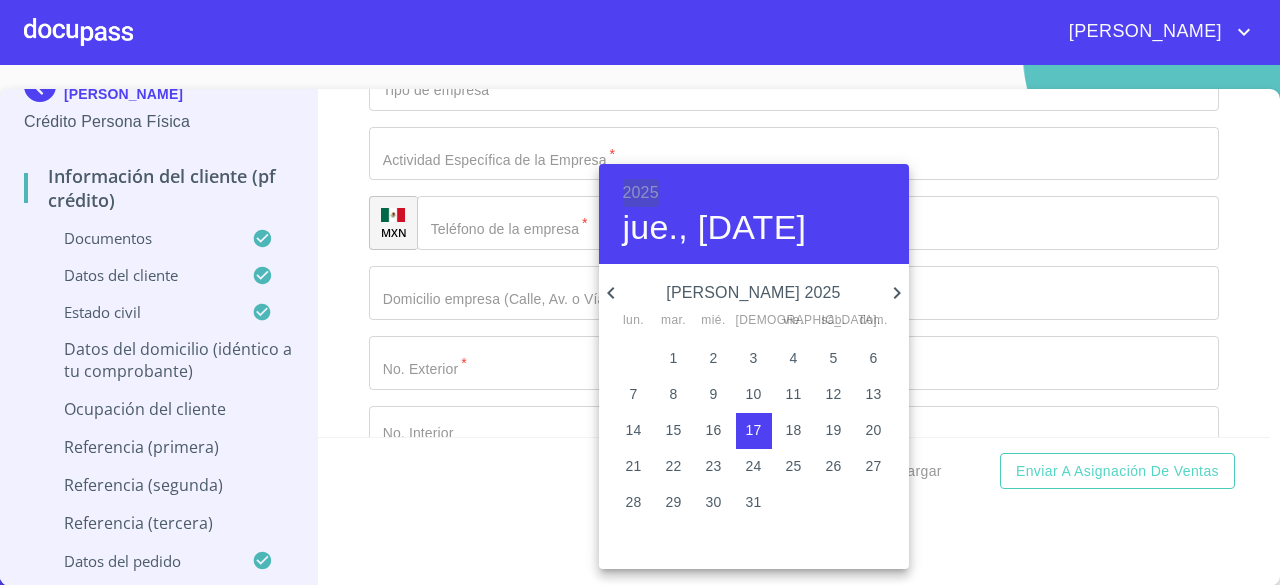 click on "2025" at bounding box center (641, 193) 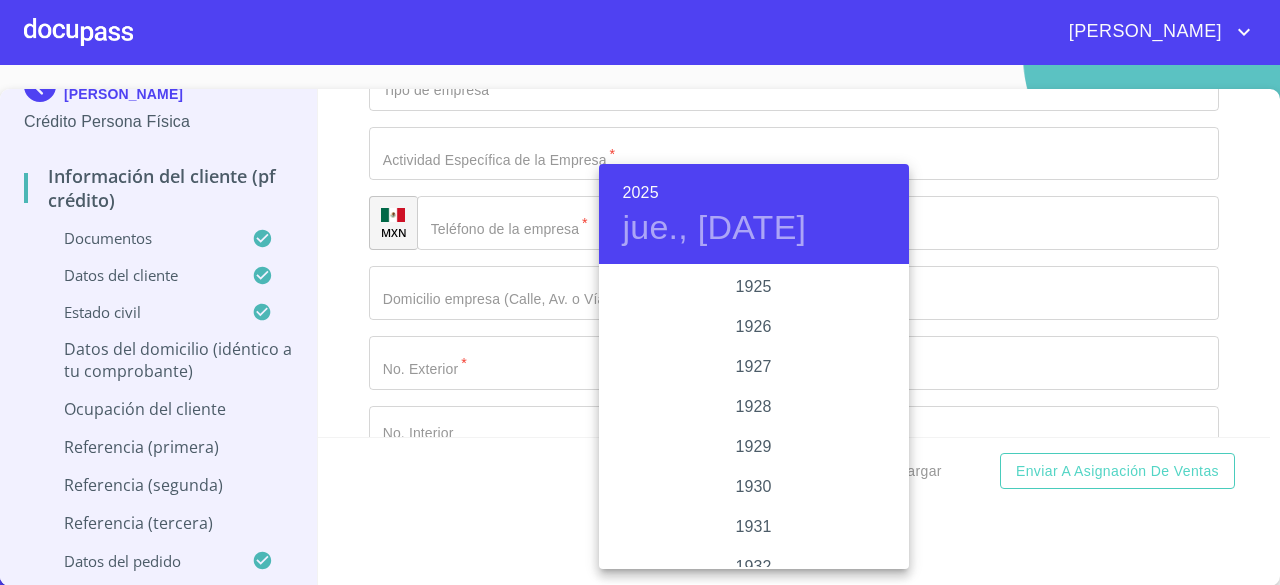 scroll, scrollTop: 3880, scrollLeft: 0, axis: vertical 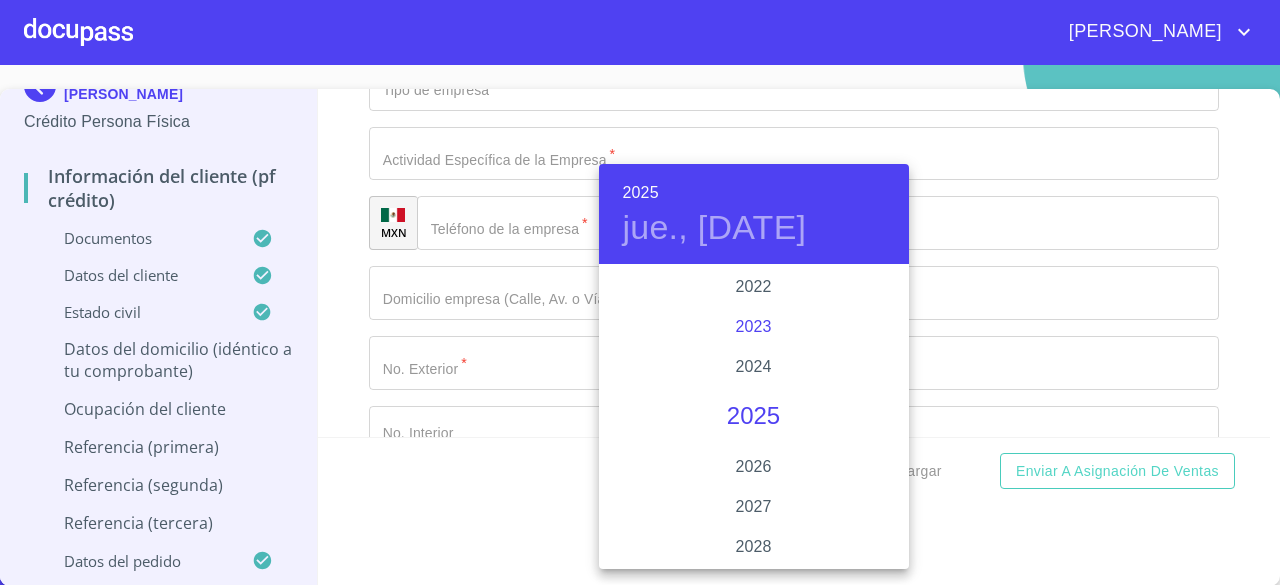 click on "2023" at bounding box center [754, 327] 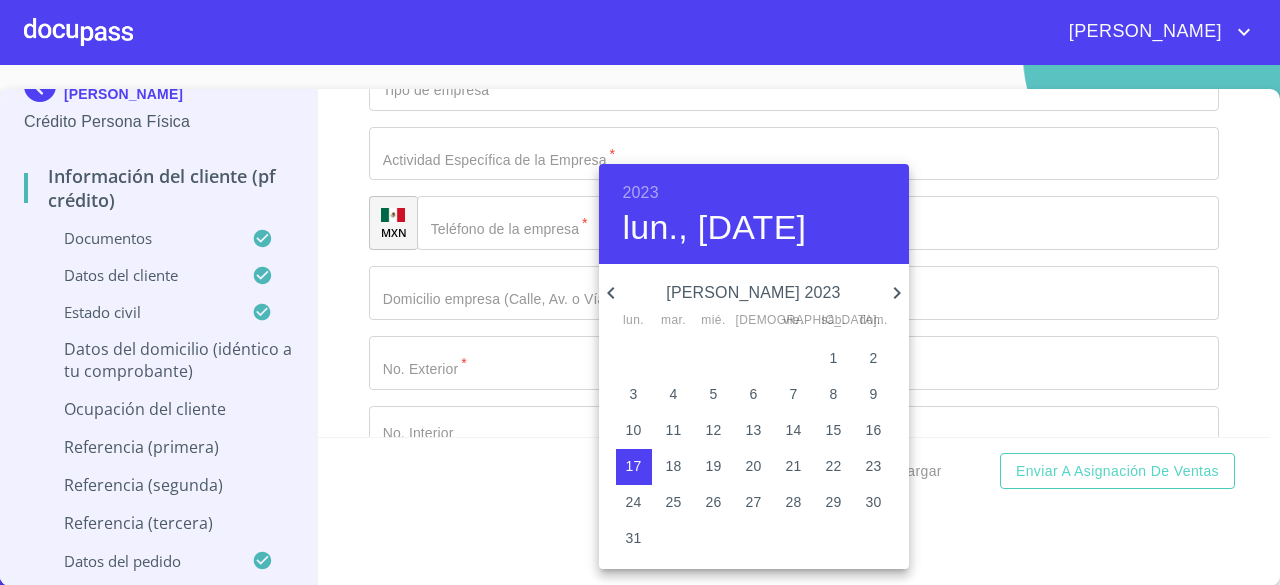 click 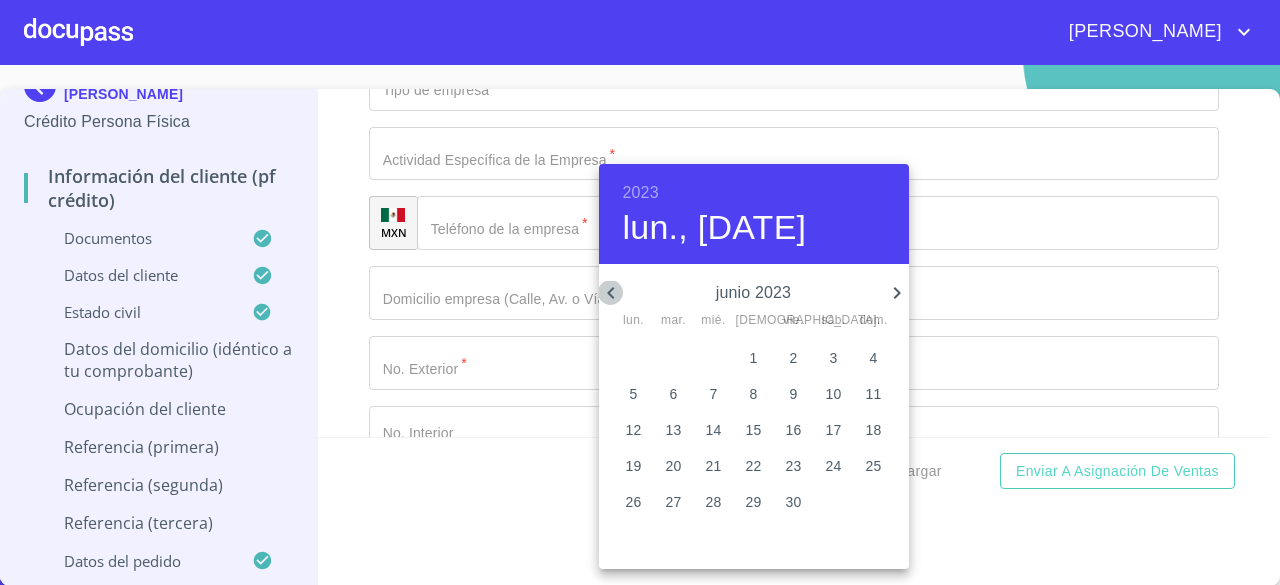 click 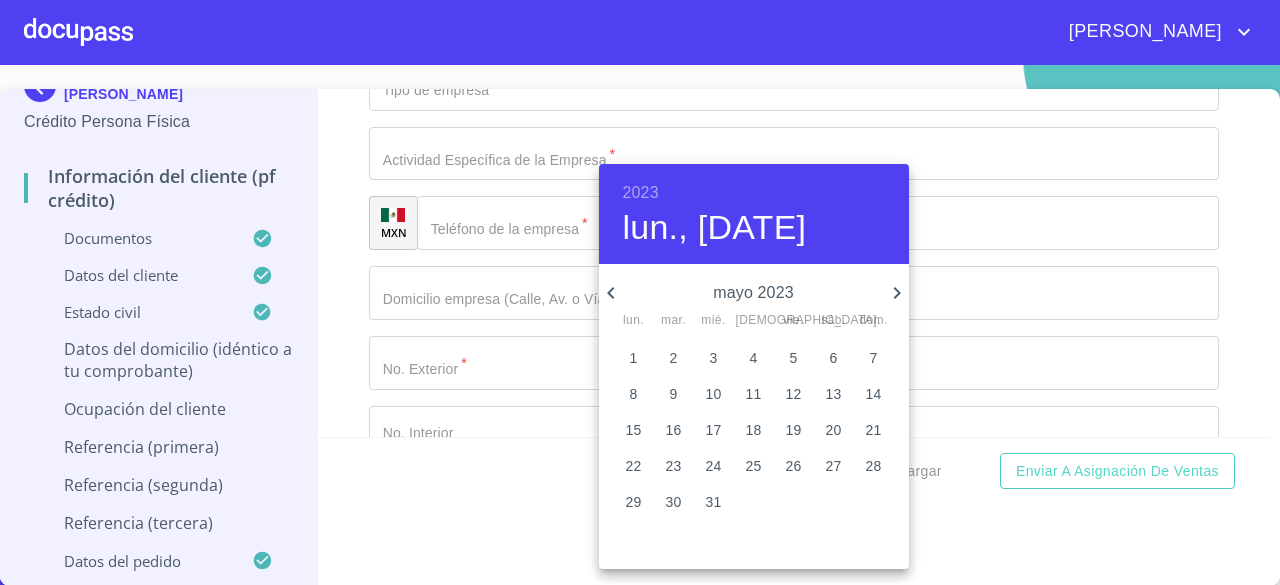 click on "15" at bounding box center [634, 430] 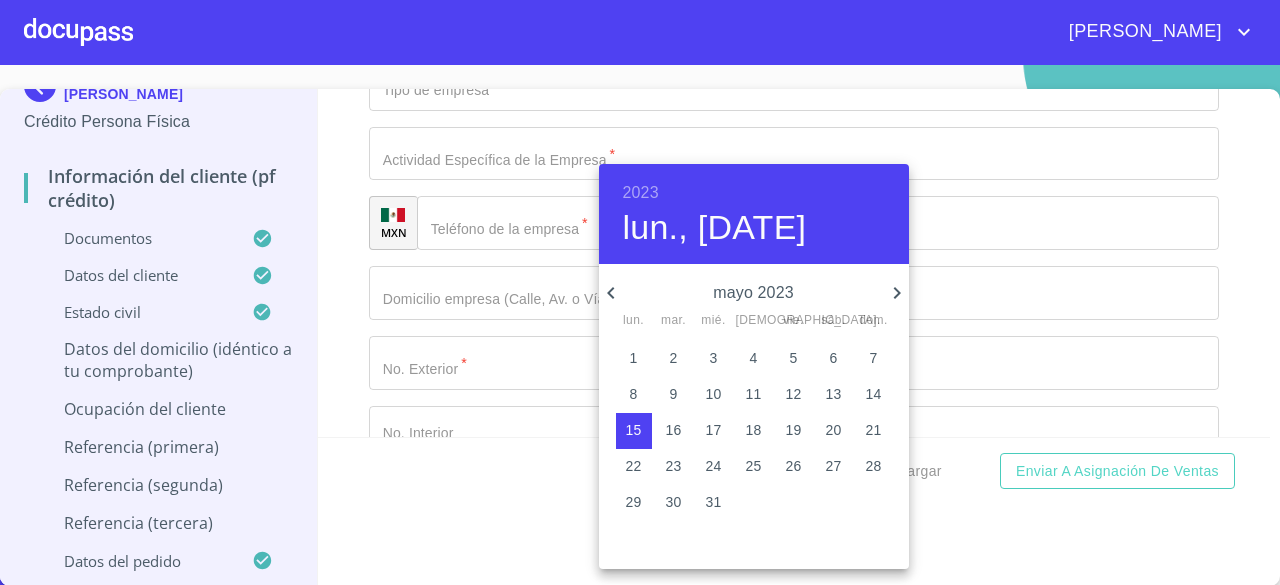 click at bounding box center (640, 292) 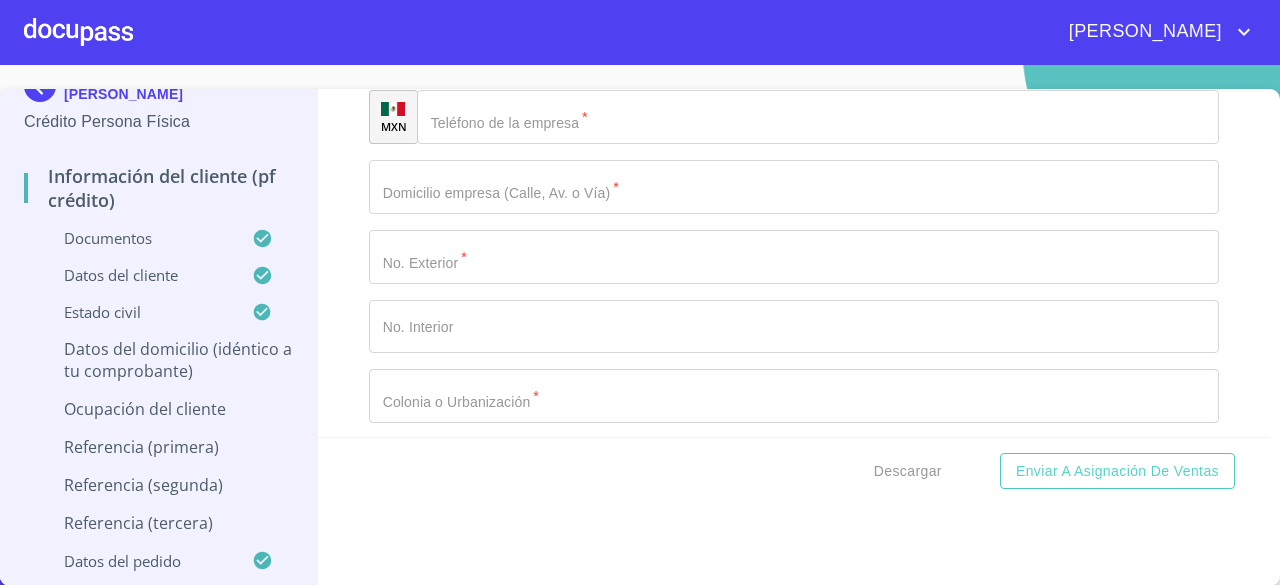scroll, scrollTop: 8866, scrollLeft: 0, axis: vertical 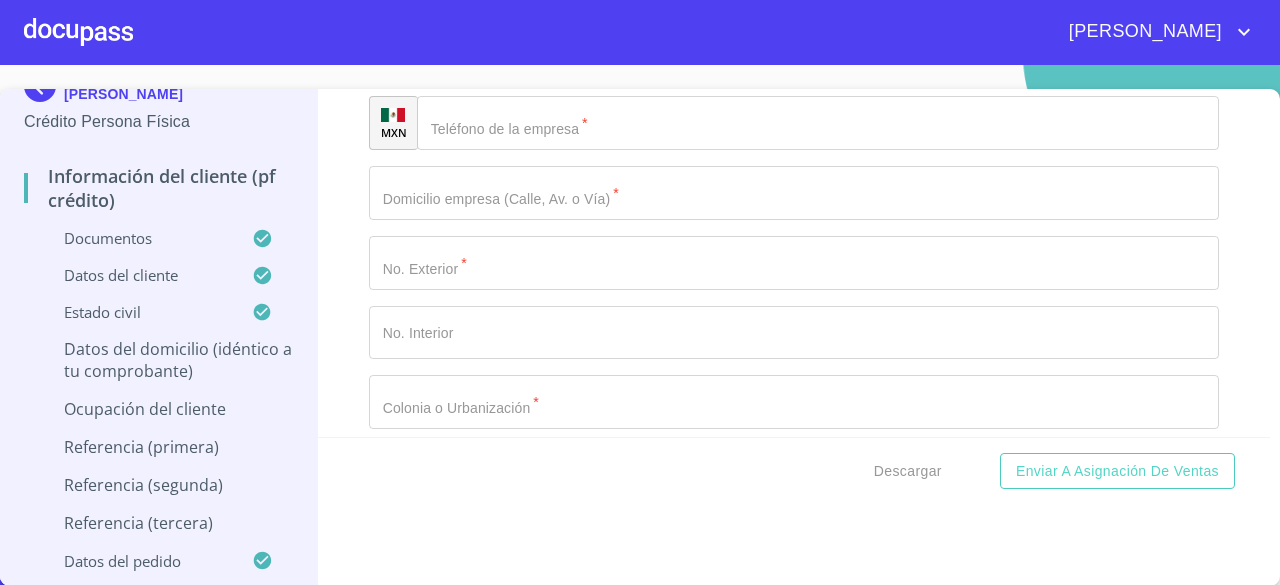 click on "​" at bounding box center (794, -155) 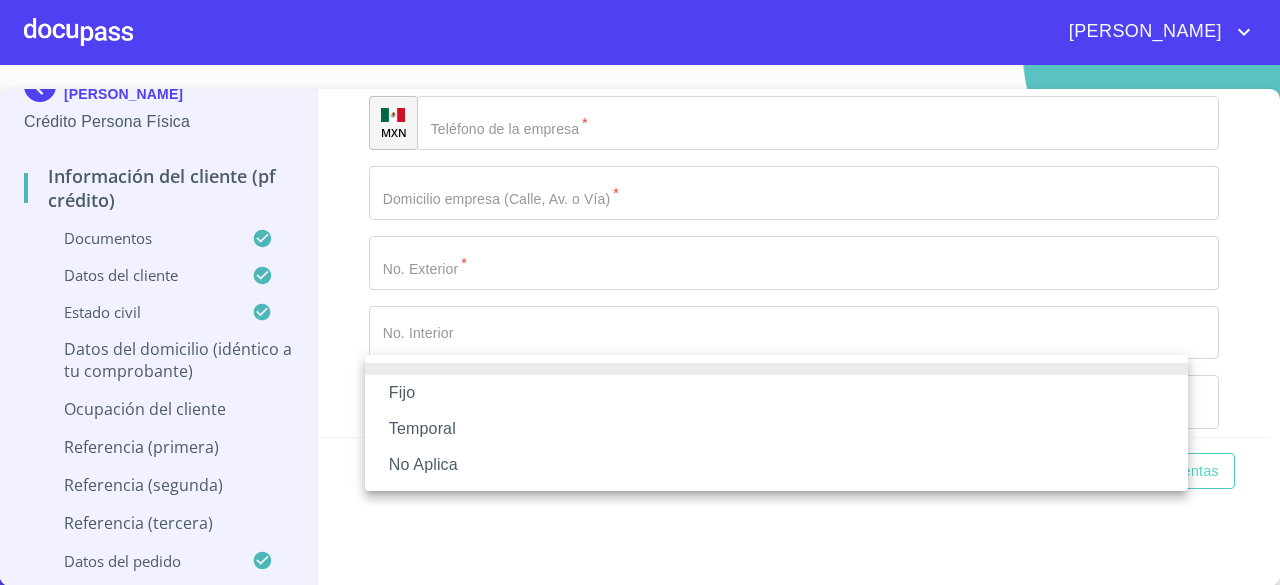 click on "Fijo" at bounding box center [776, 393] 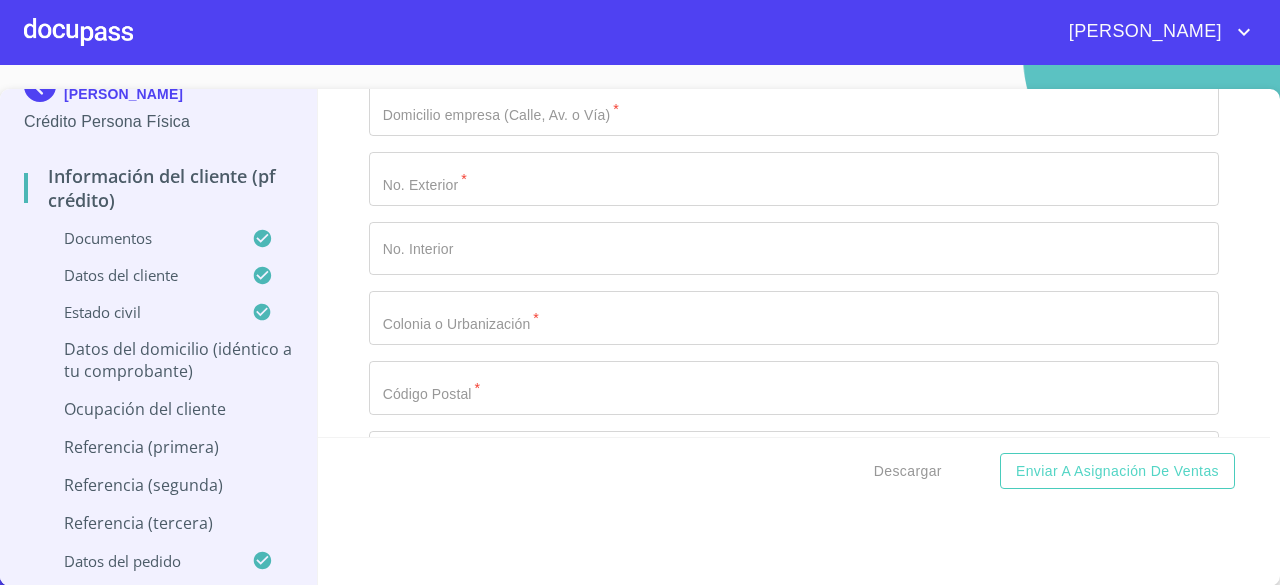 scroll, scrollTop: 9066, scrollLeft: 0, axis: vertical 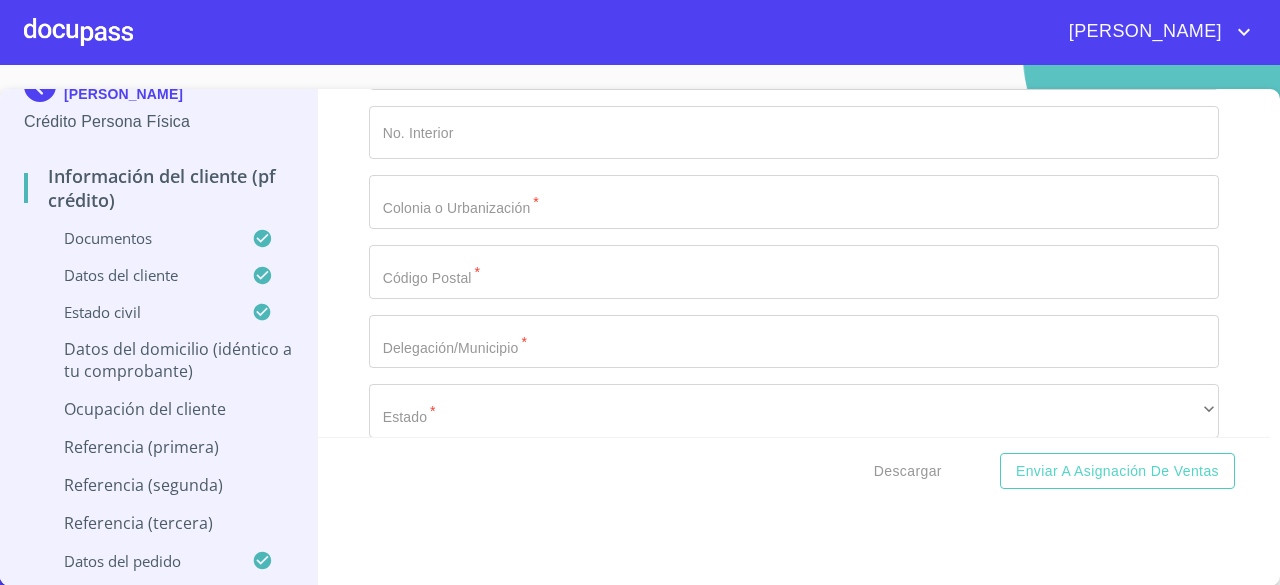 click on "​" at bounding box center [794, -285] 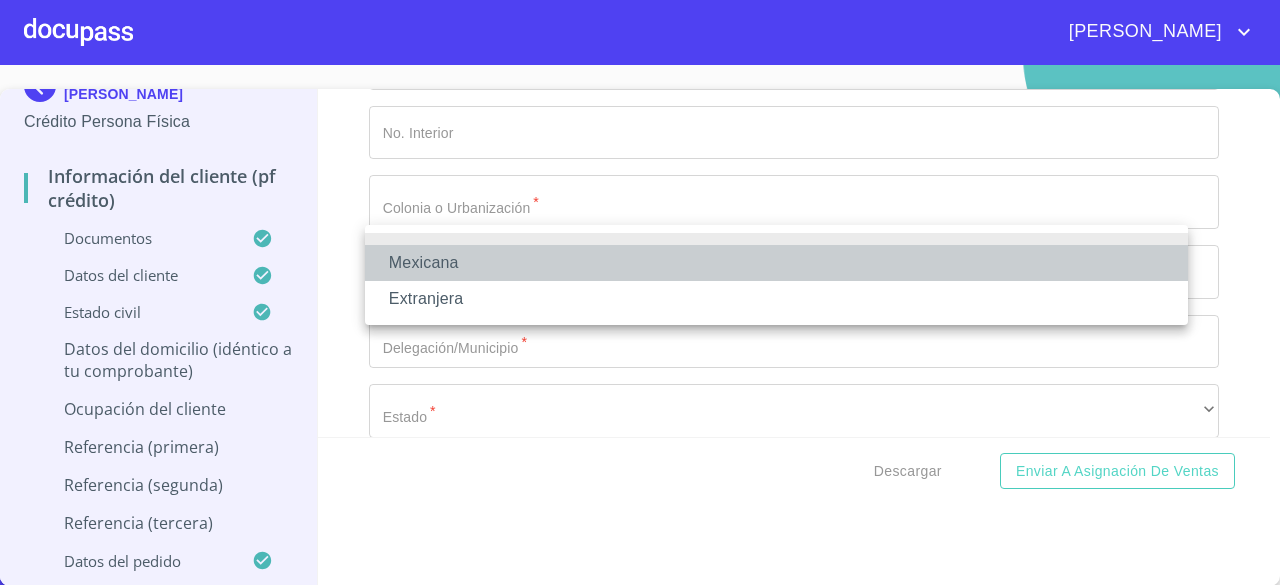 click on "Mexicana" at bounding box center [776, 263] 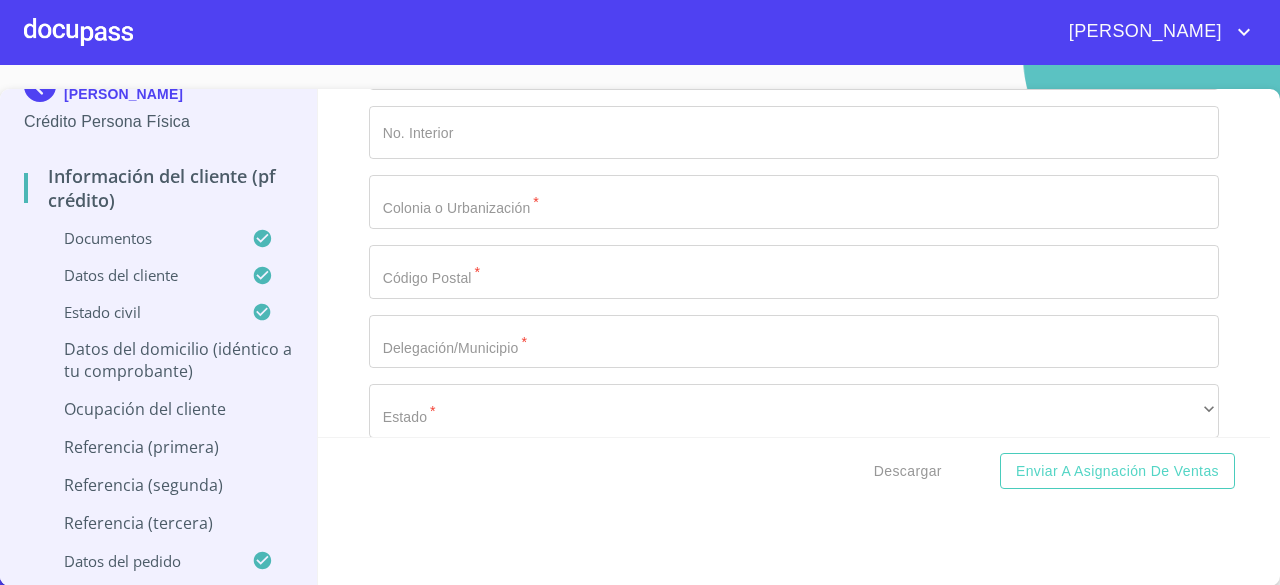 click on "​" at bounding box center (794, -216) 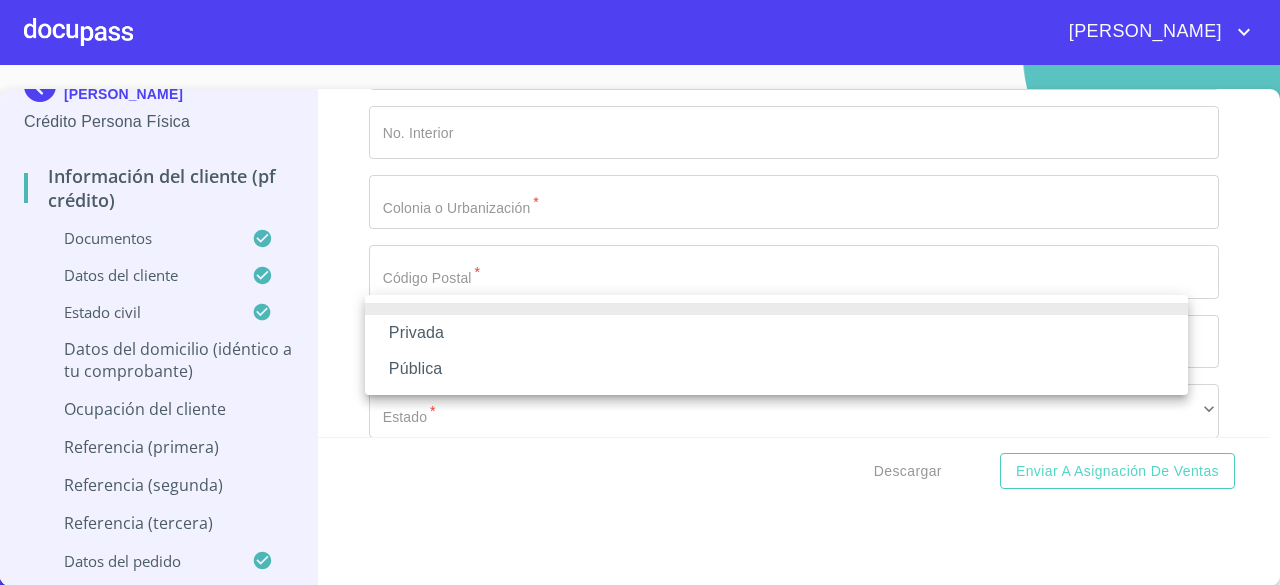 click on "Pública" at bounding box center [776, 369] 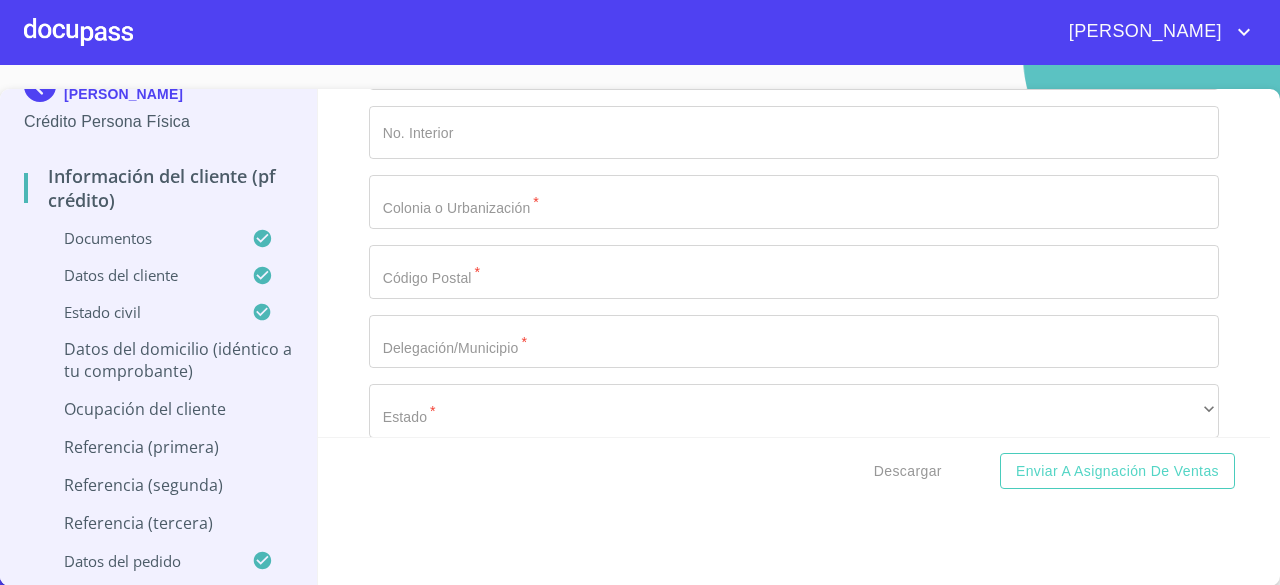 click on "Documento de identificación   *" at bounding box center (771, -3172) 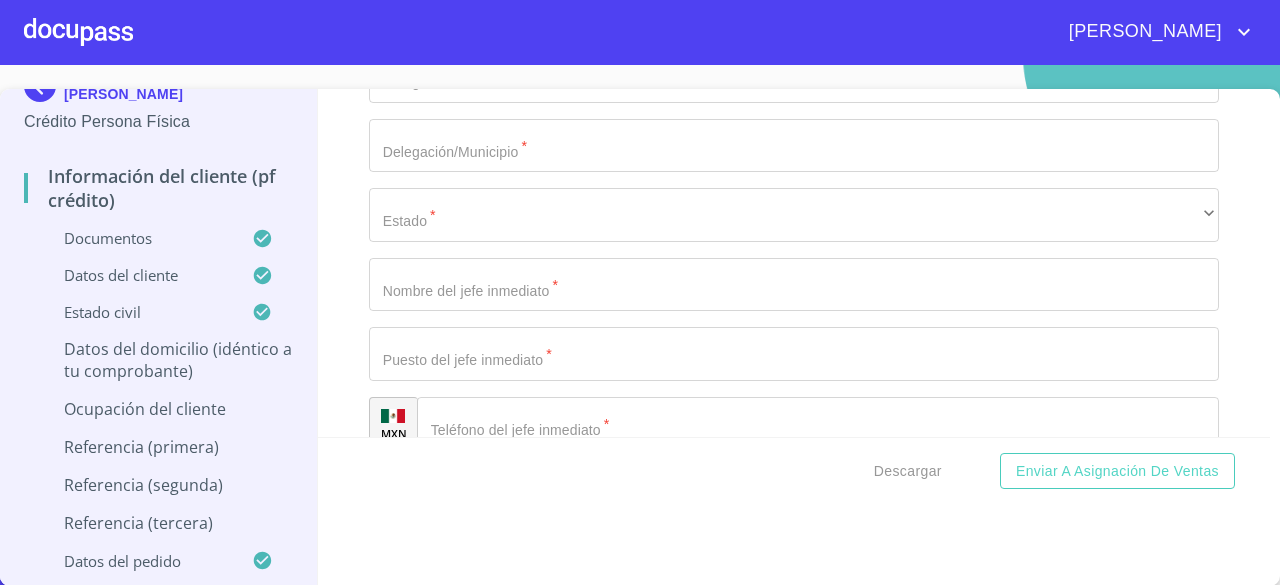 scroll, scrollTop: 9266, scrollLeft: 0, axis: vertical 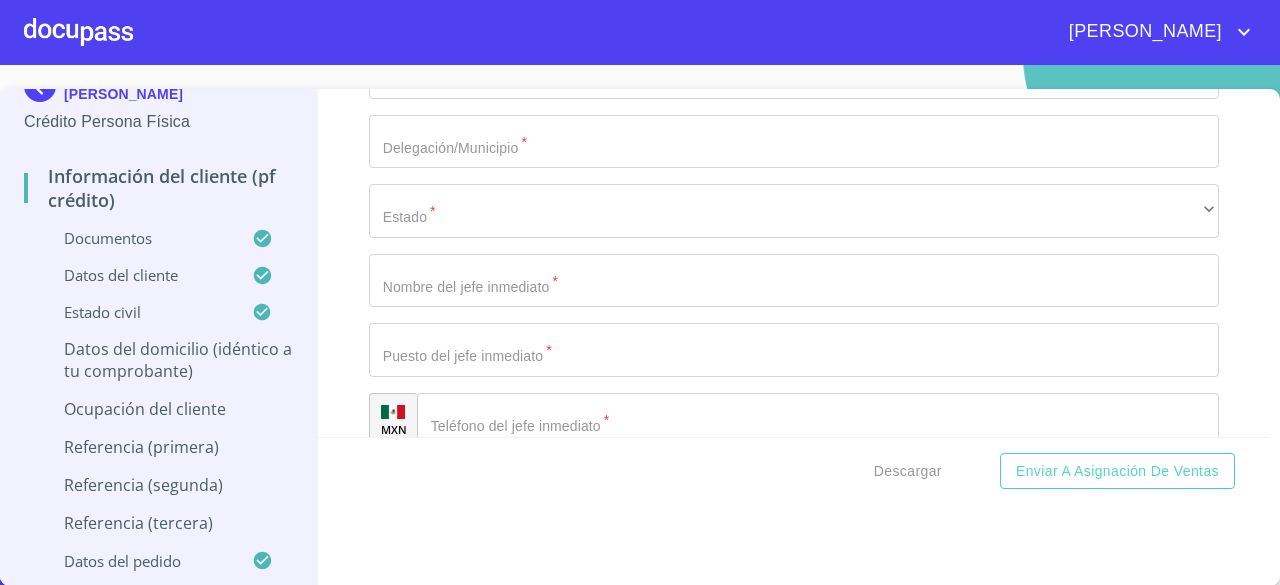 type on "VENTA DE ALIMENTOS" 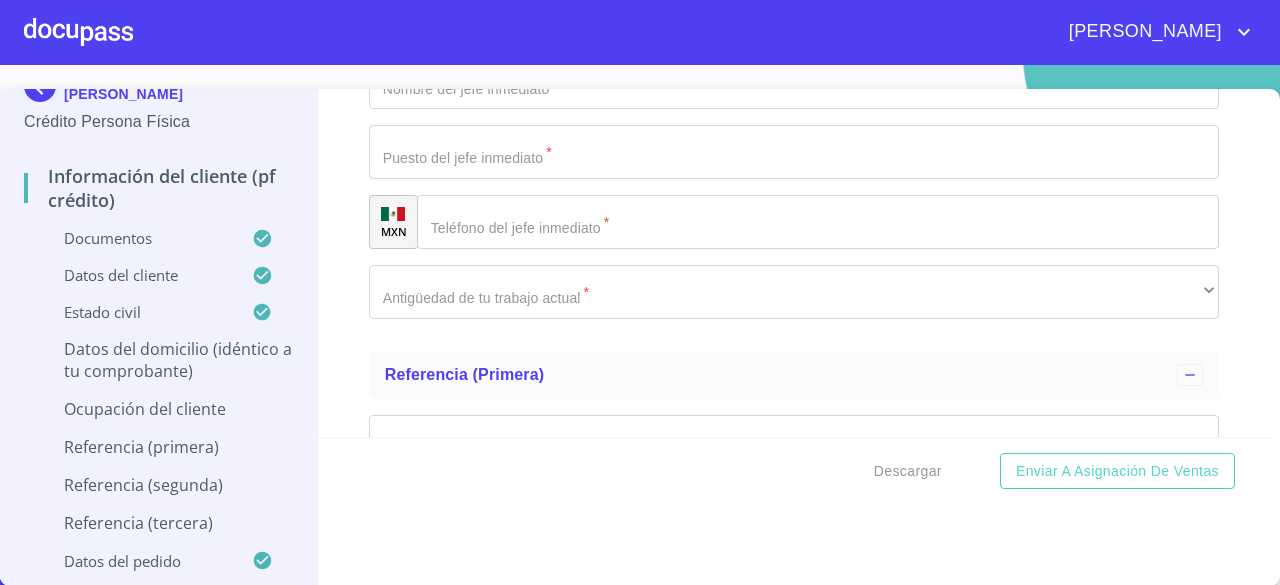 scroll, scrollTop: 9466, scrollLeft: 0, axis: vertical 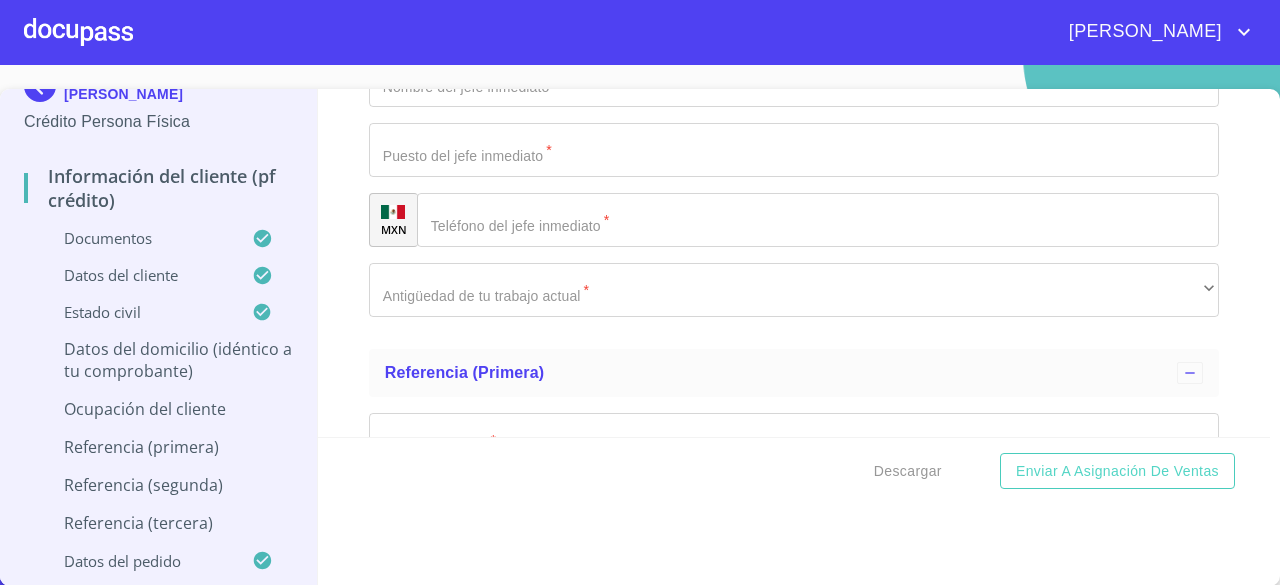 type on "77" 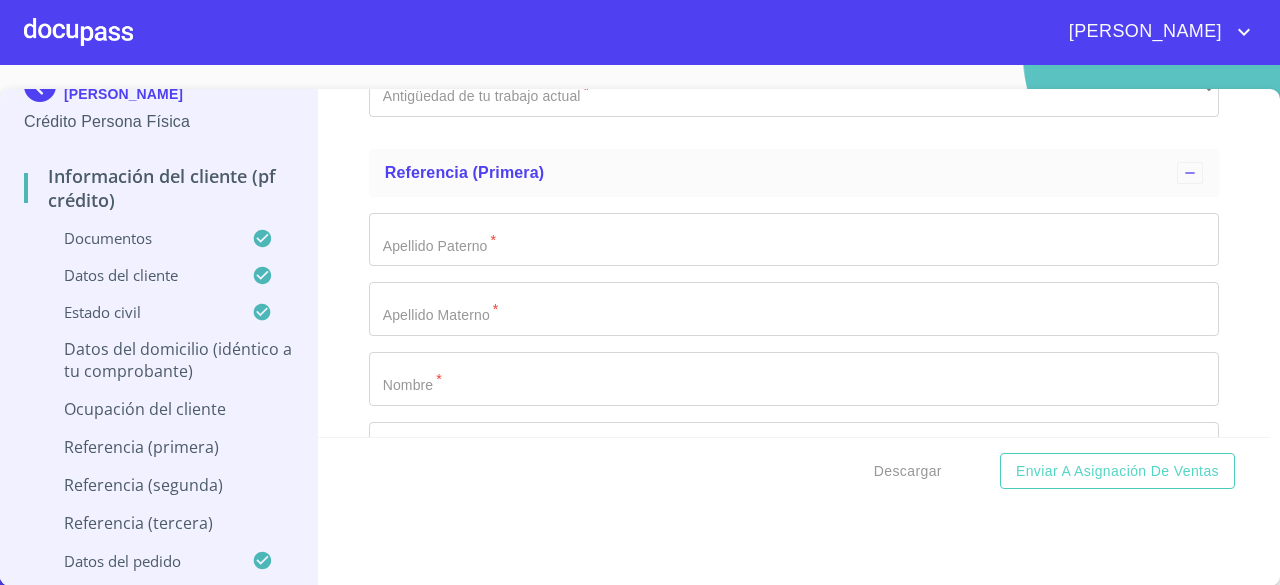type on "45696" 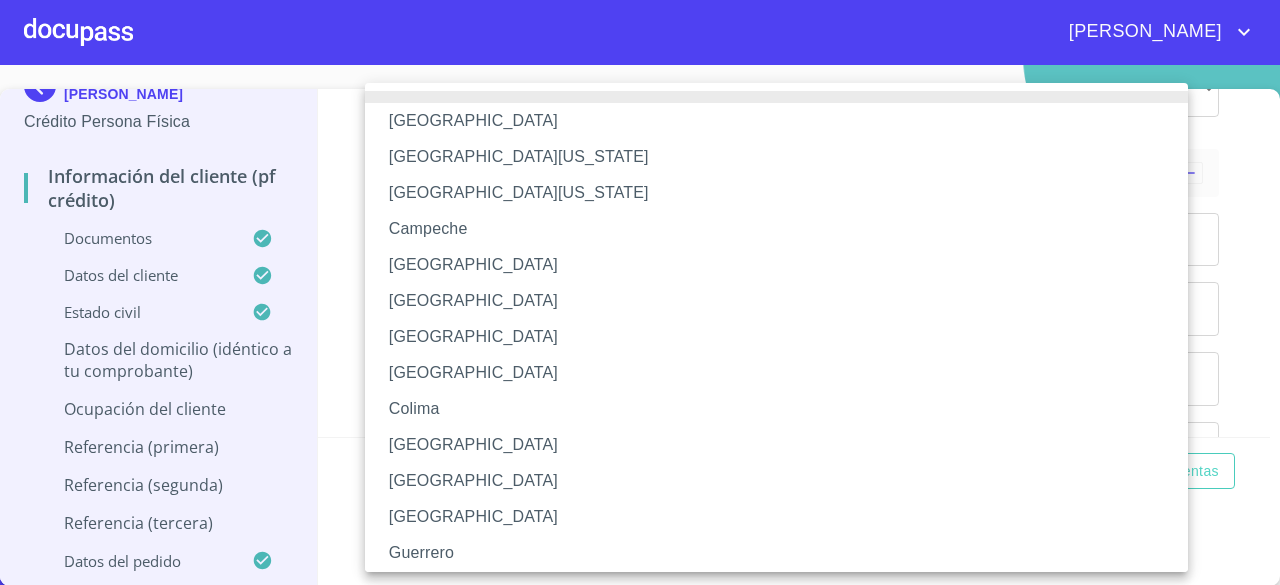 type 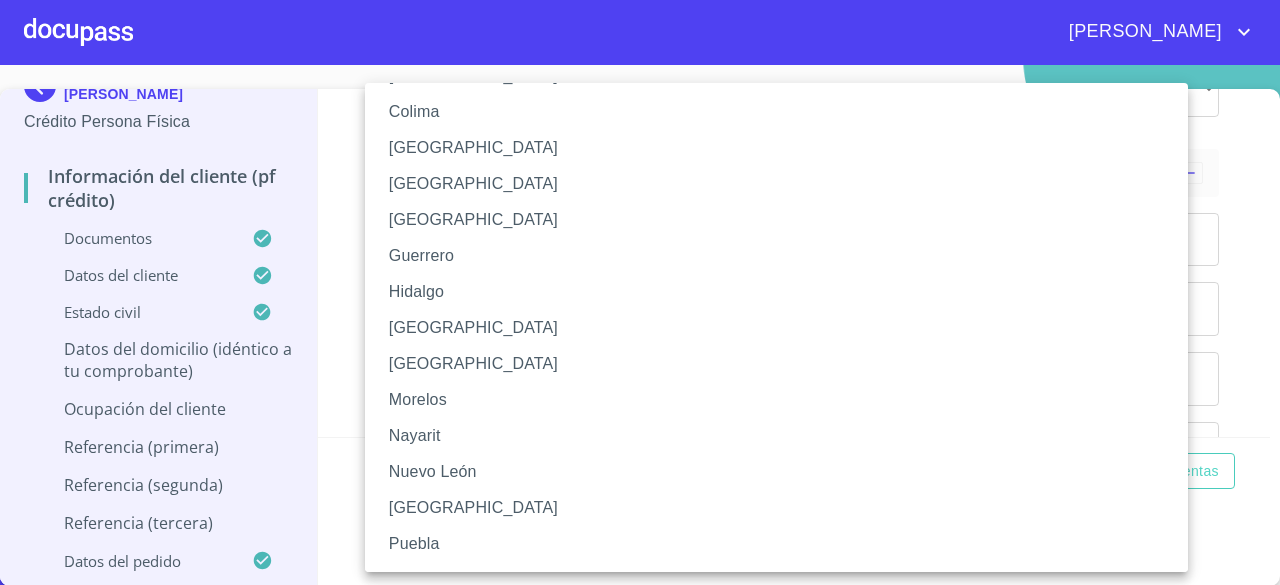 type 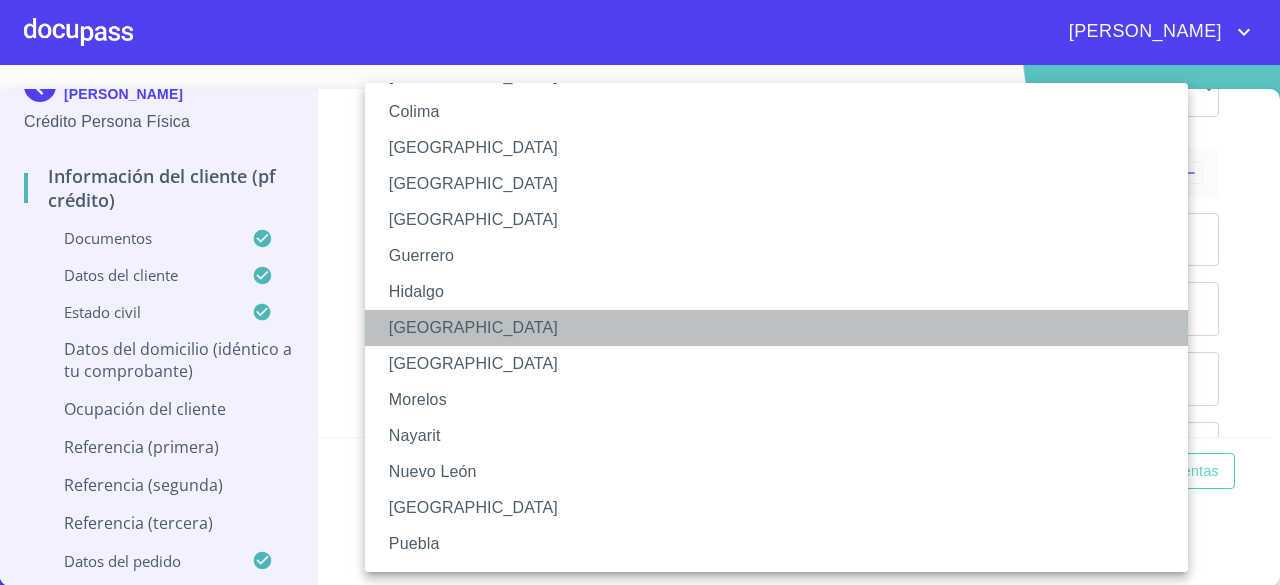 click on "[GEOGRAPHIC_DATA]" at bounding box center (784, 328) 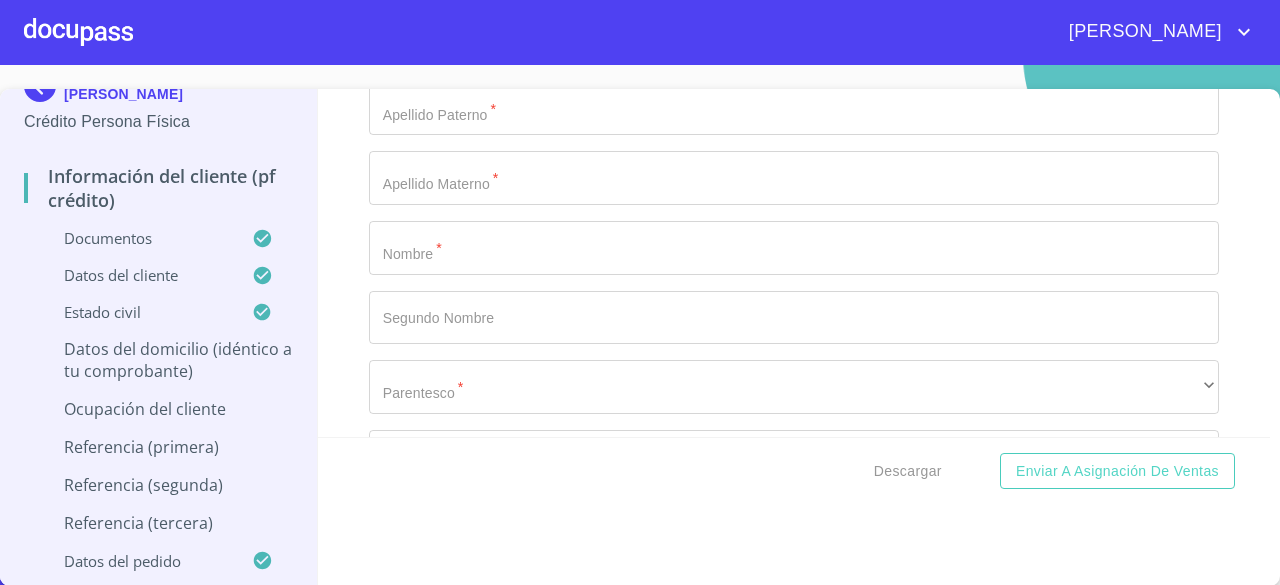scroll, scrollTop: 9766, scrollLeft: 0, axis: vertical 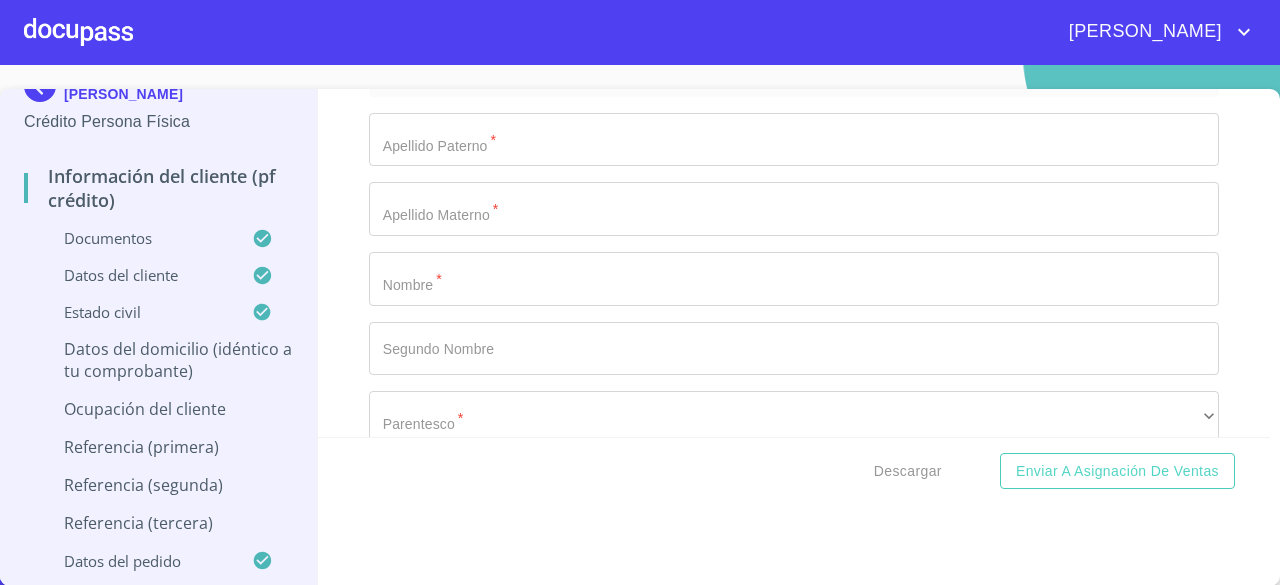 click on "Documento de identificación   *" at bounding box center (794, -219) 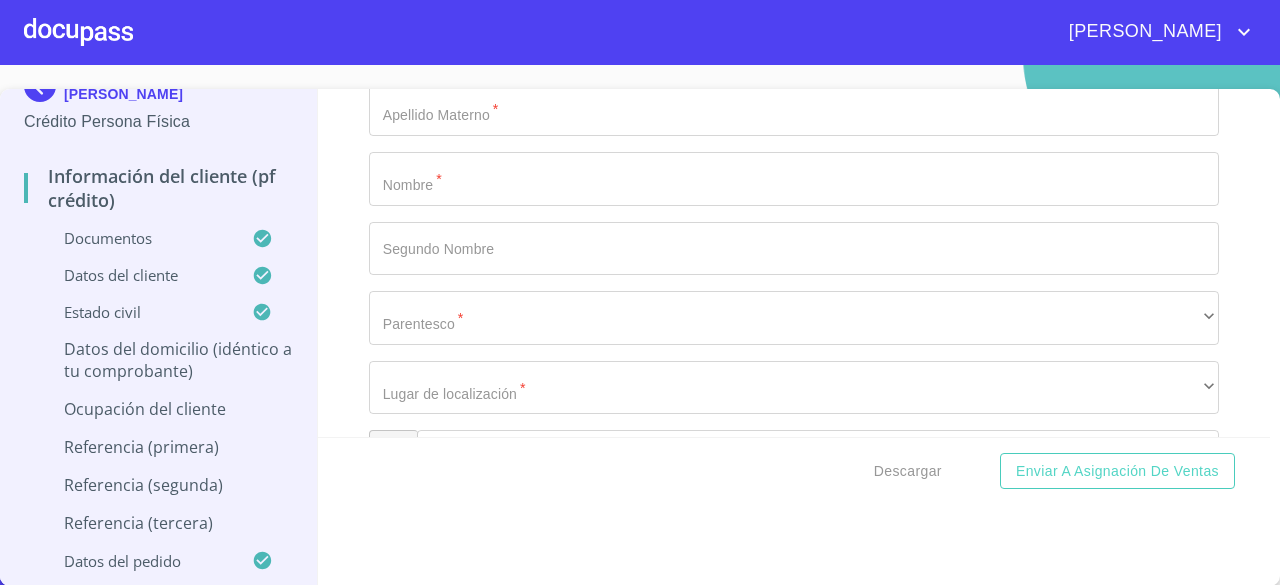 type on "DUEÑO" 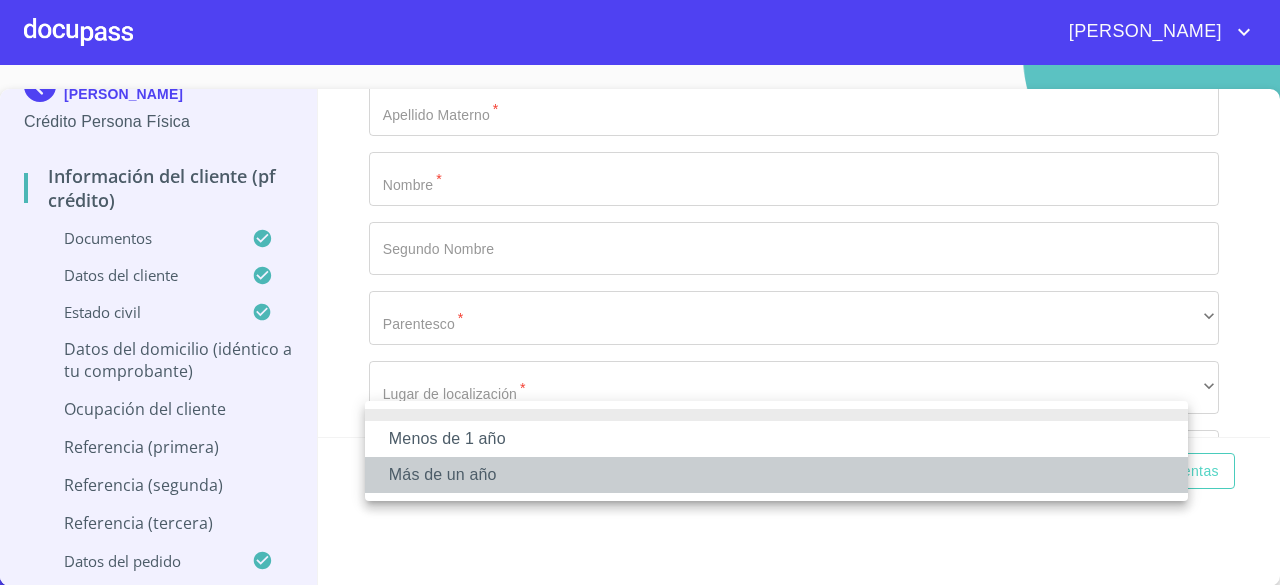 click on "Más de un año" at bounding box center [776, 475] 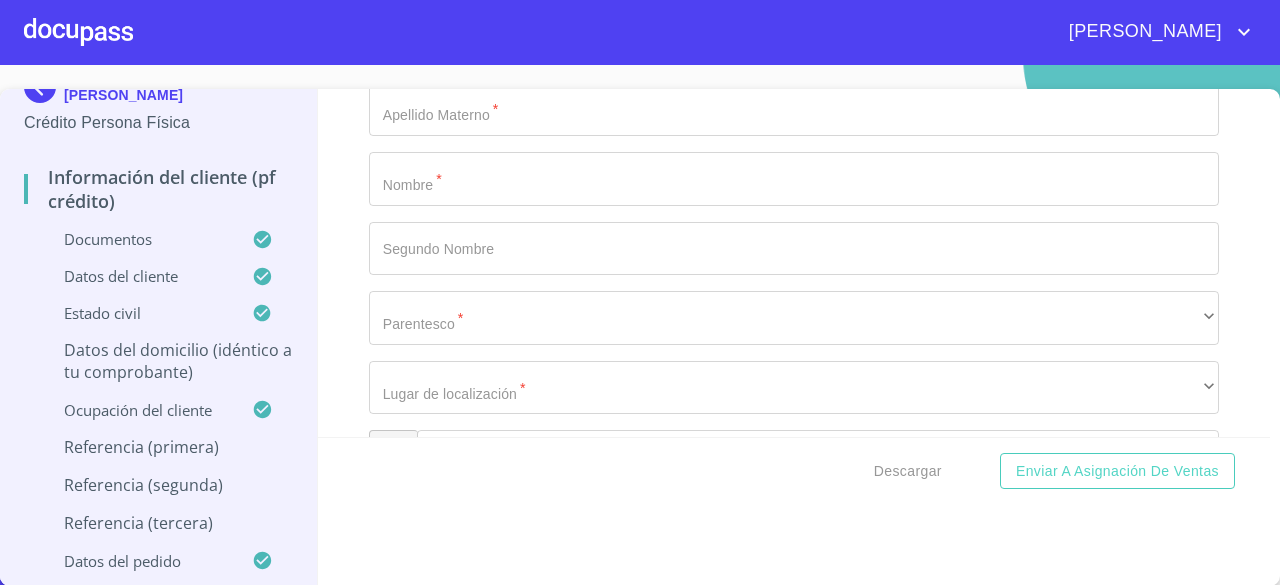scroll, scrollTop: 9880, scrollLeft: 0, axis: vertical 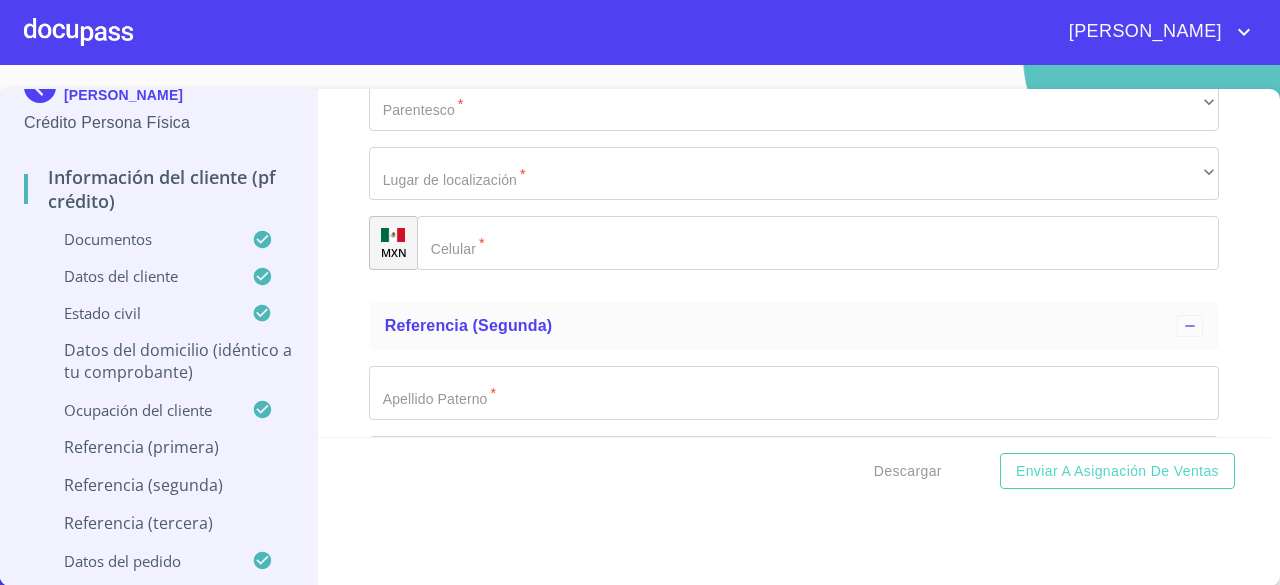 click on "Documento de identificación   *" at bounding box center [771, -4186] 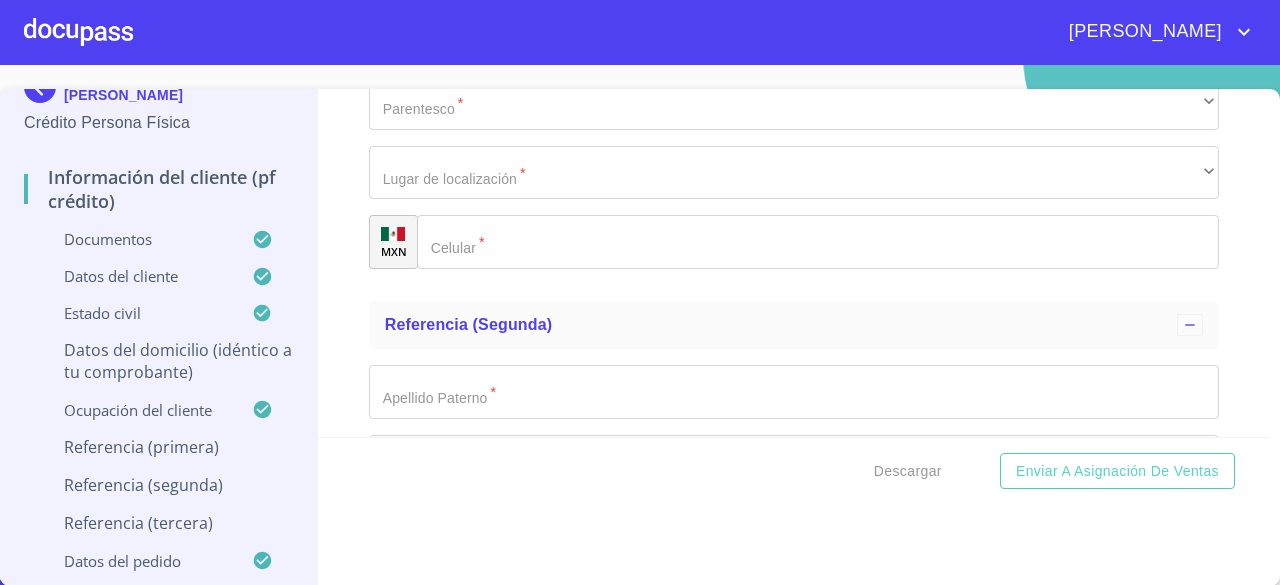 scroll, scrollTop: 10381, scrollLeft: 0, axis: vertical 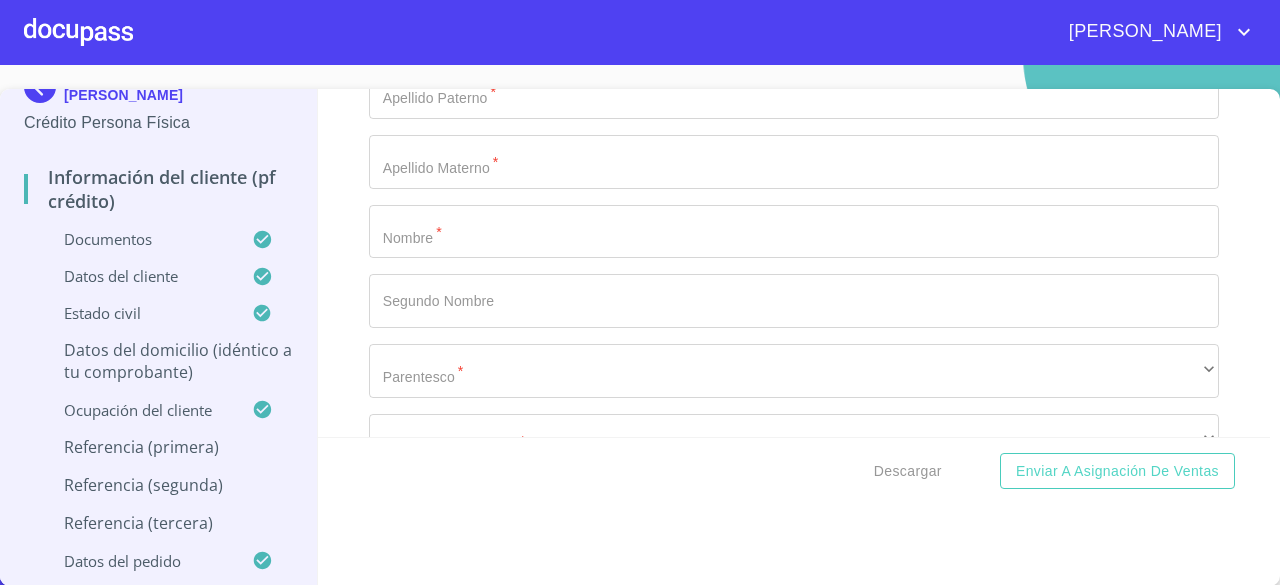 type on "[PERSON_NAME]" 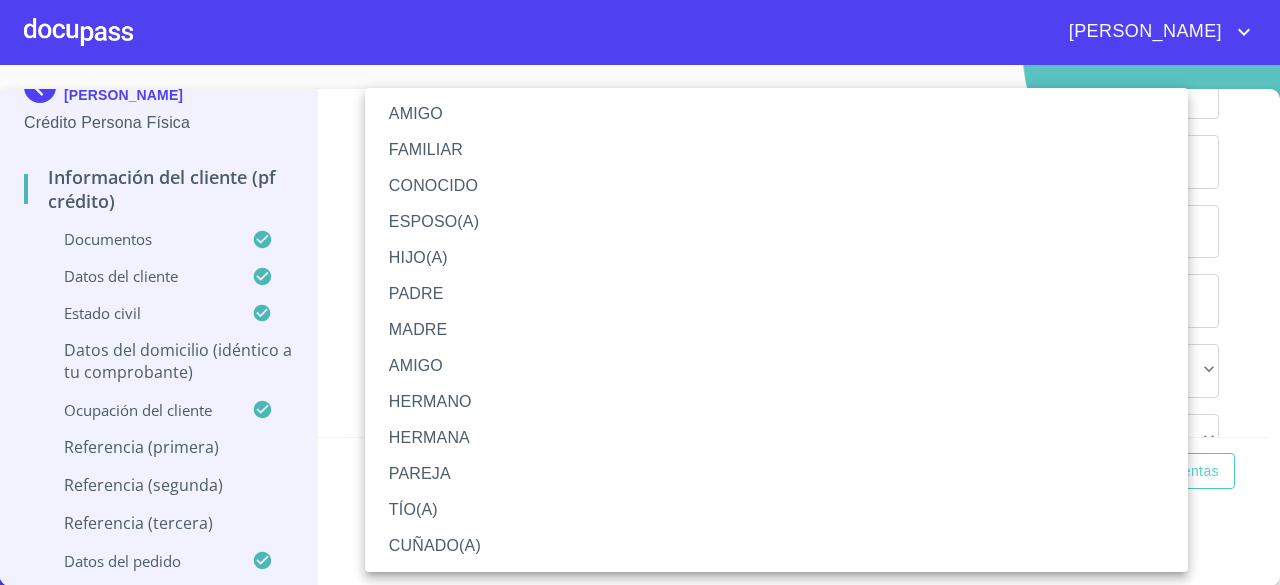 click on "FAMILIAR" at bounding box center (776, 150) 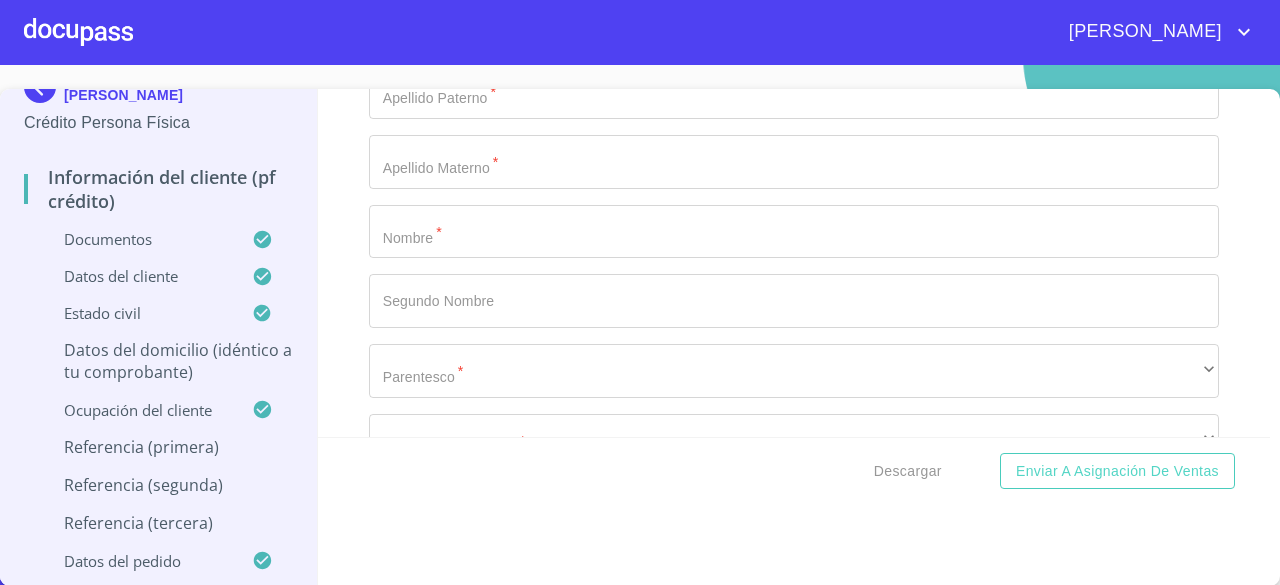 click on "​" at bounding box center (794, -127) 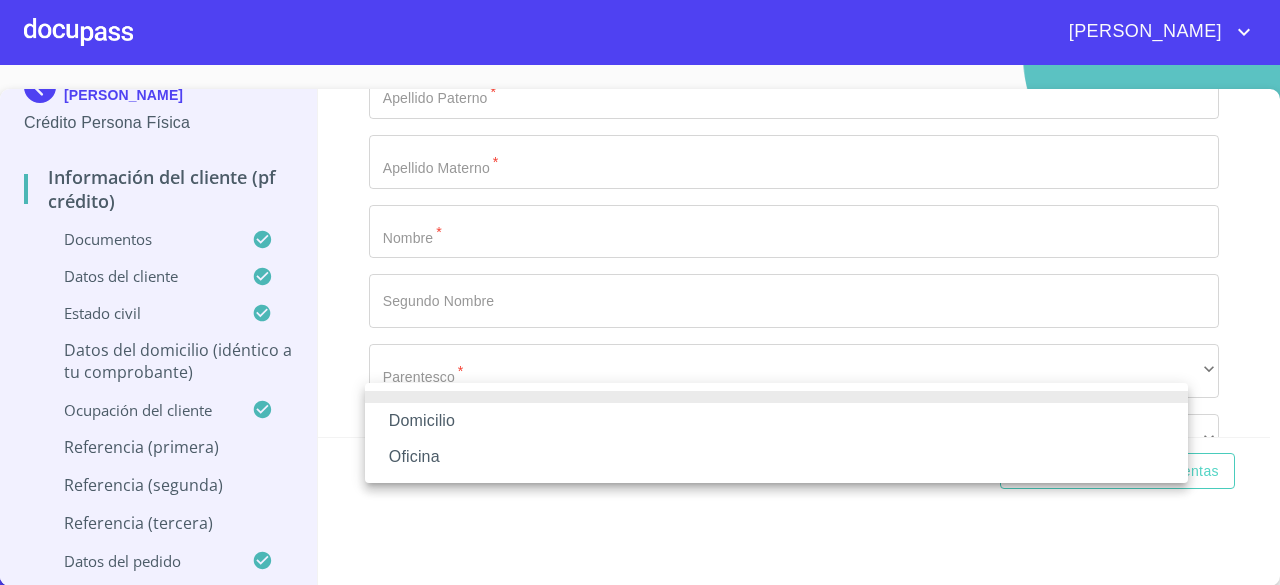 click on "Domicilio" at bounding box center [776, 421] 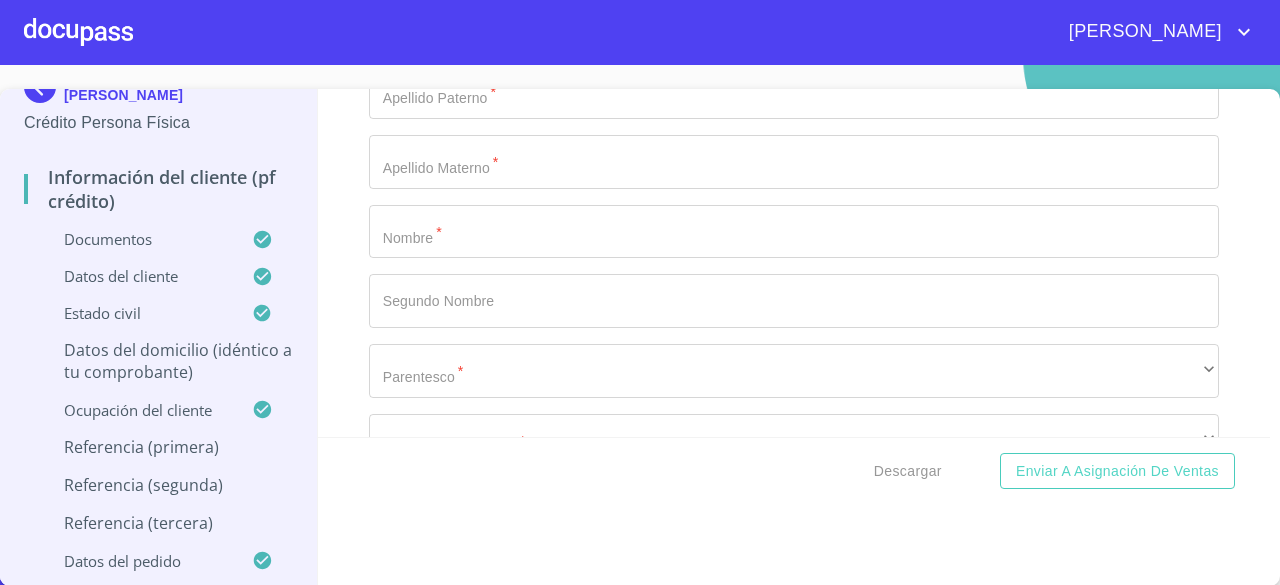 scroll, scrollTop: 10581, scrollLeft: 0, axis: vertical 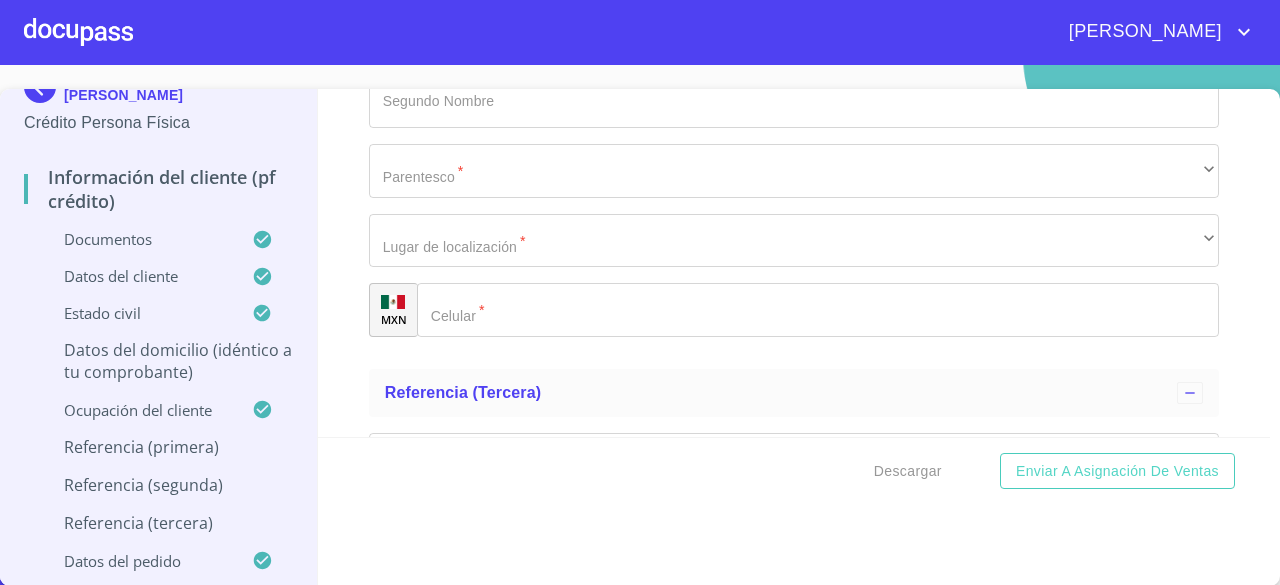 click on "Documento de identificación   *" 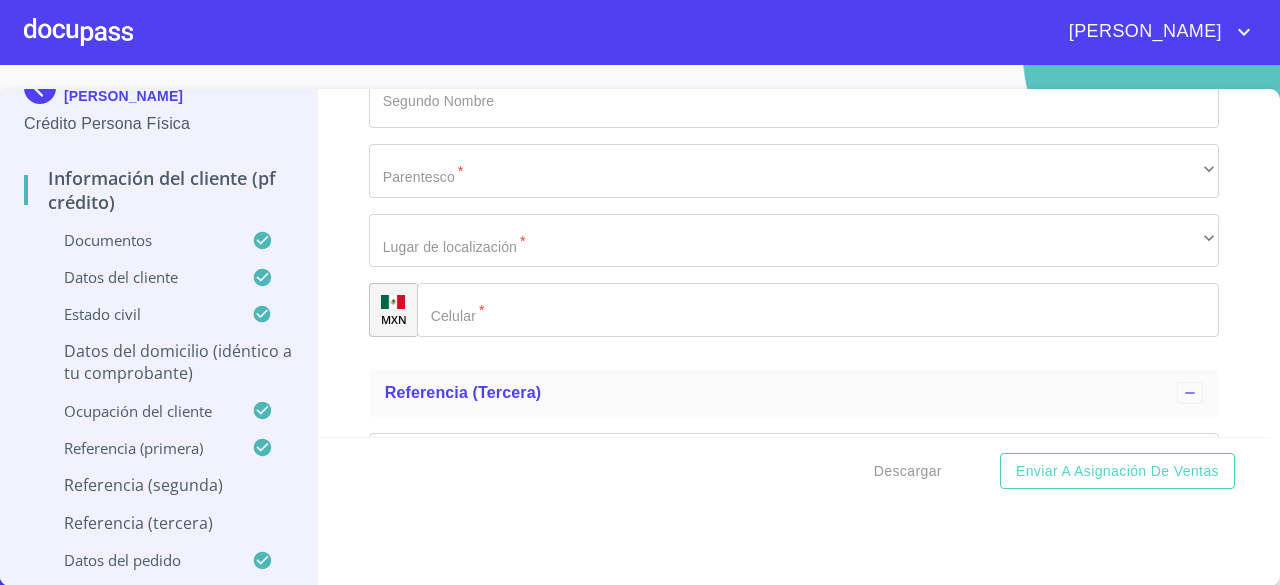 scroll, scrollTop: 32, scrollLeft: 0, axis: vertical 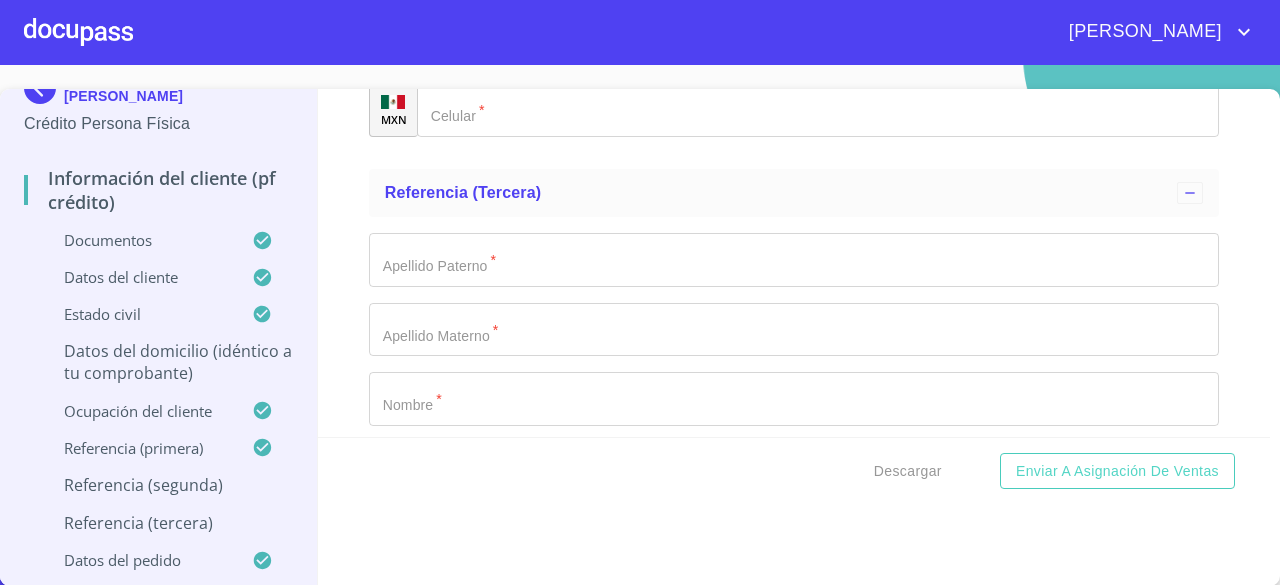 type on "[PERSON_NAME]" 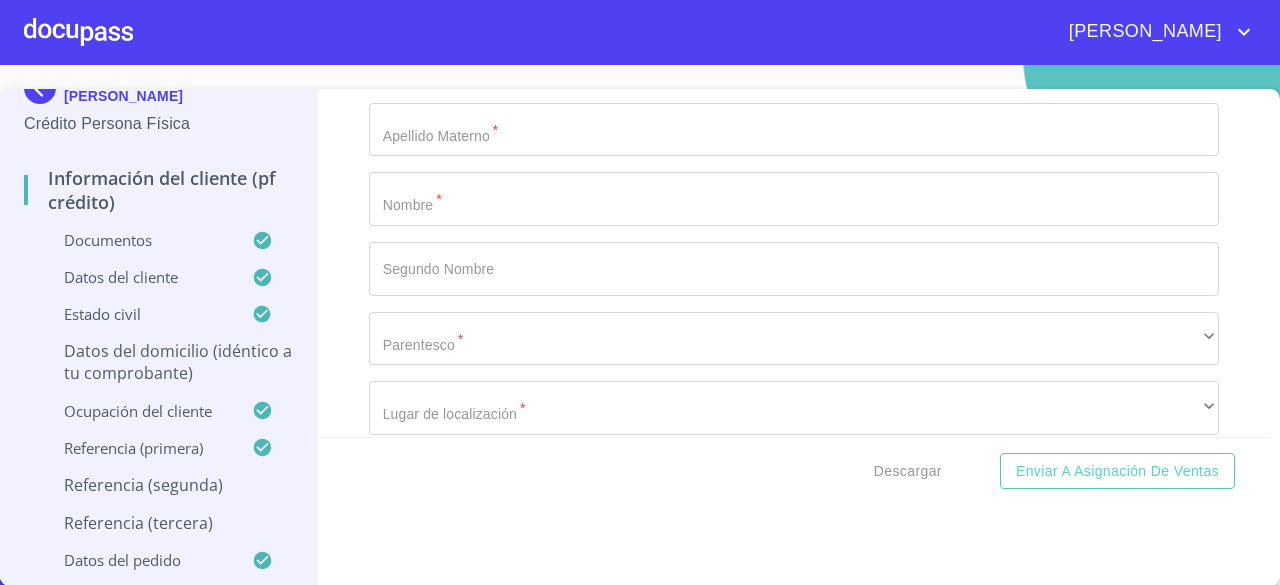 type on "[PERSON_NAME]" 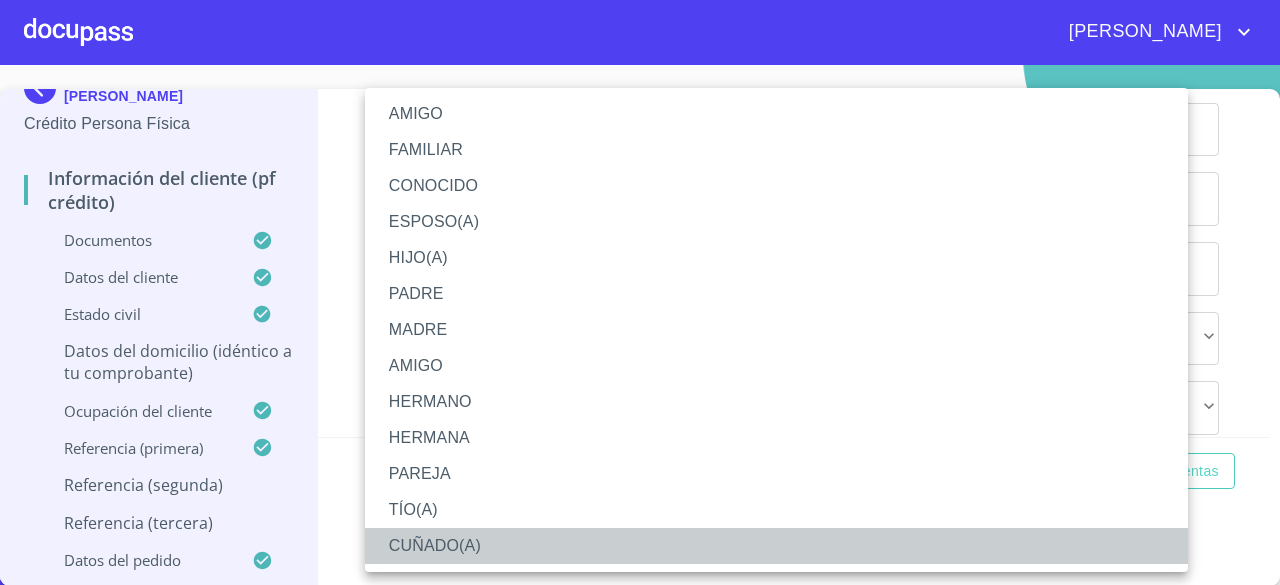 click on "CUÑADO(A)" at bounding box center [776, 546] 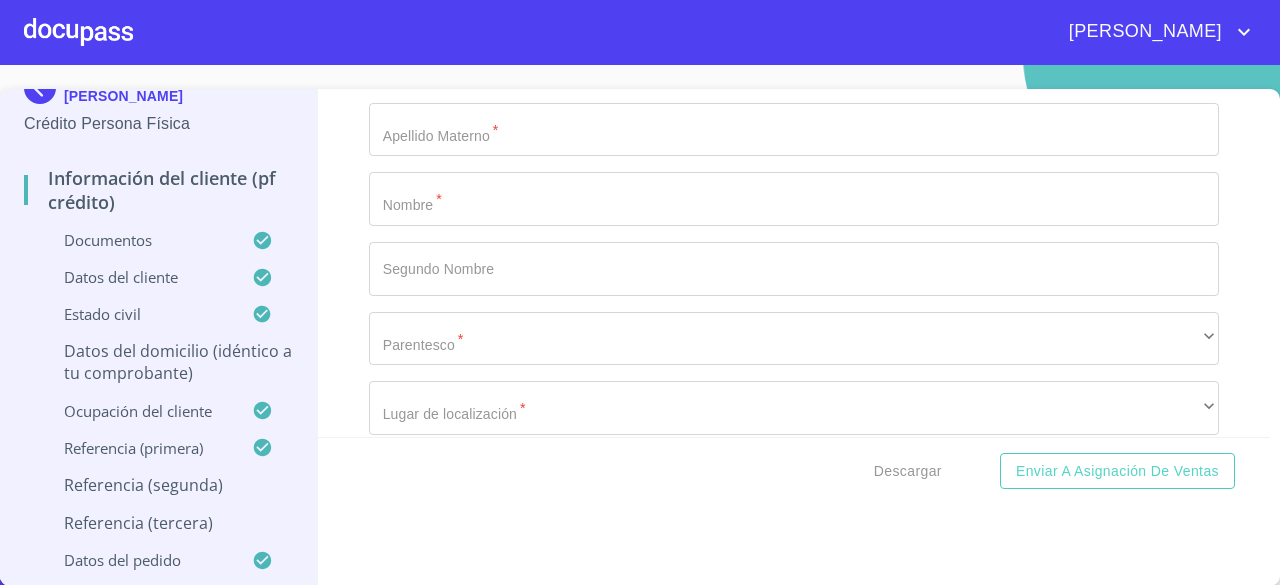 click on "​" at bounding box center (794, -159) 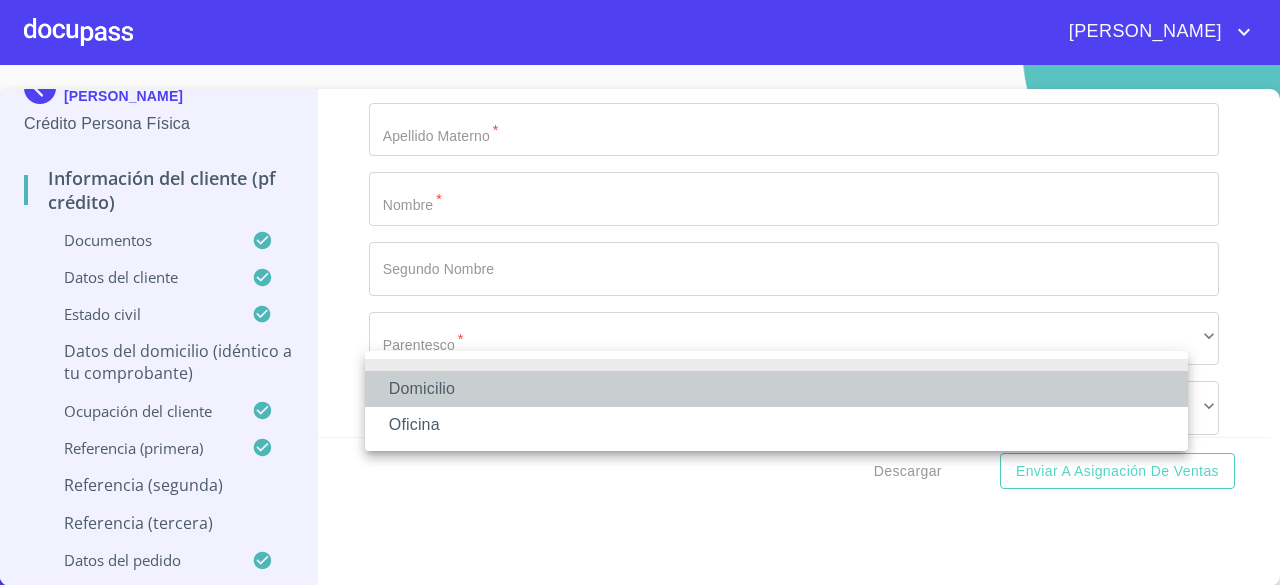 click on "Domicilio" at bounding box center (776, 389) 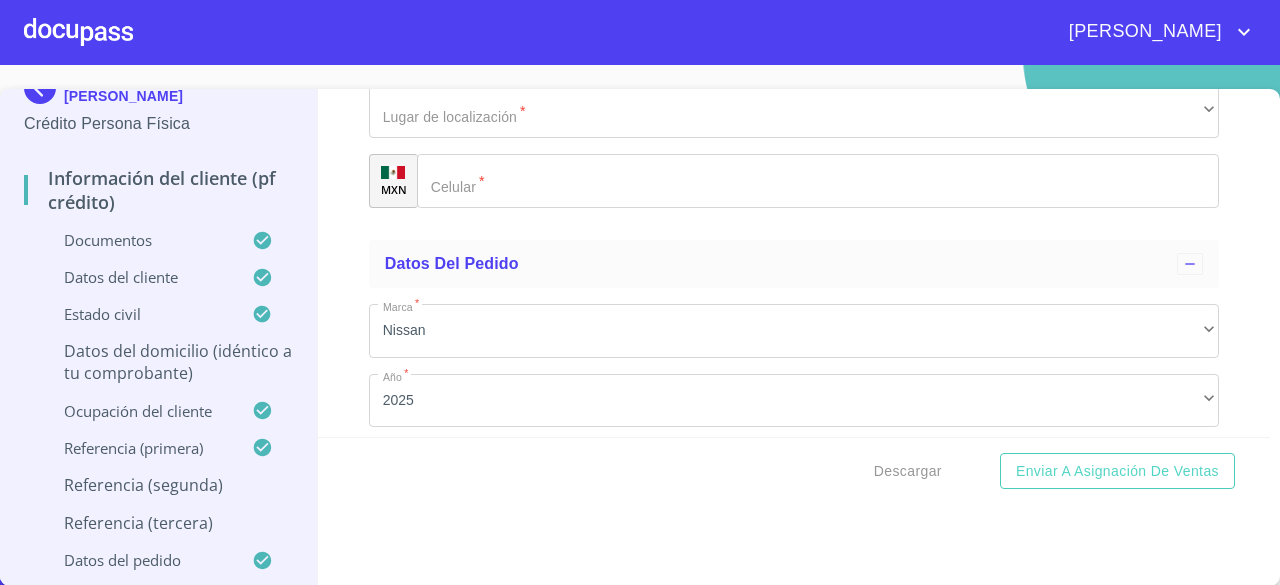 scroll, scrollTop: 11281, scrollLeft: 0, axis: vertical 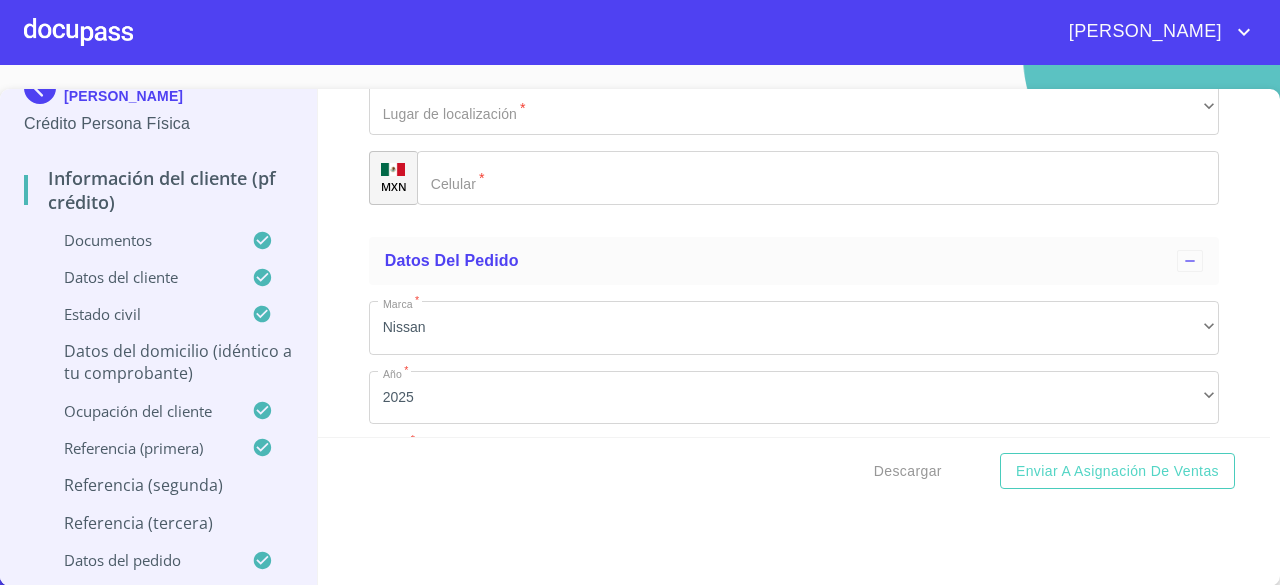 click on "Documento de identificación   *" at bounding box center (843, -390) 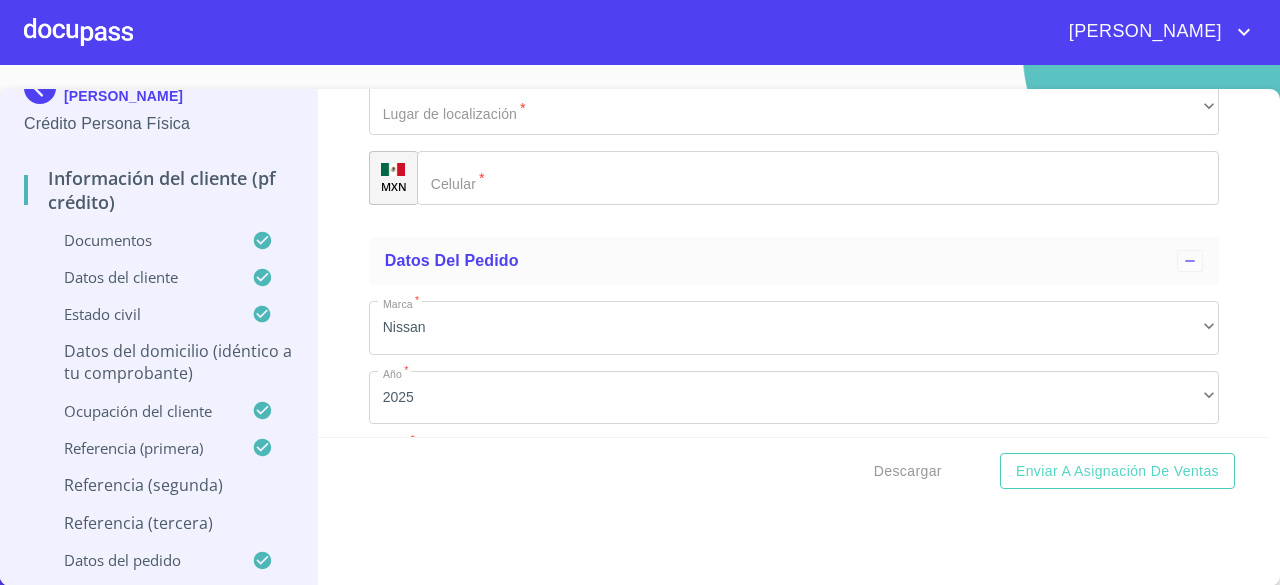 type on "[PHONE_NUMBER]" 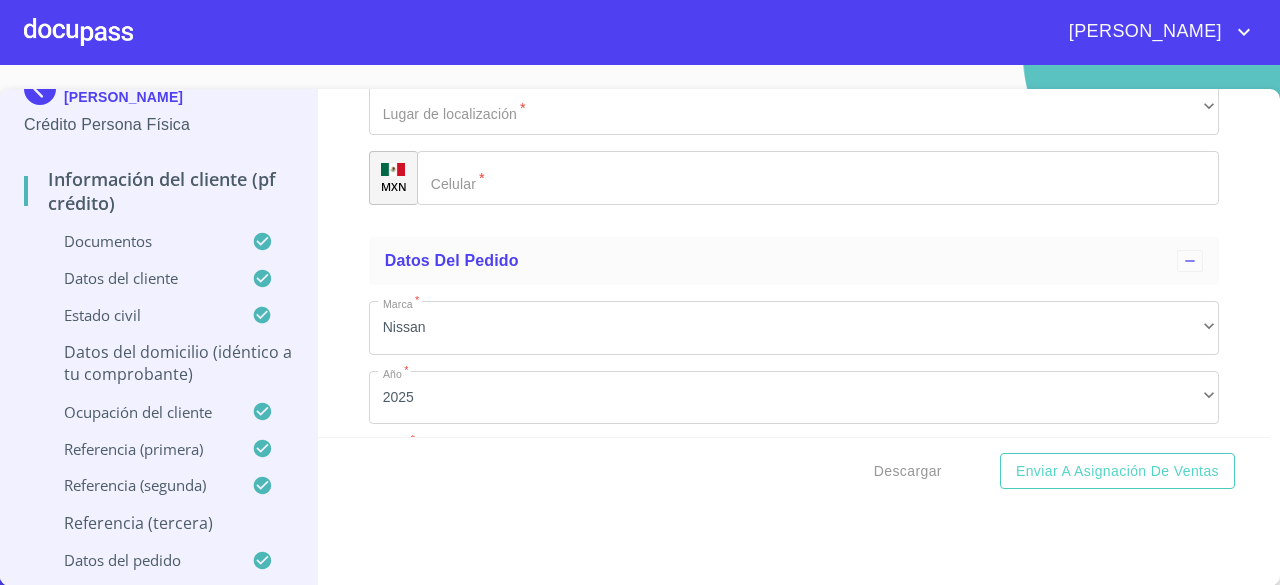 scroll, scrollTop: 31, scrollLeft: 0, axis: vertical 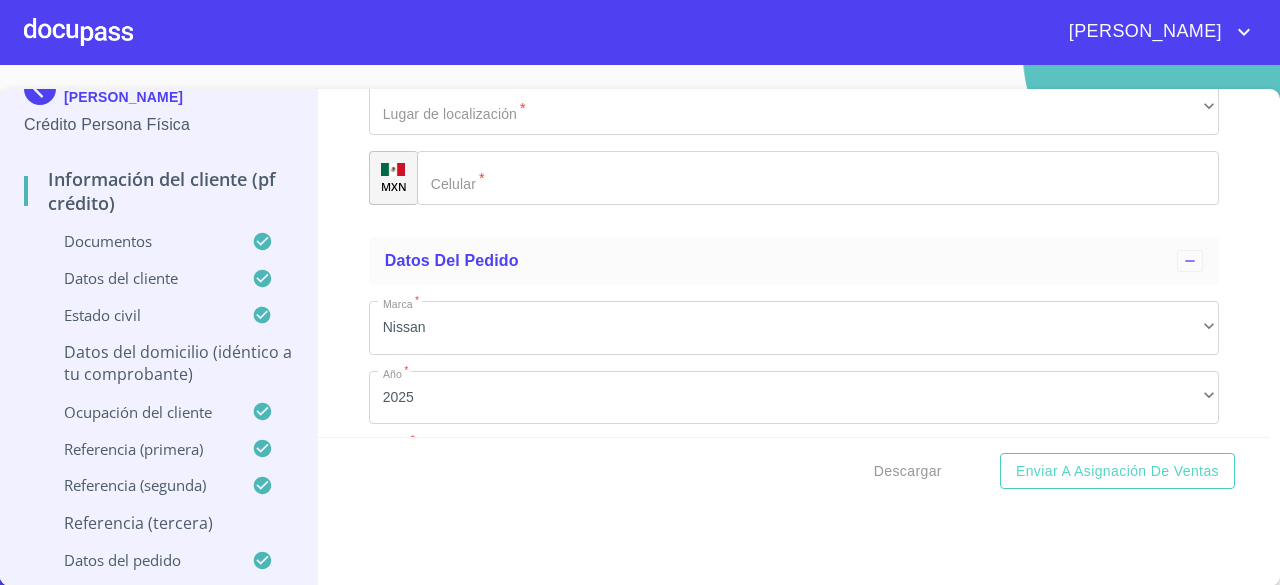 type on "J" 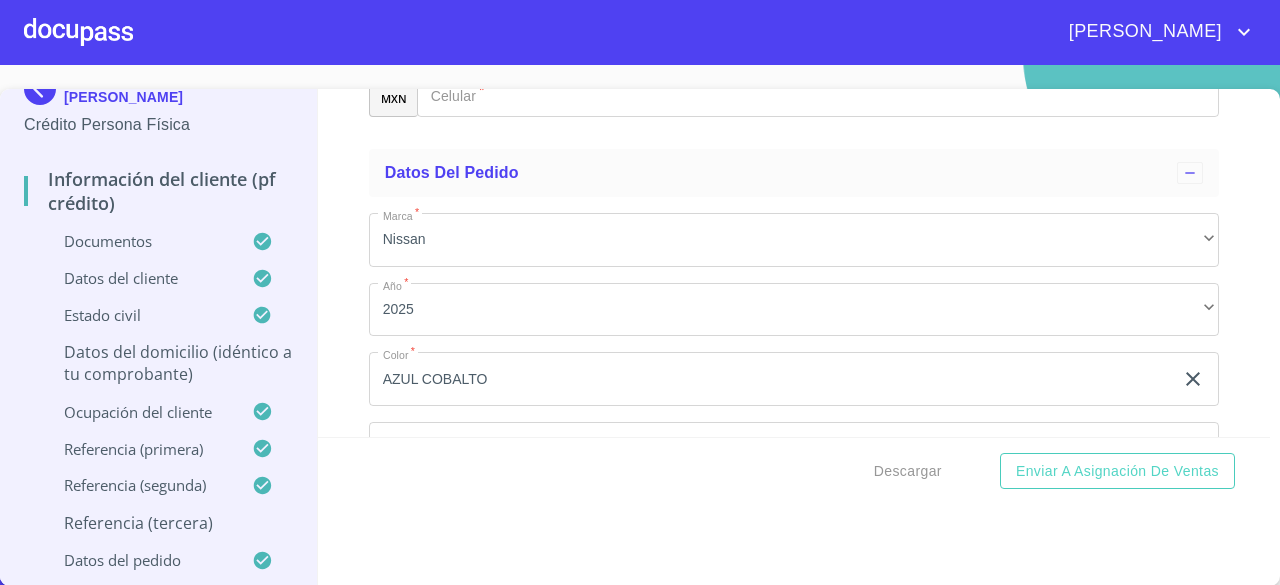 scroll, scrollTop: 11481, scrollLeft: 0, axis: vertical 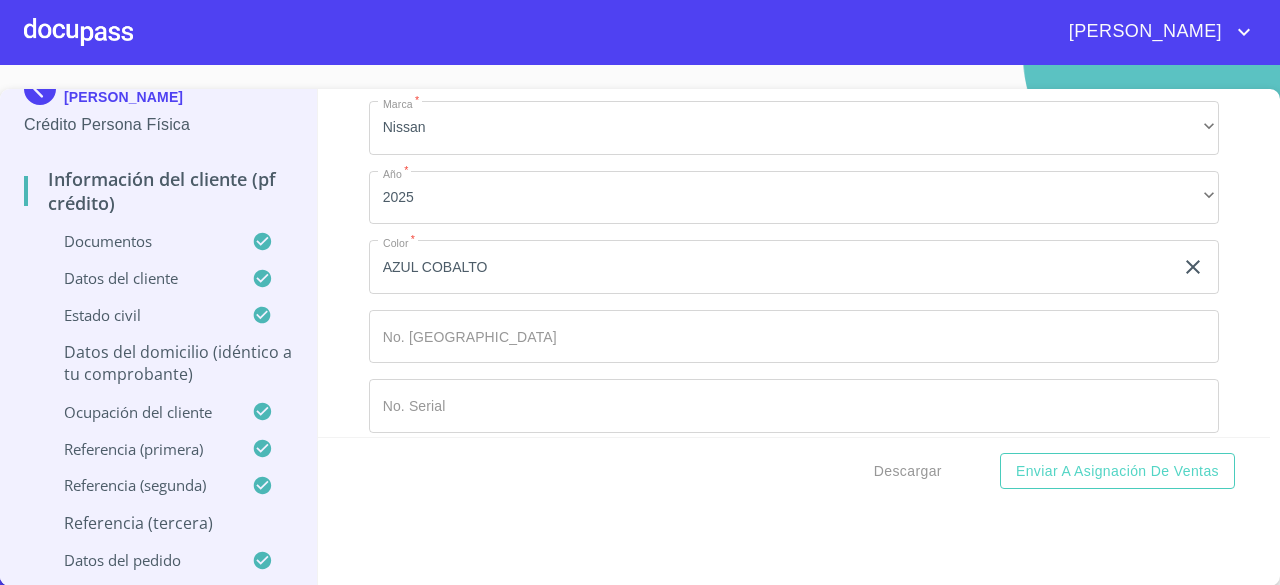 type on "[PERSON_NAME]" 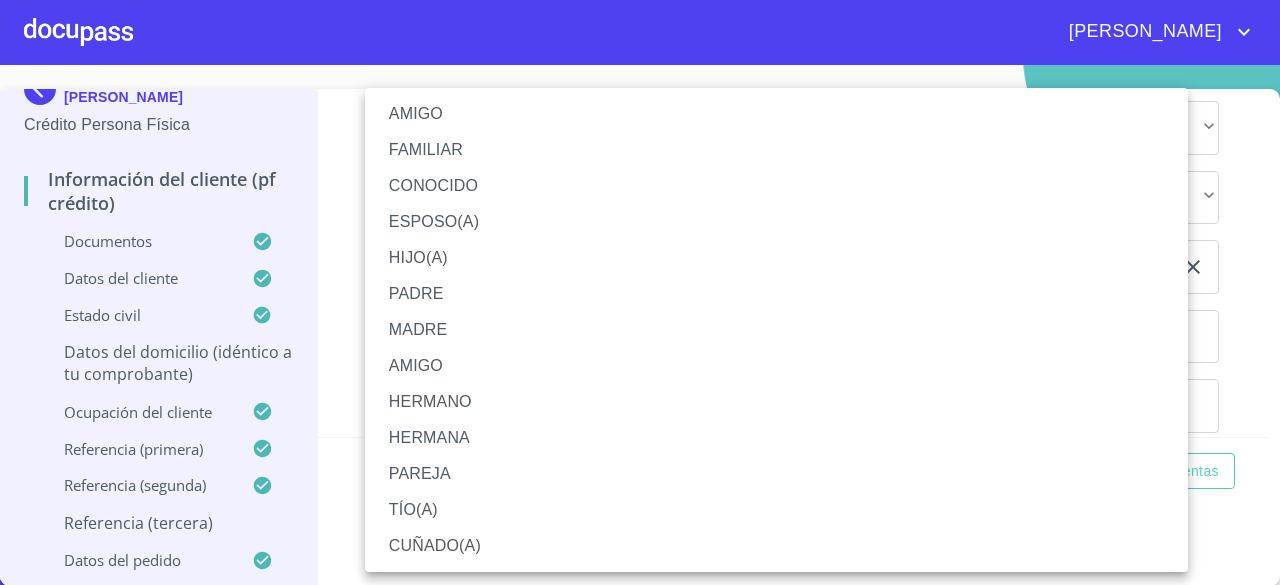 click on "AMIGO" at bounding box center [776, 114] 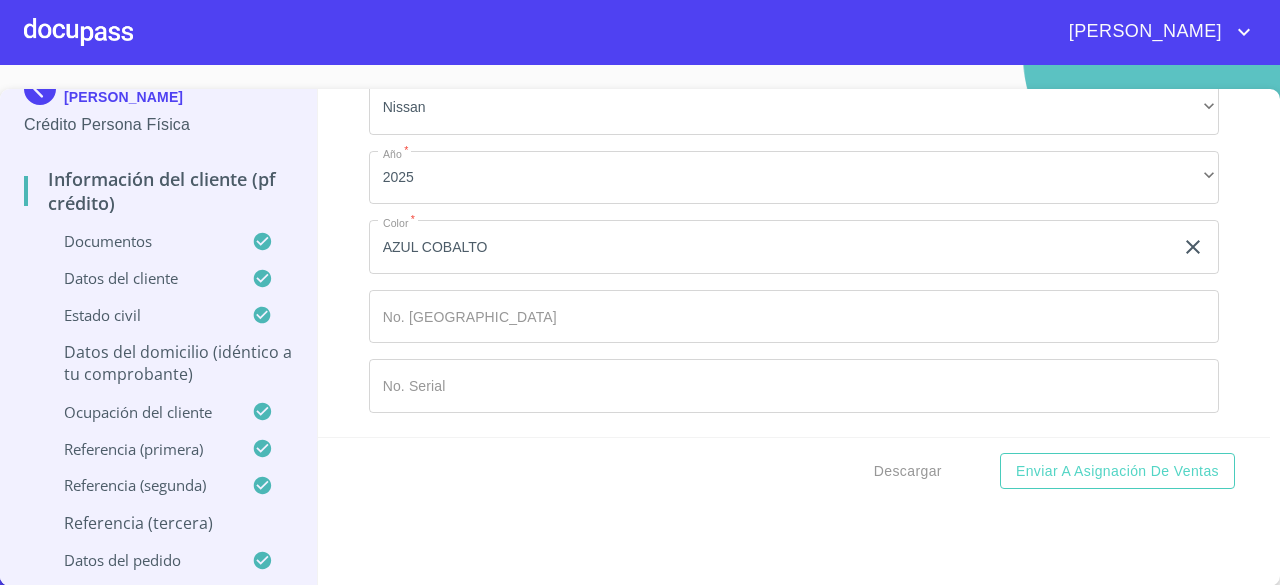 scroll, scrollTop: 11681, scrollLeft: 0, axis: vertical 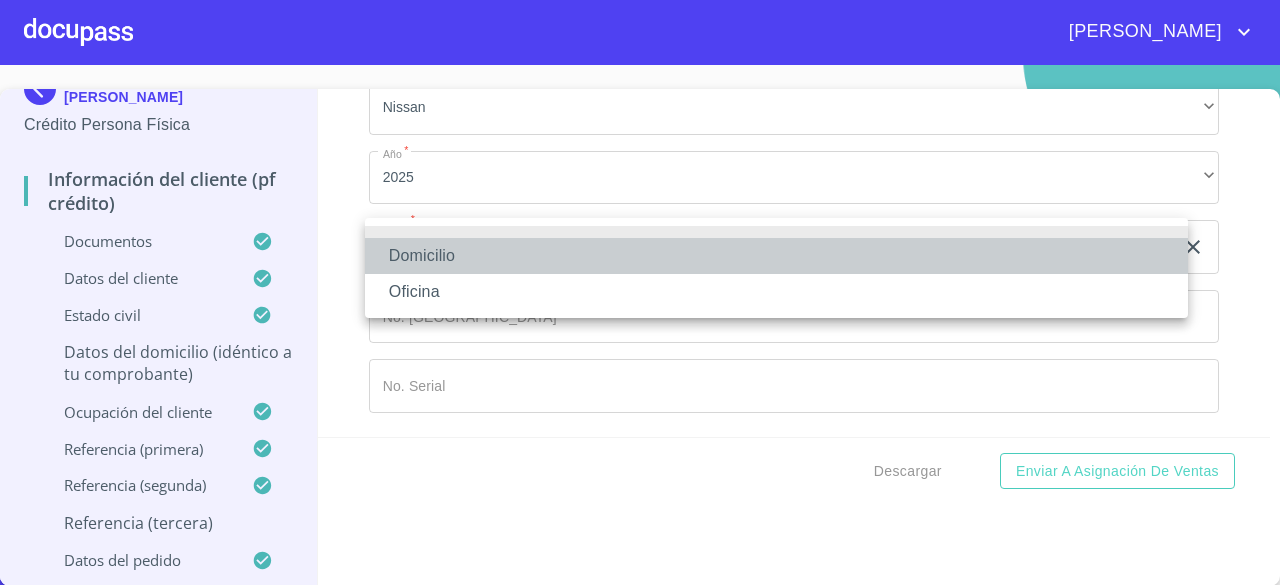 click on "Domicilio" at bounding box center (776, 256) 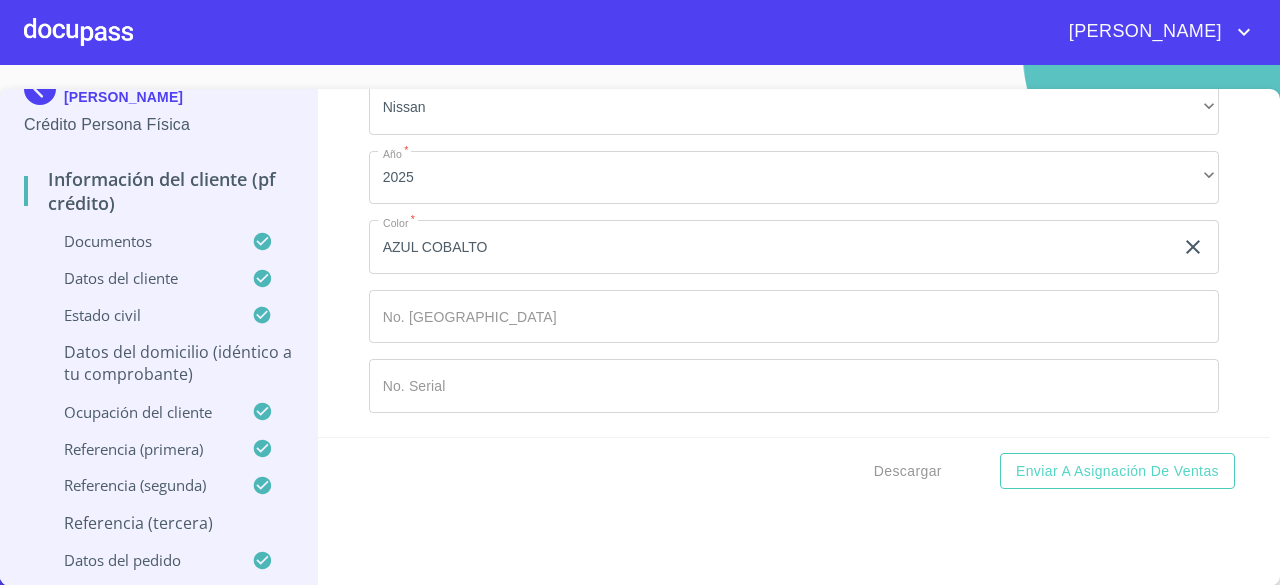 click on "Documento de identificación   *" at bounding box center (843, -42) 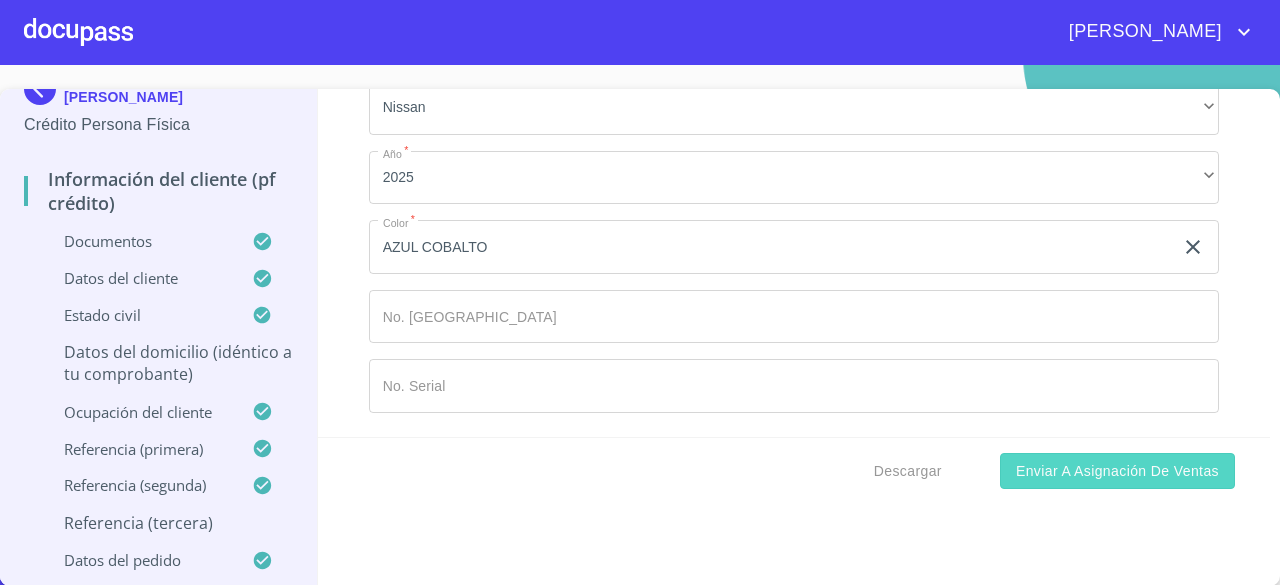 type on "[PHONE_NUMBER]" 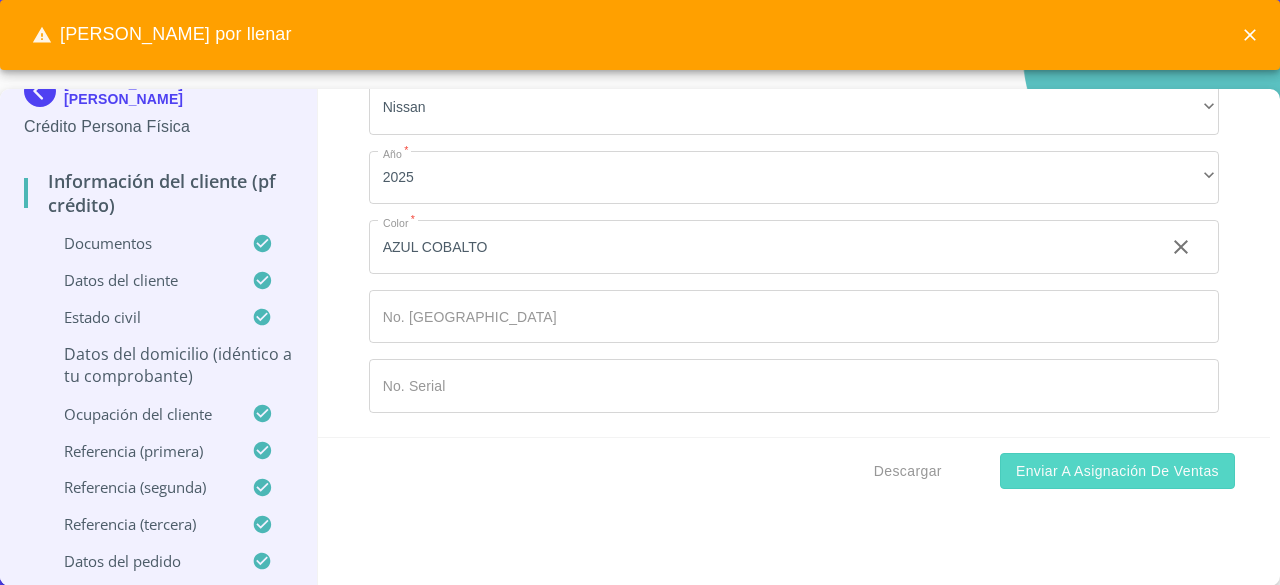 scroll, scrollTop: 30, scrollLeft: 0, axis: vertical 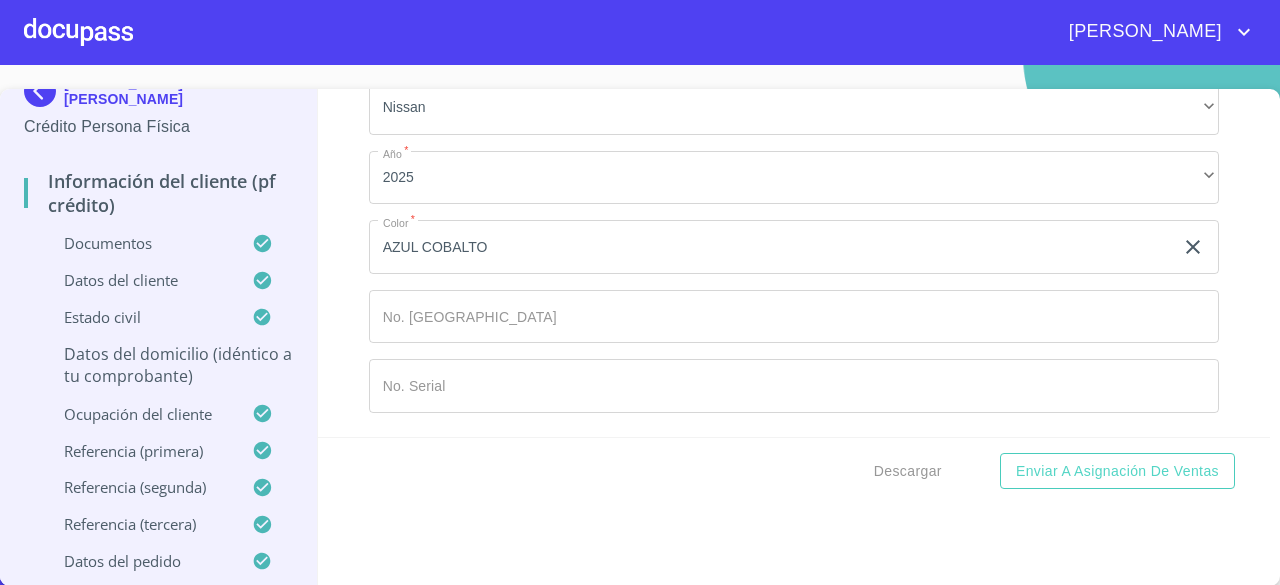 click on "Descargar Enviar a Asignación de Ventas" at bounding box center (794, 471) 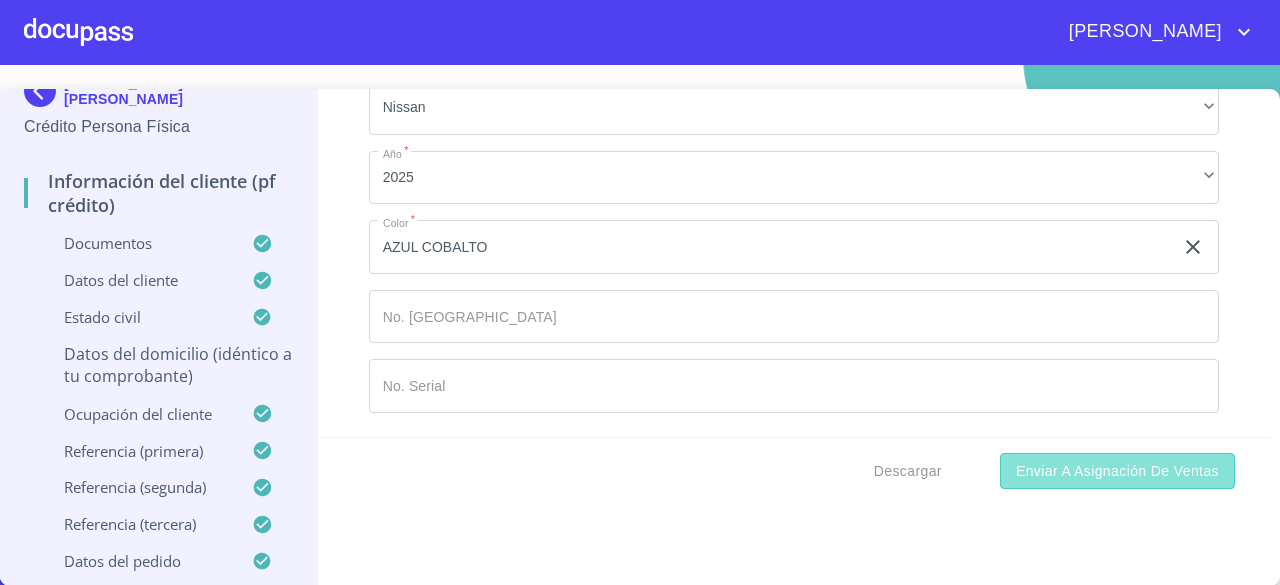 click on "Enviar a Asignación de Ventas" at bounding box center (1117, 471) 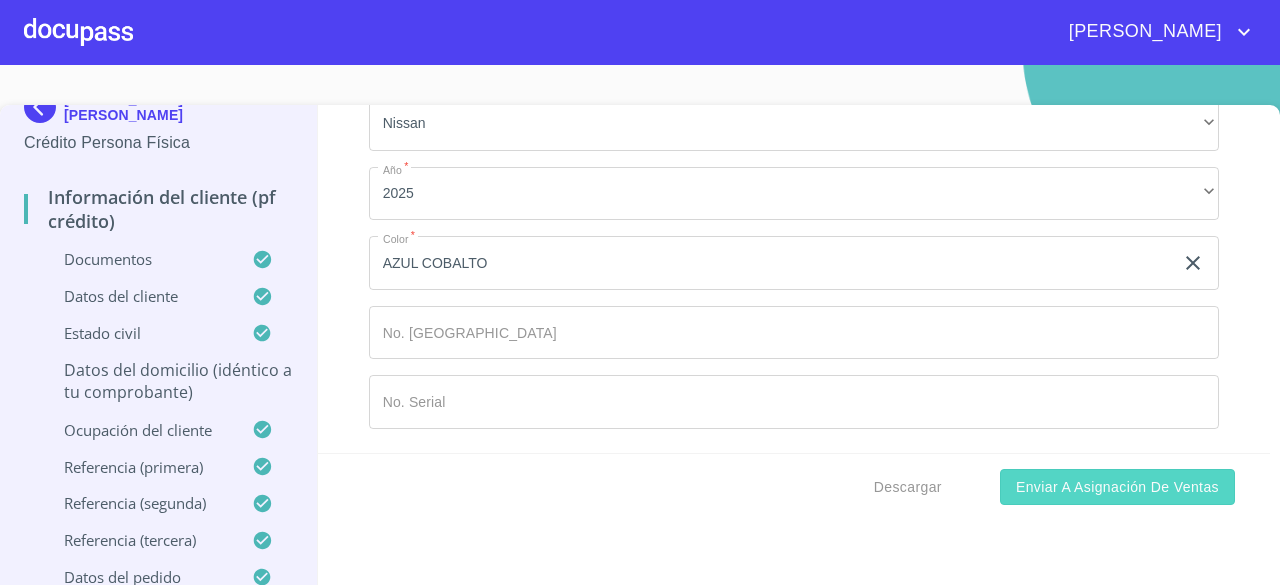 scroll, scrollTop: 0, scrollLeft: 0, axis: both 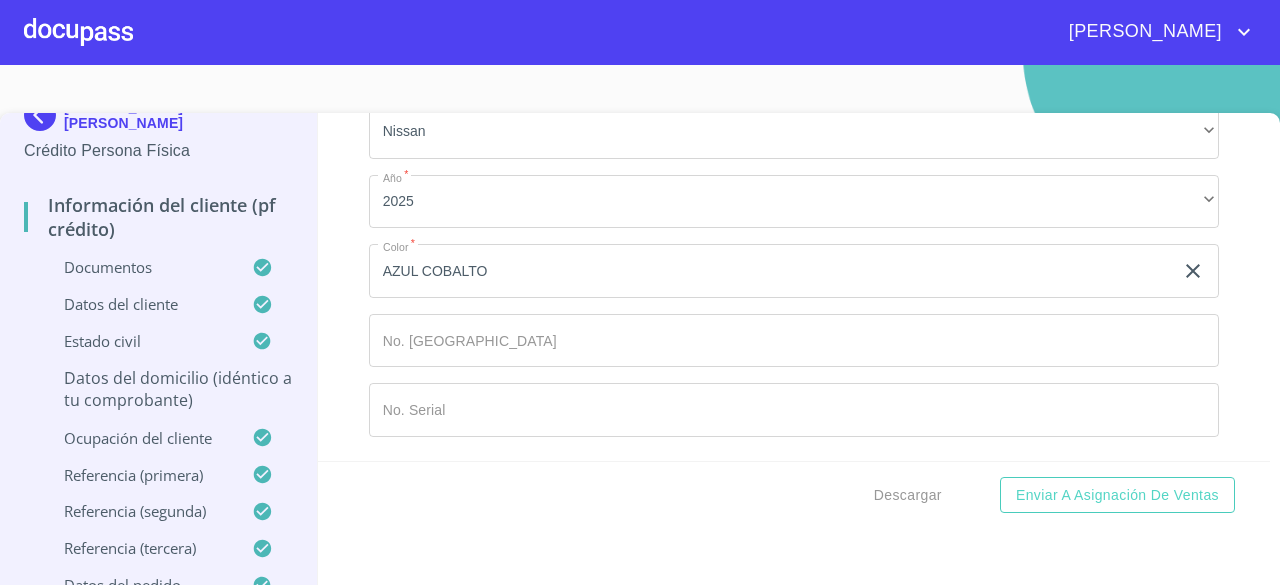 click on "Datos del domicilio (idéntico a tu comprobante)" at bounding box center [158, 389] 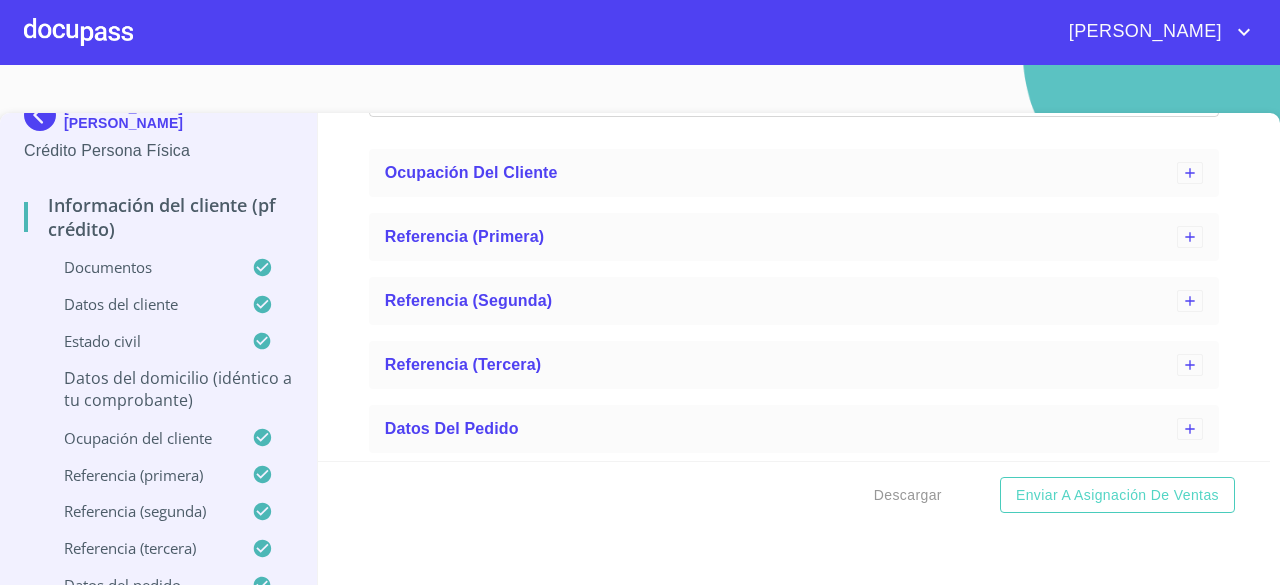 scroll, scrollTop: 1106, scrollLeft: 0, axis: vertical 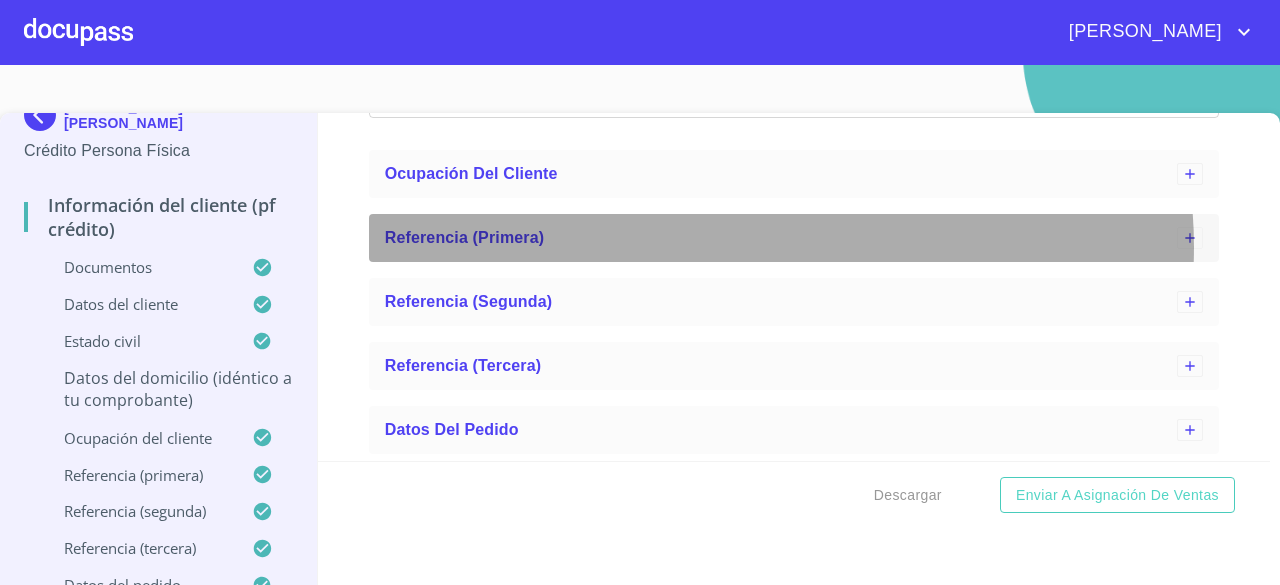 click on "Referencia (primera)" at bounding box center (781, 238) 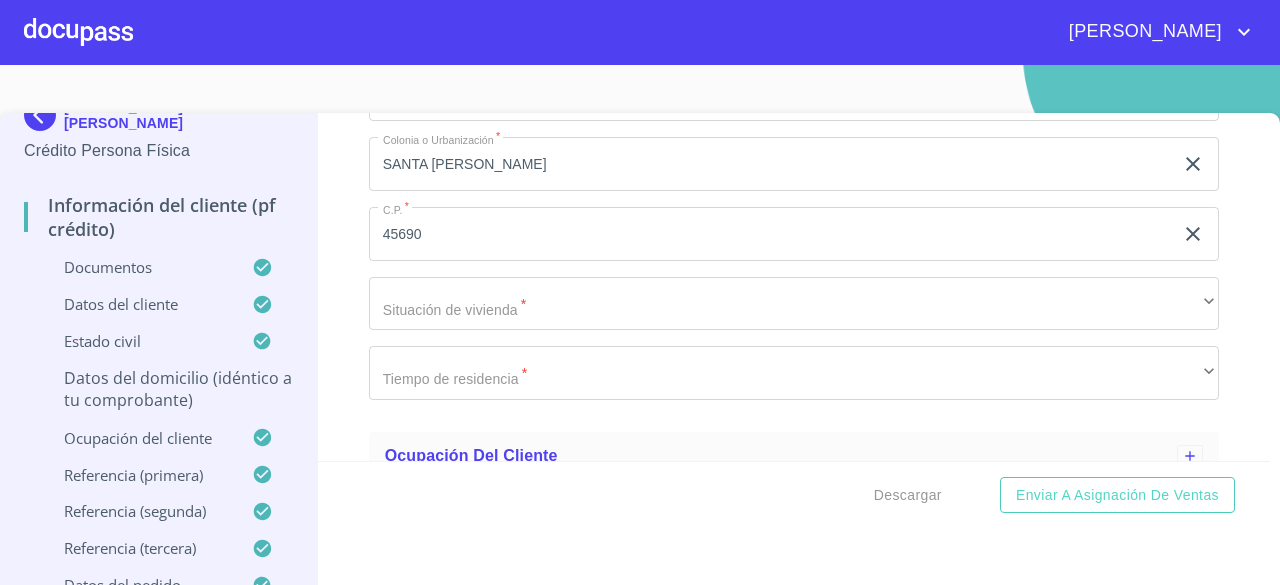 scroll, scrollTop: 812, scrollLeft: 0, axis: vertical 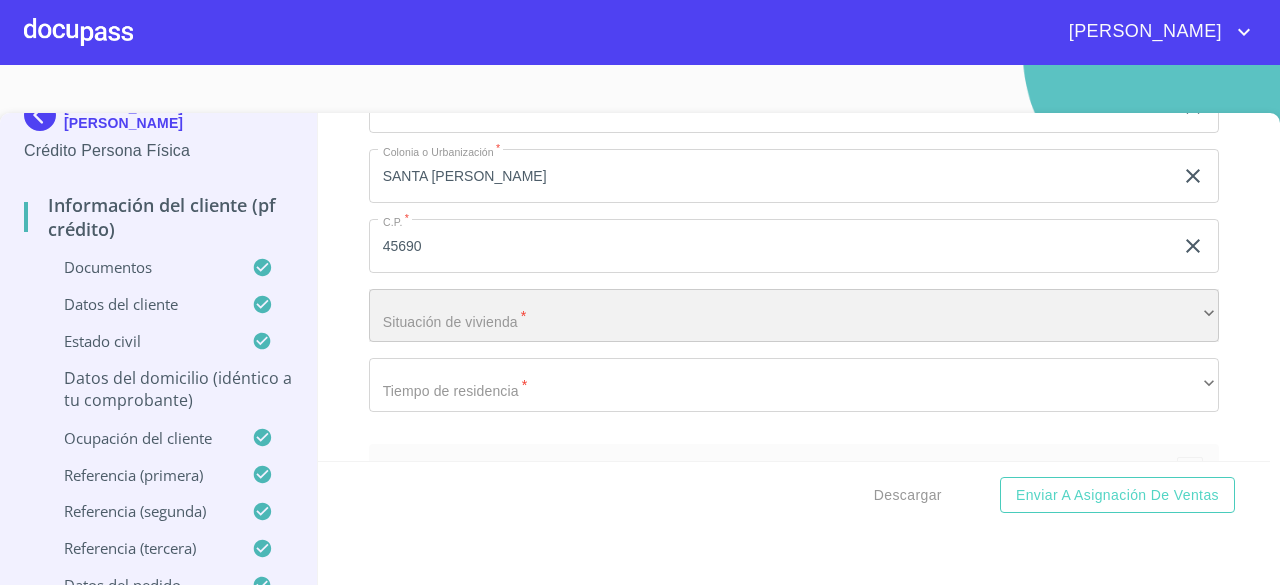 click on "​" at bounding box center [794, 316] 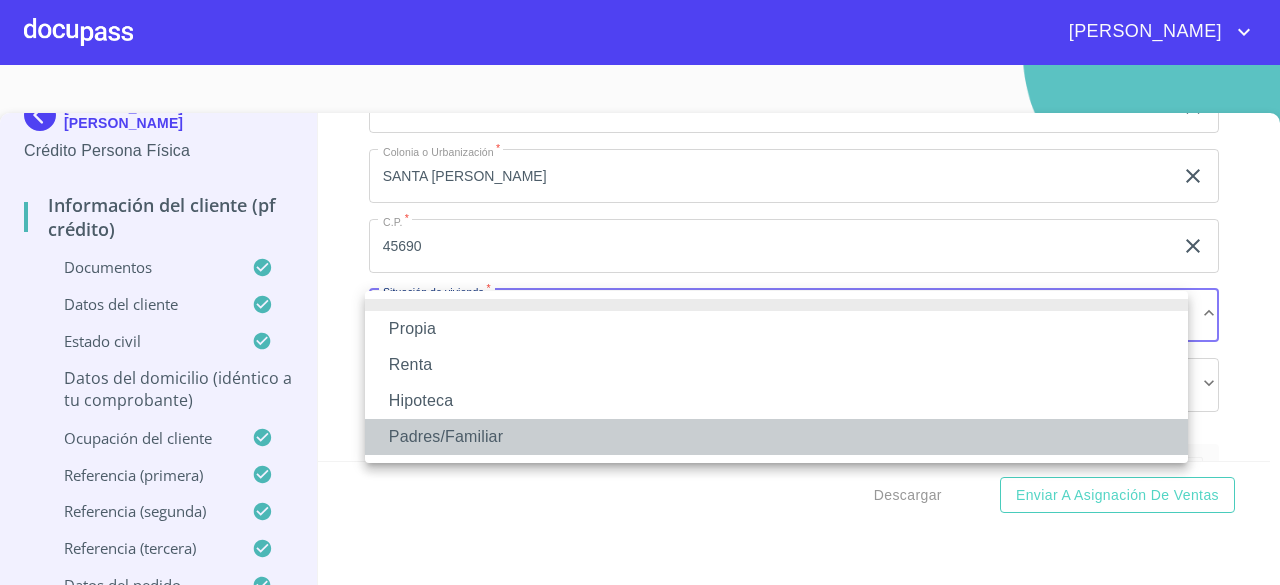 click on "Padres/Familiar" at bounding box center (776, 437) 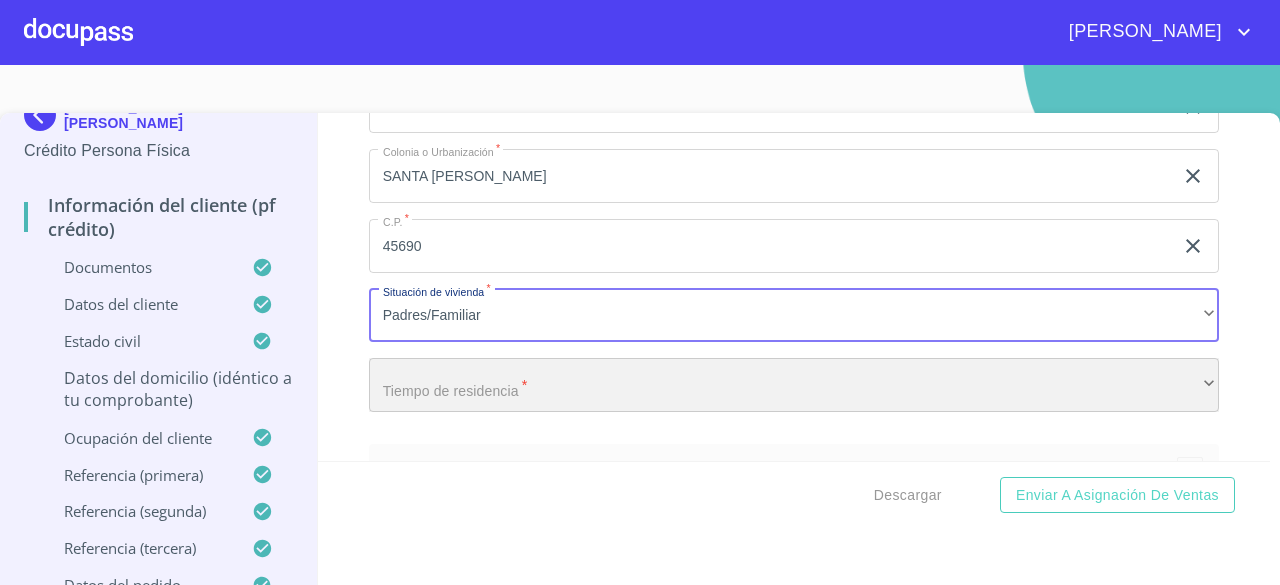 click on "​" at bounding box center [794, 385] 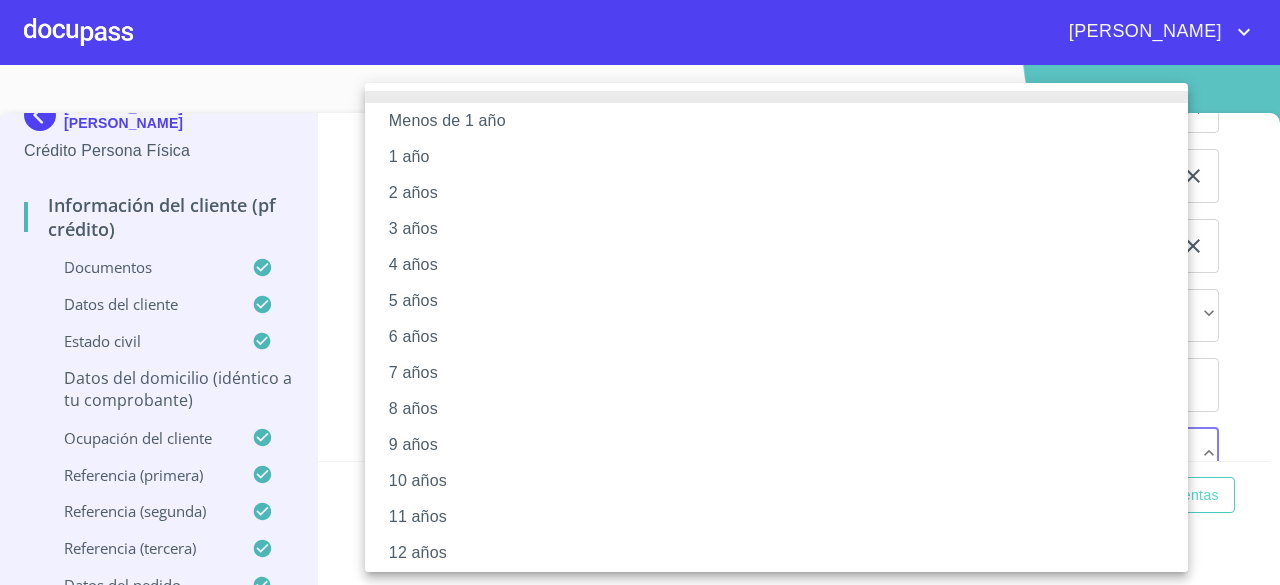 click on "2 años" at bounding box center [784, 193] 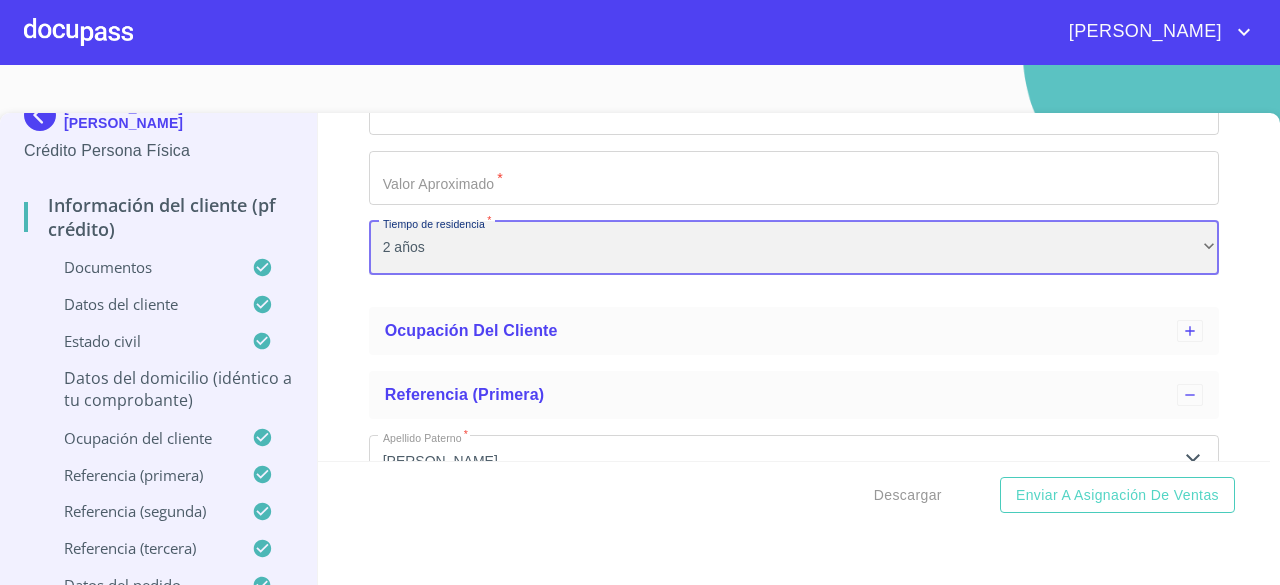 scroll, scrollTop: 1032, scrollLeft: 0, axis: vertical 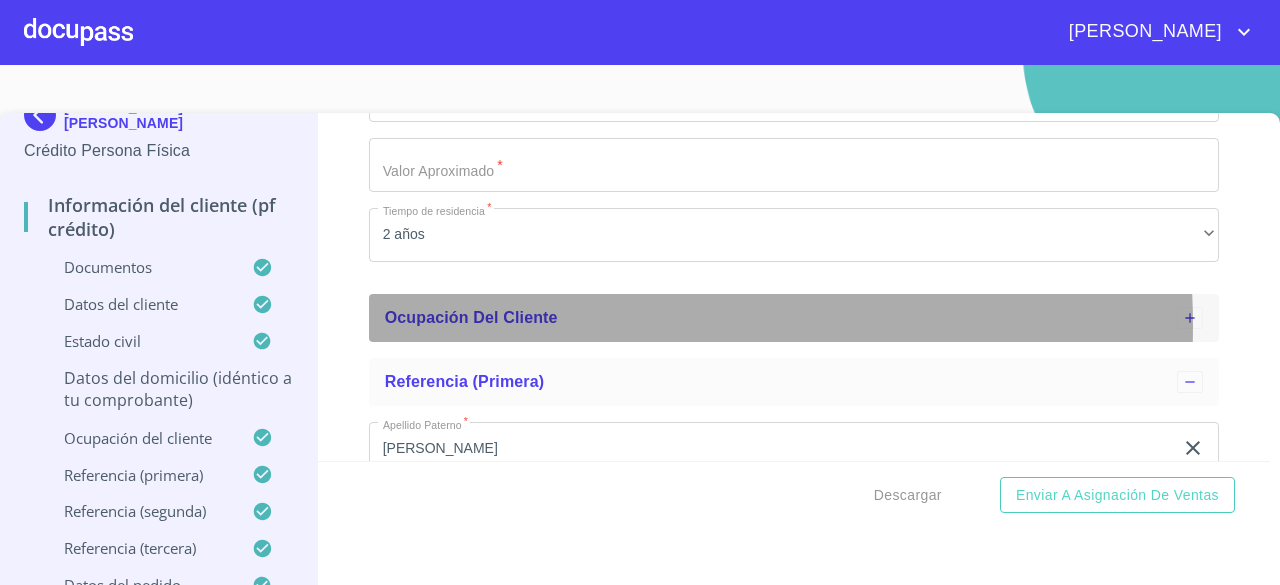 click on "Ocupación del Cliente" at bounding box center (471, 317) 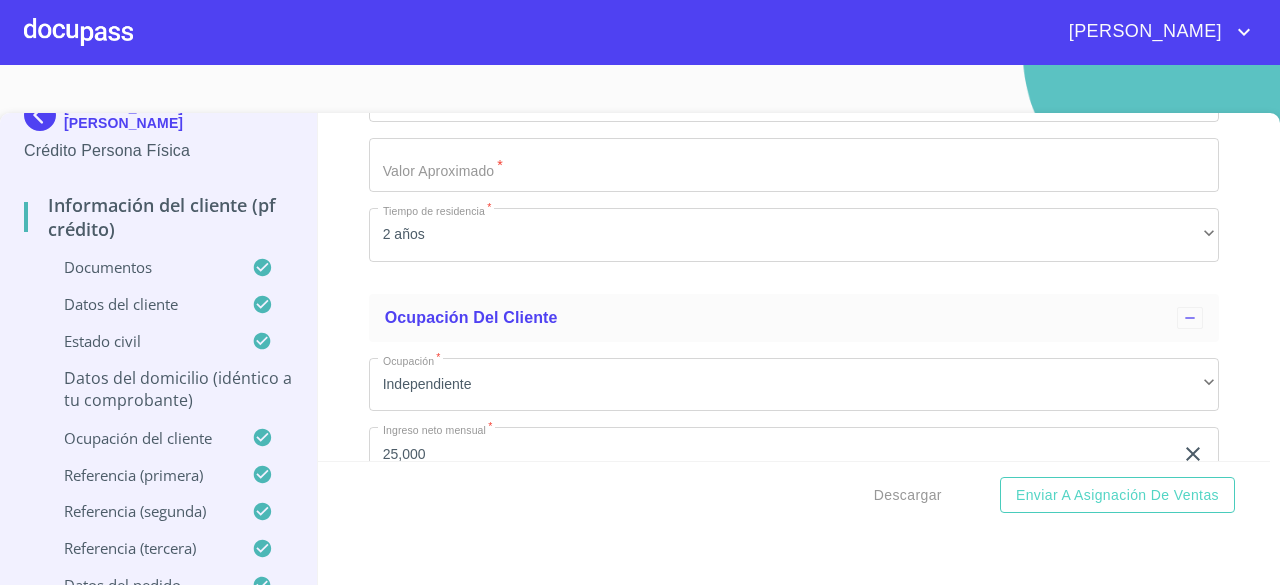 scroll, scrollTop: 1532, scrollLeft: 0, axis: vertical 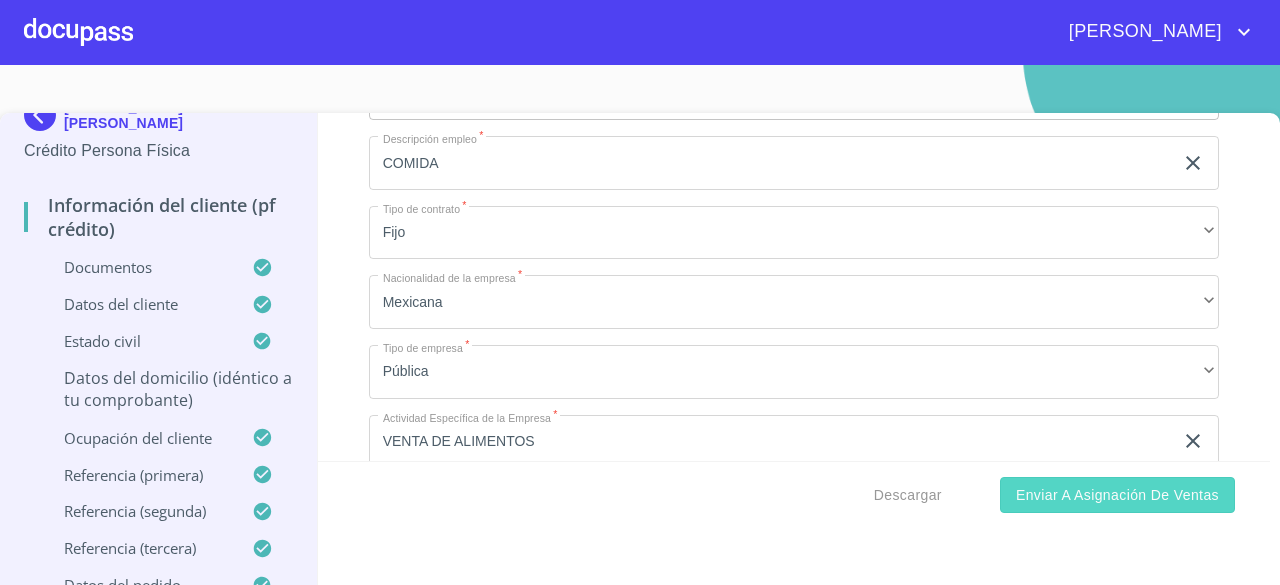 click on "Enviar a Asignación de Ventas" at bounding box center (1117, 495) 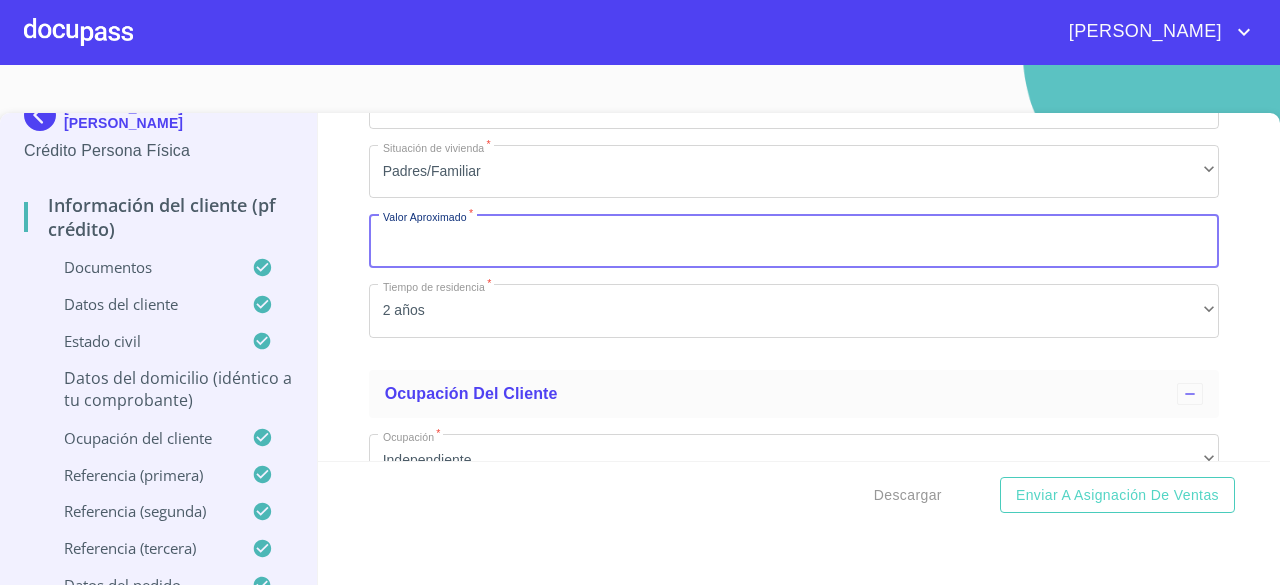 scroll, scrollTop: 857, scrollLeft: 0, axis: vertical 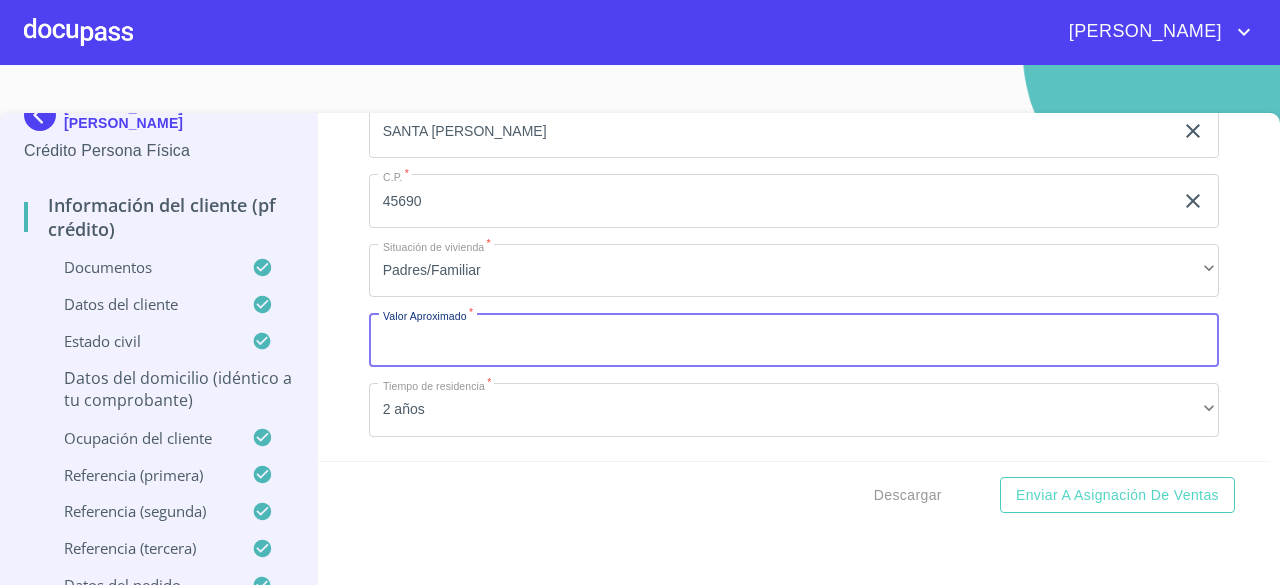 click on "Domicilio completo (Calle, Av. o Vía)   *" at bounding box center (794, 340) 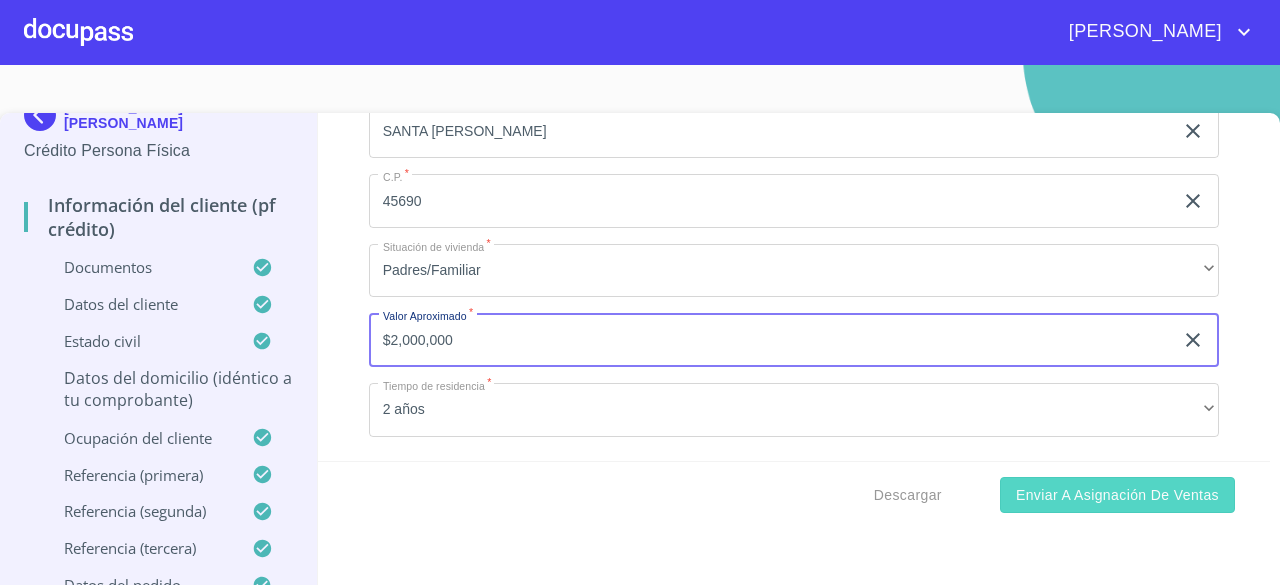 type on "$2,000,000" 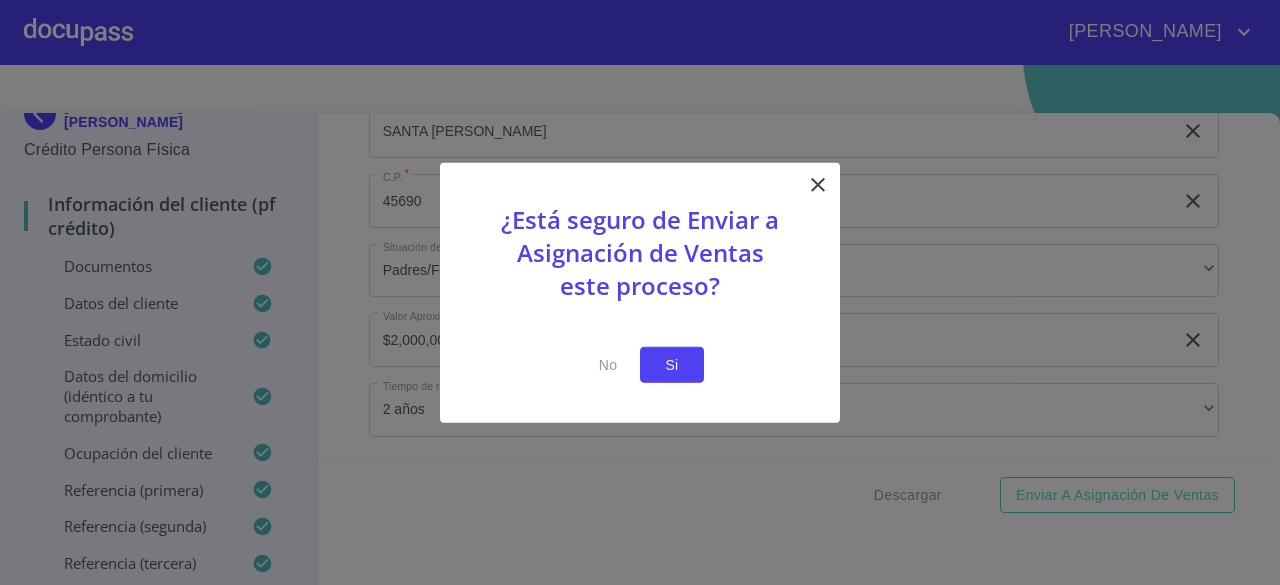 click on "Si" at bounding box center [672, 364] 